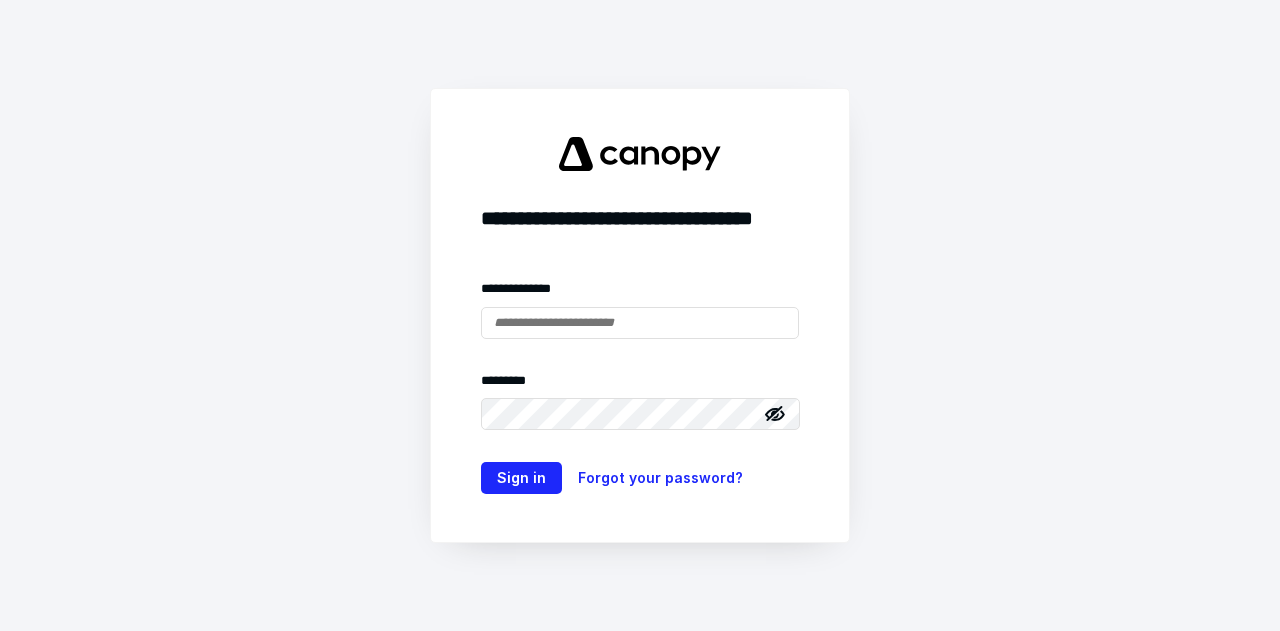 scroll, scrollTop: 0, scrollLeft: 0, axis: both 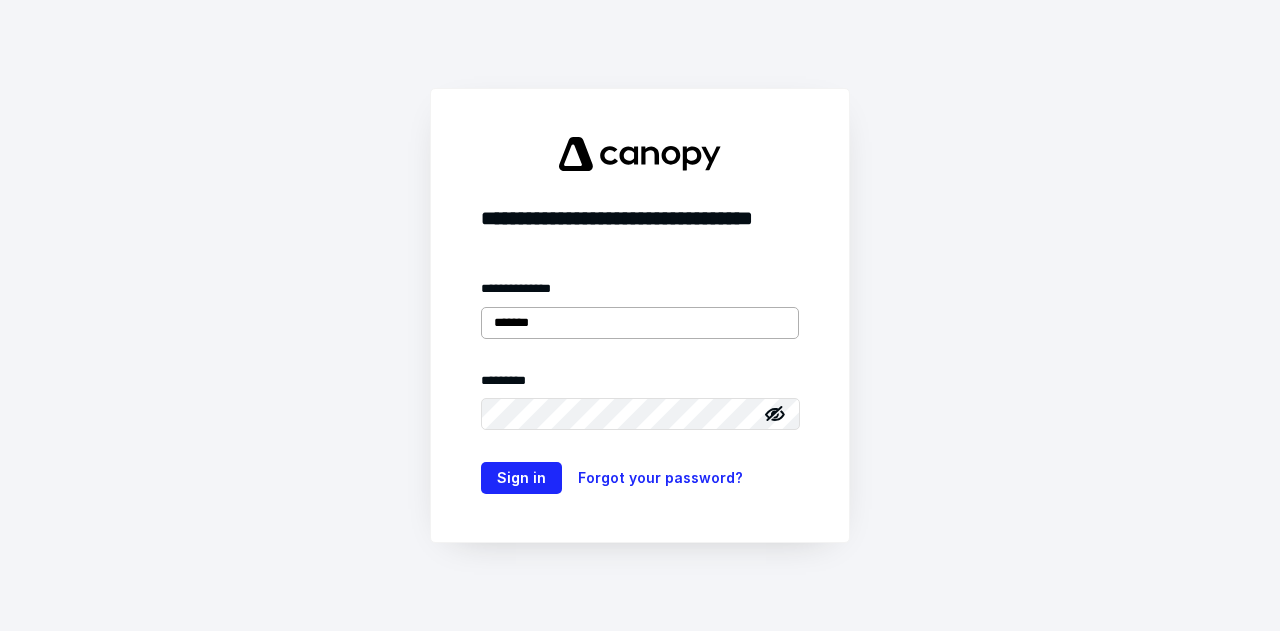 type on "**********" 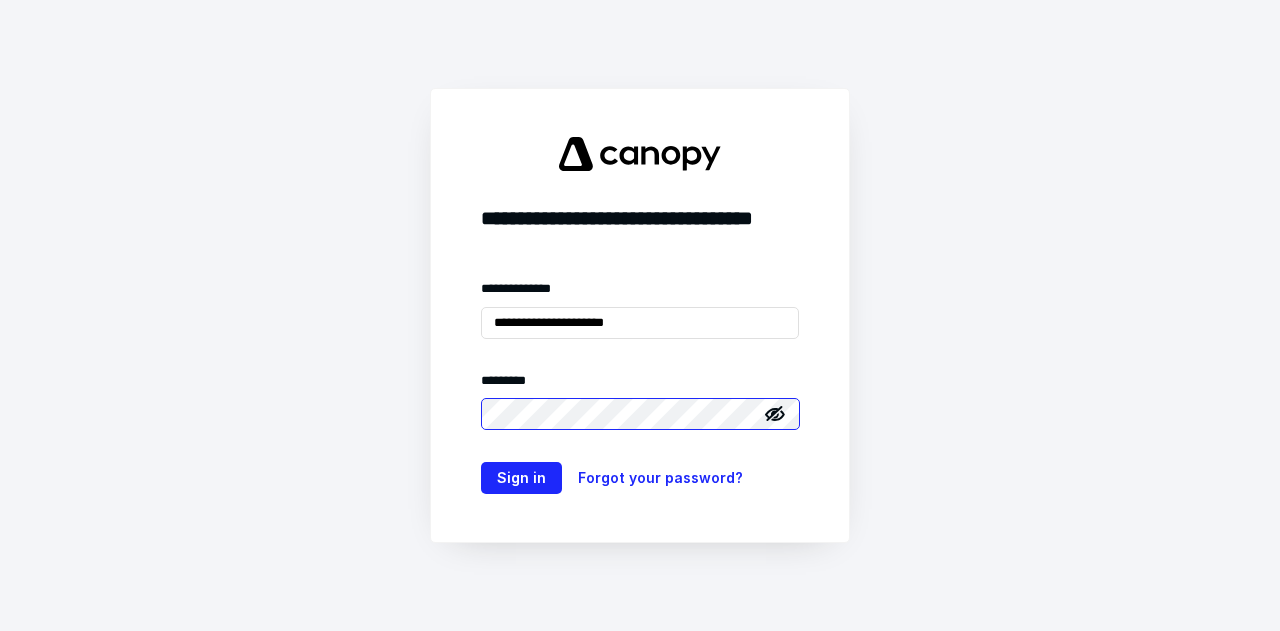 click on "Sign in" at bounding box center [521, 478] 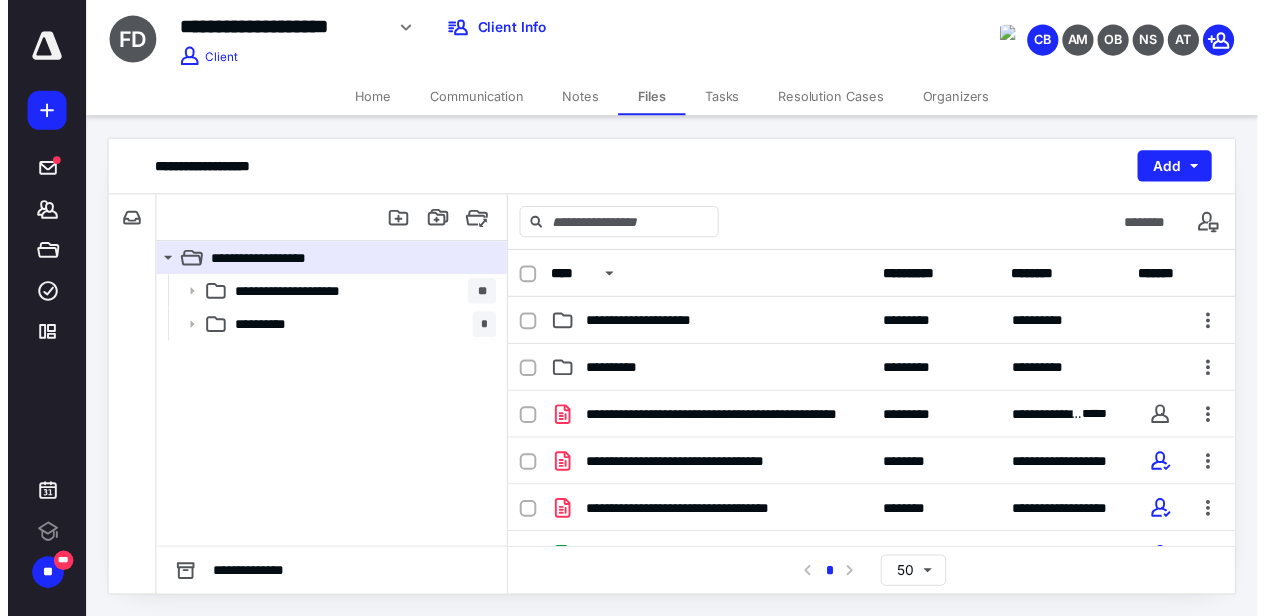 scroll, scrollTop: 0, scrollLeft: 0, axis: both 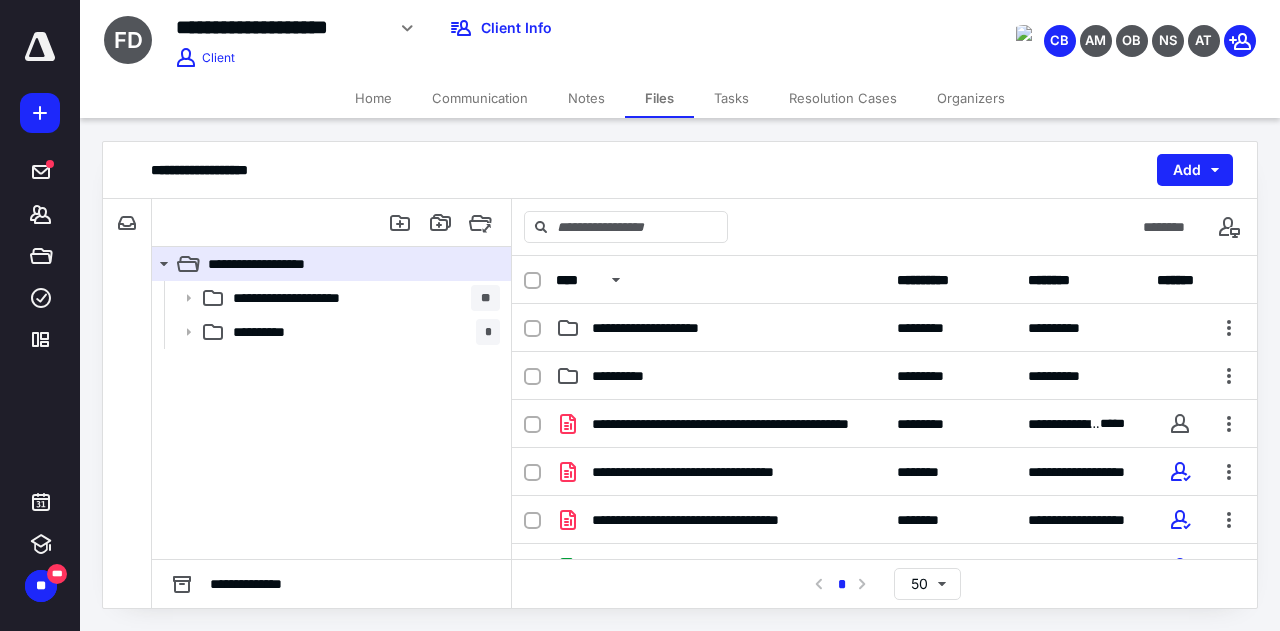 click at bounding box center [40, 47] 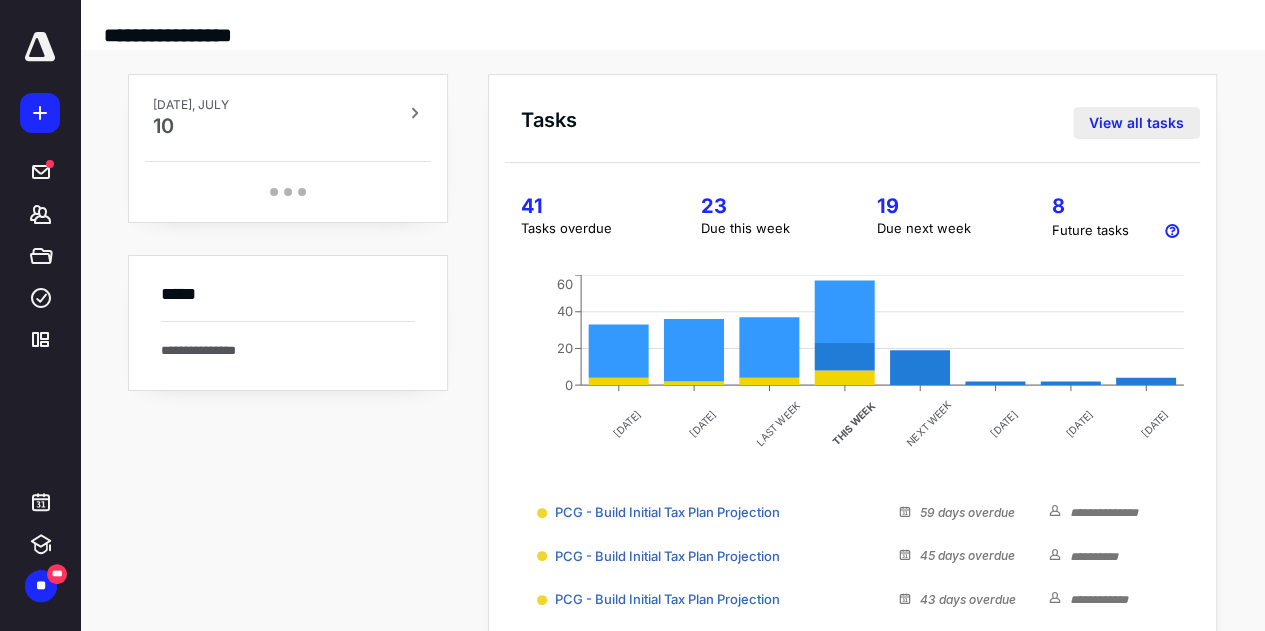 click on "View all tasks" at bounding box center [1136, 123] 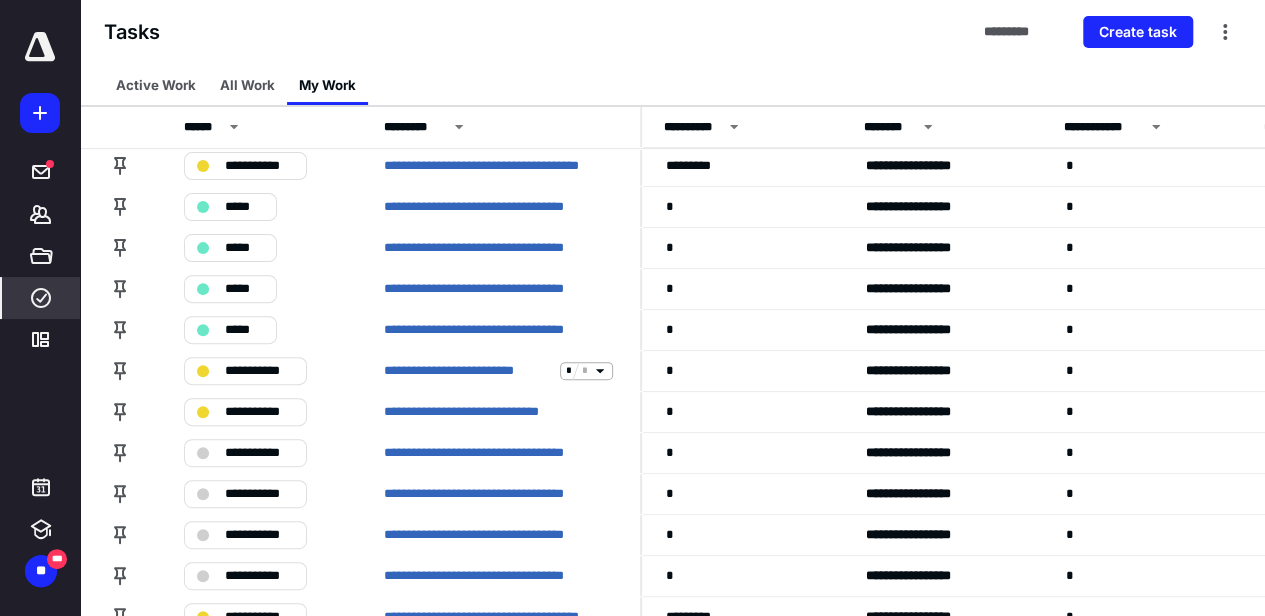 scroll, scrollTop: 213, scrollLeft: 0, axis: vertical 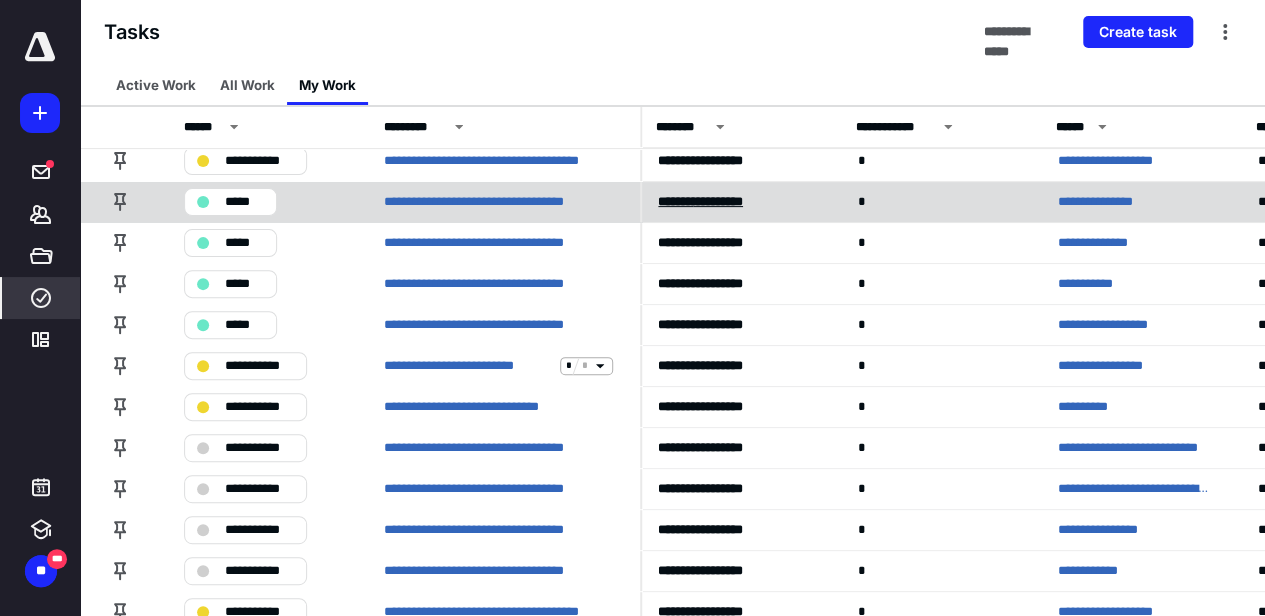 click on "******* *********" at bounding box center (700, 201) 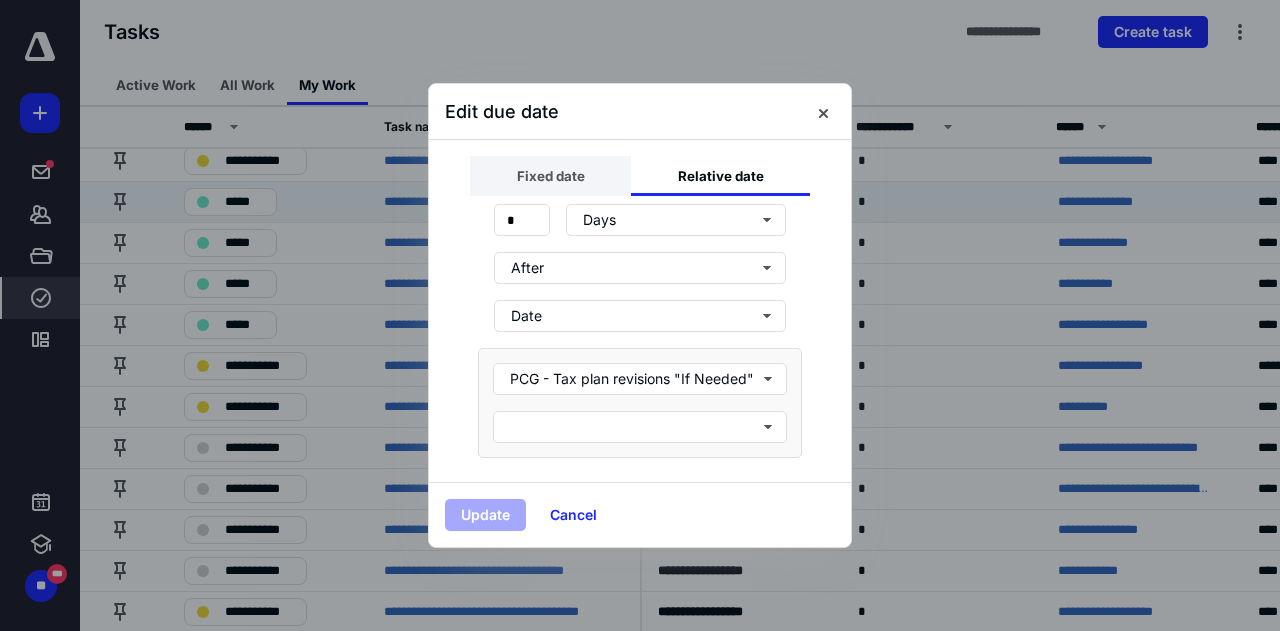 click on "Fixed date" at bounding box center [550, 176] 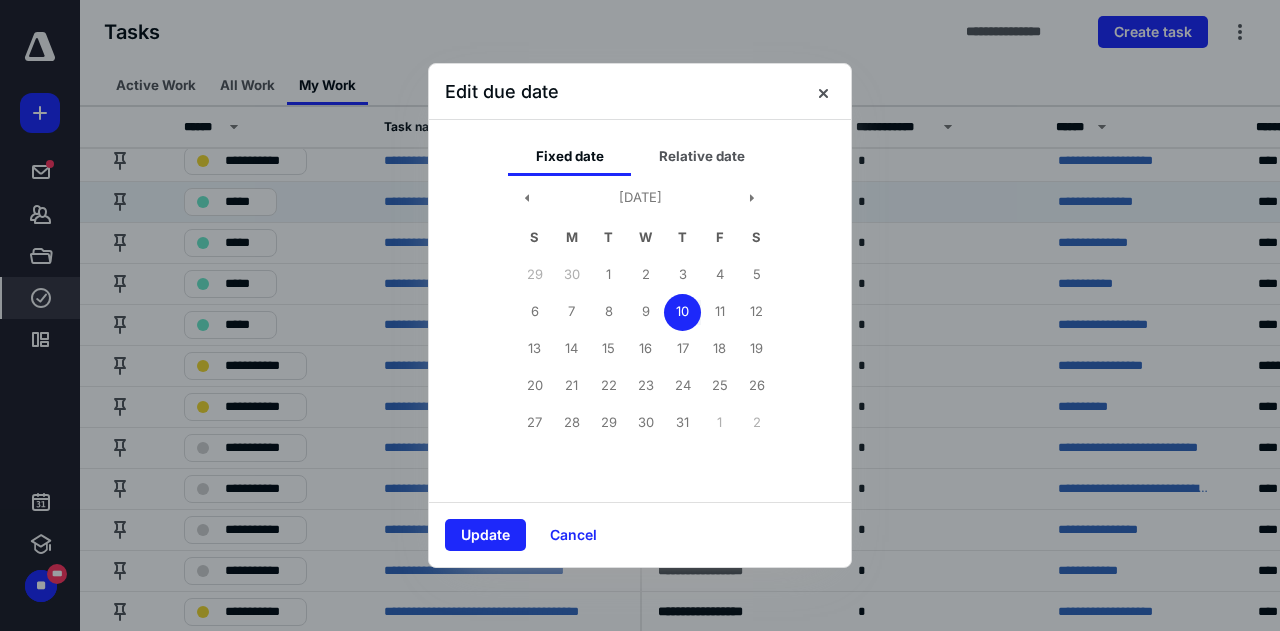 click on "10" at bounding box center (682, 312) 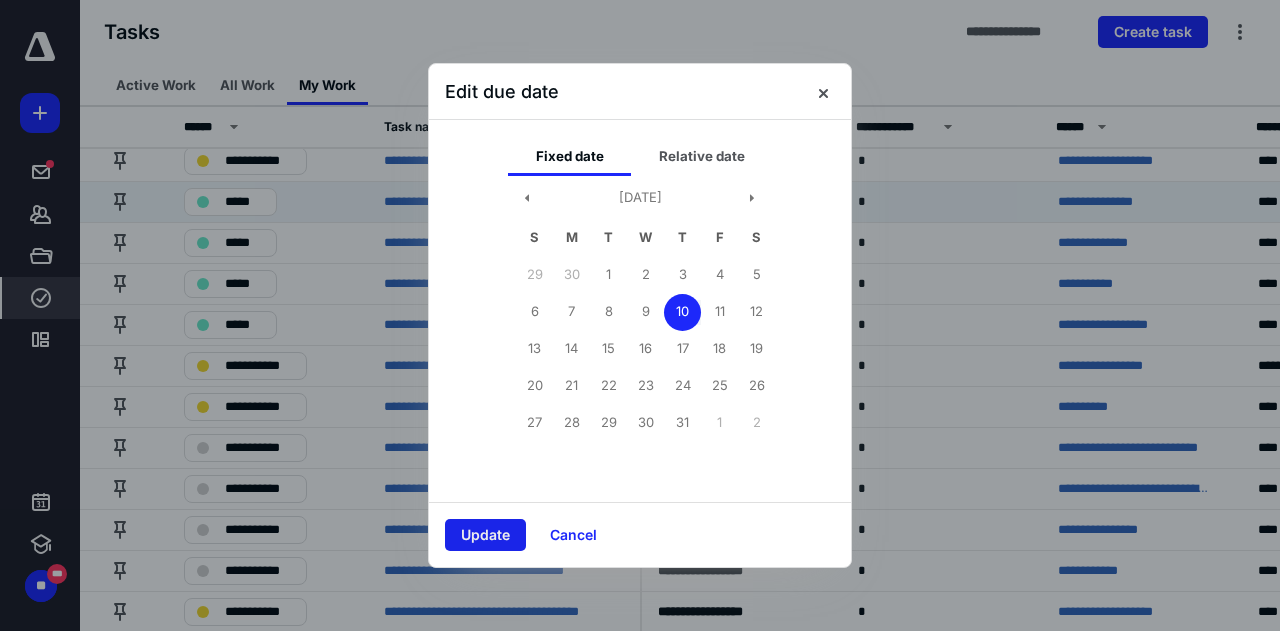 click on "Update" at bounding box center [485, 535] 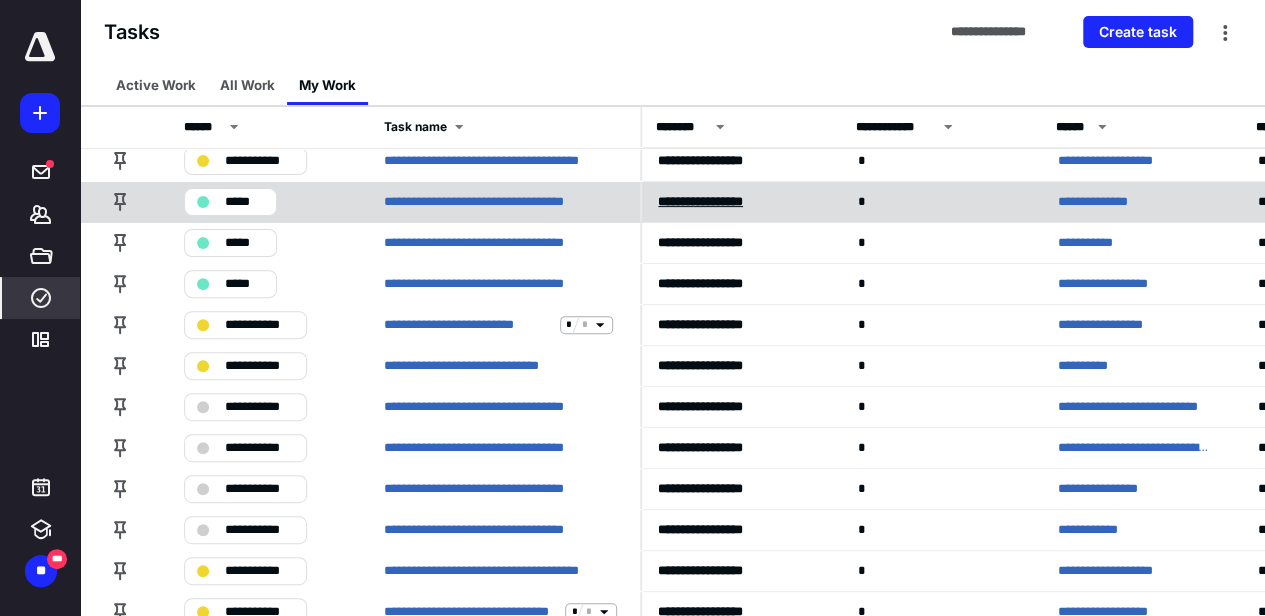 click on "******* *********" at bounding box center [700, 201] 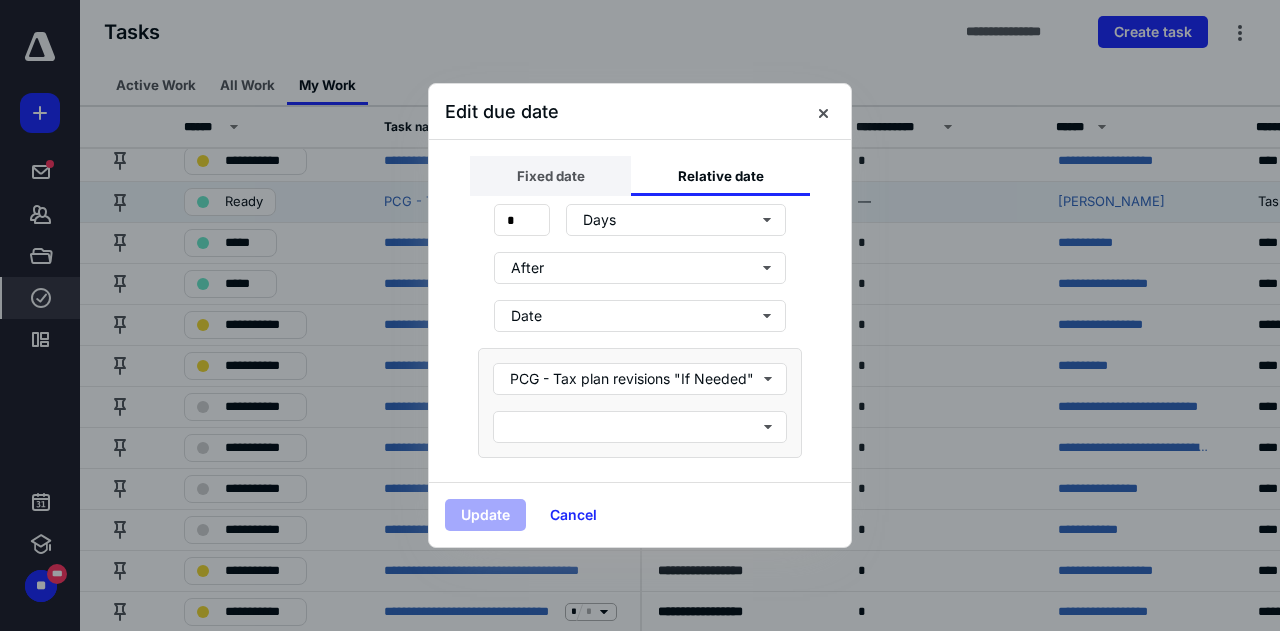 click on "Fixed date" at bounding box center (550, 176) 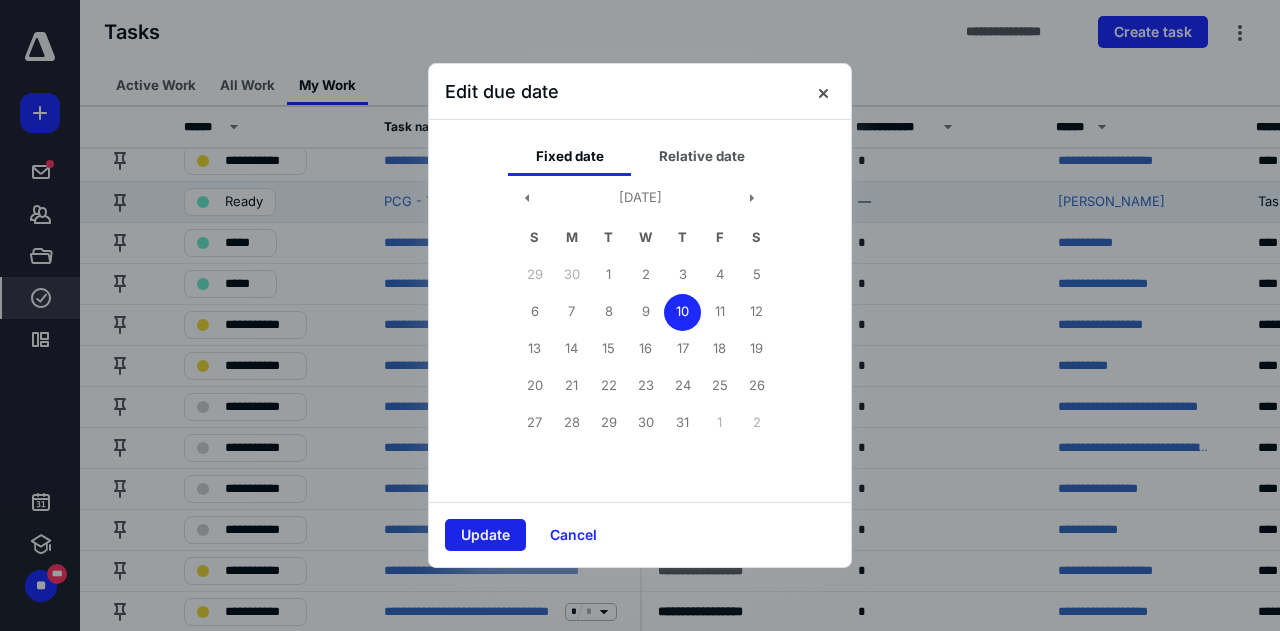 click on "Update" at bounding box center [485, 535] 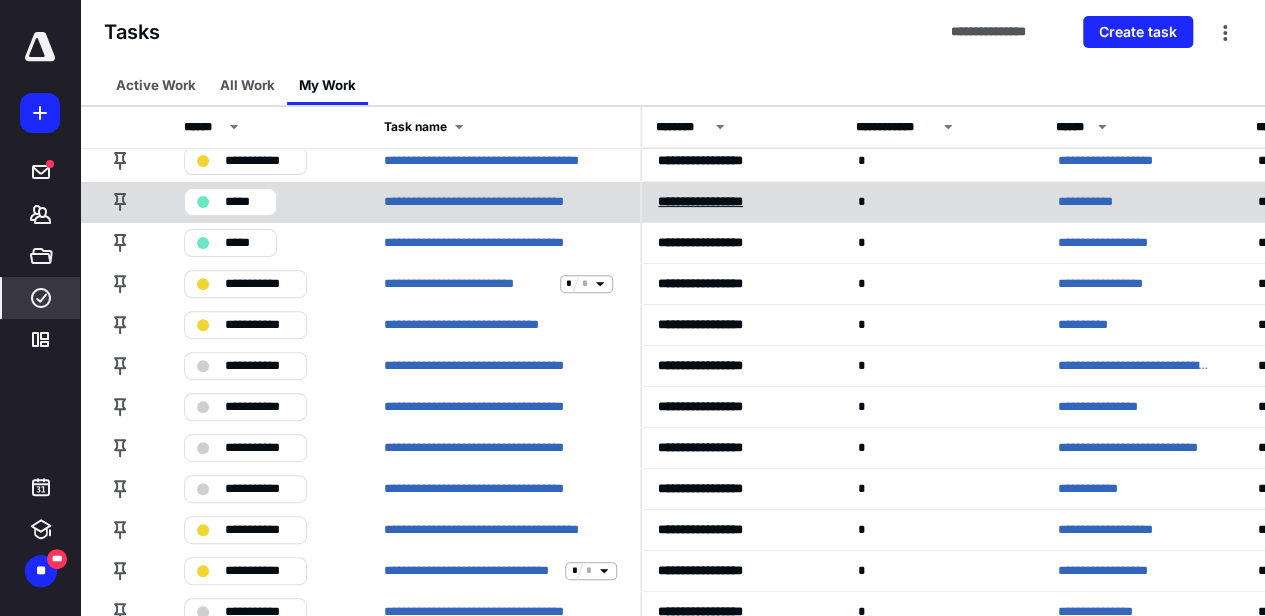 click on "******* *********" at bounding box center [700, 201] 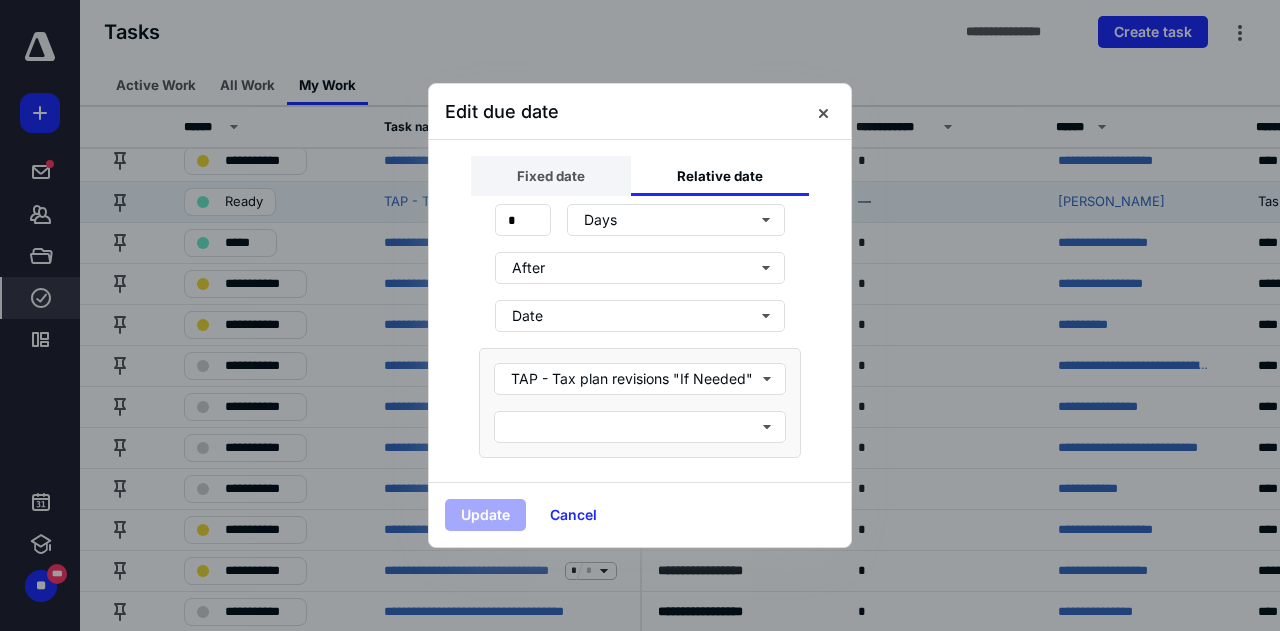 click on "Fixed date" at bounding box center [551, 176] 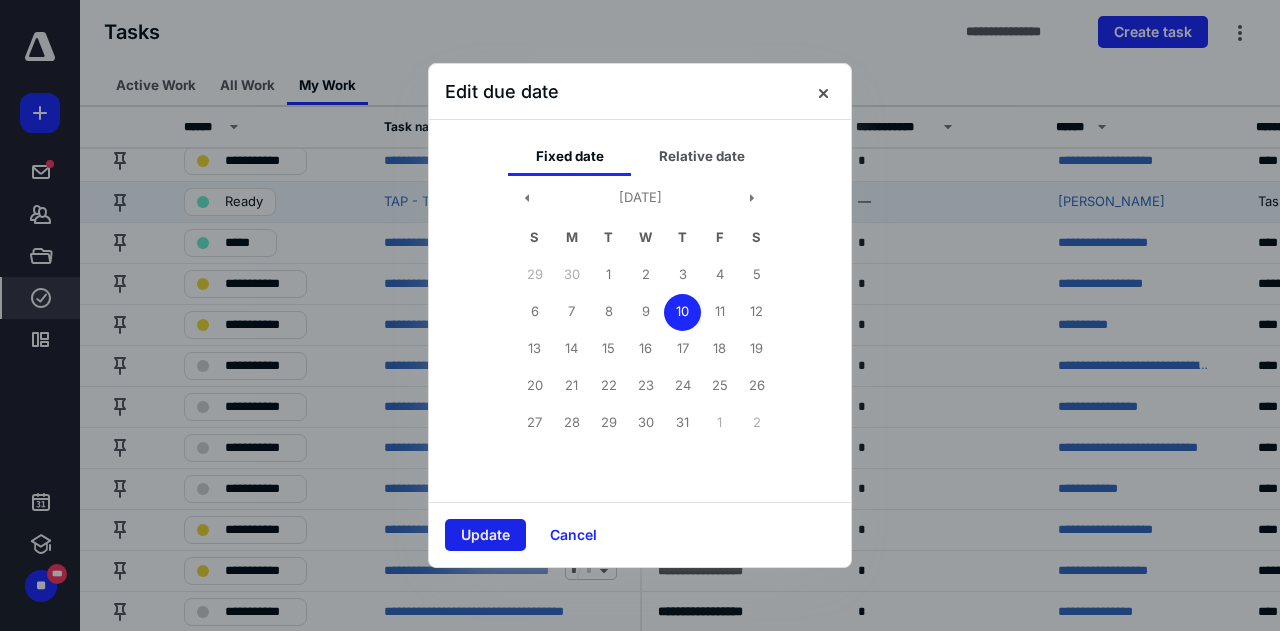 click on "Update" at bounding box center (485, 535) 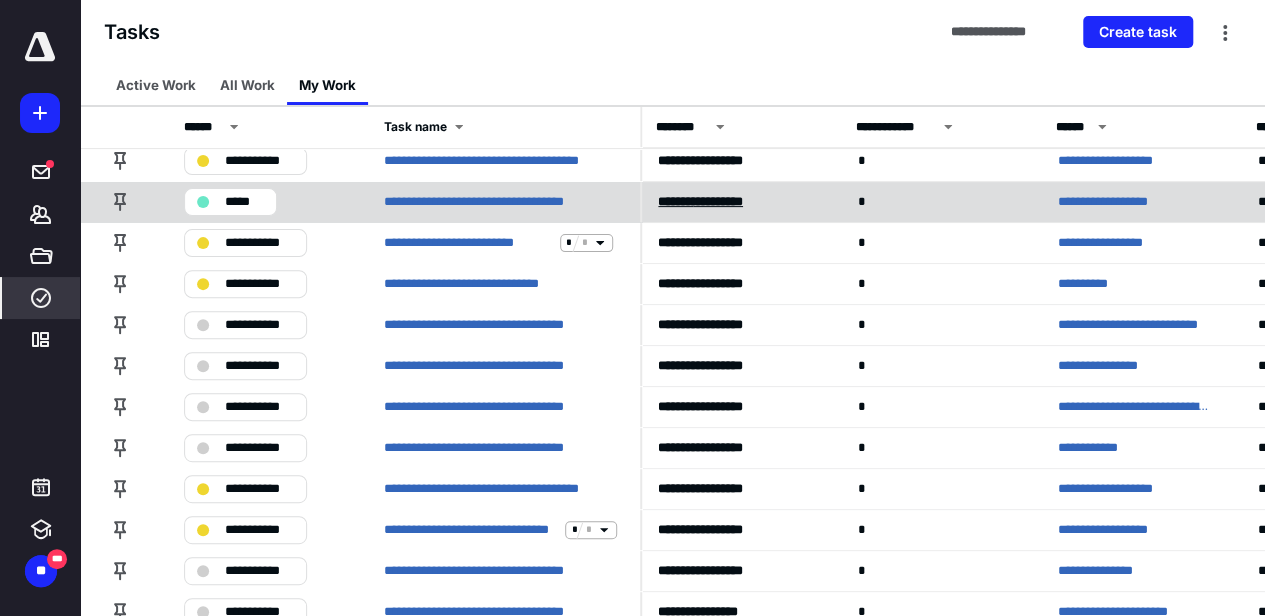 click on "******* *********" at bounding box center (700, 201) 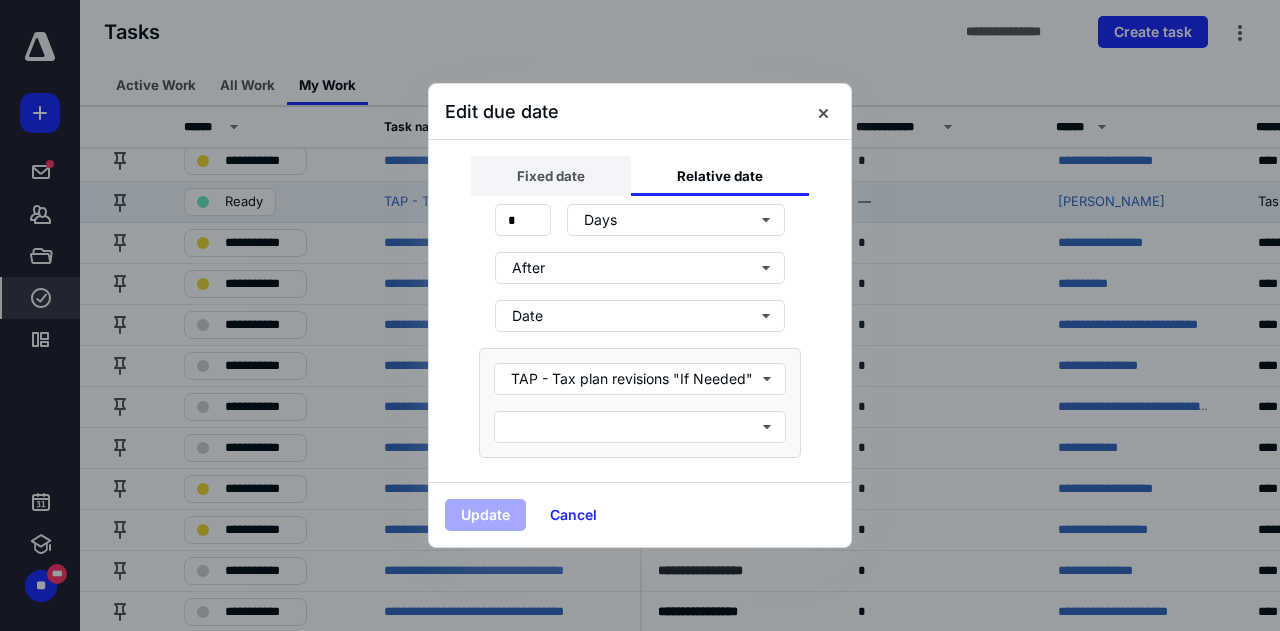 click on "Fixed date" at bounding box center [551, 176] 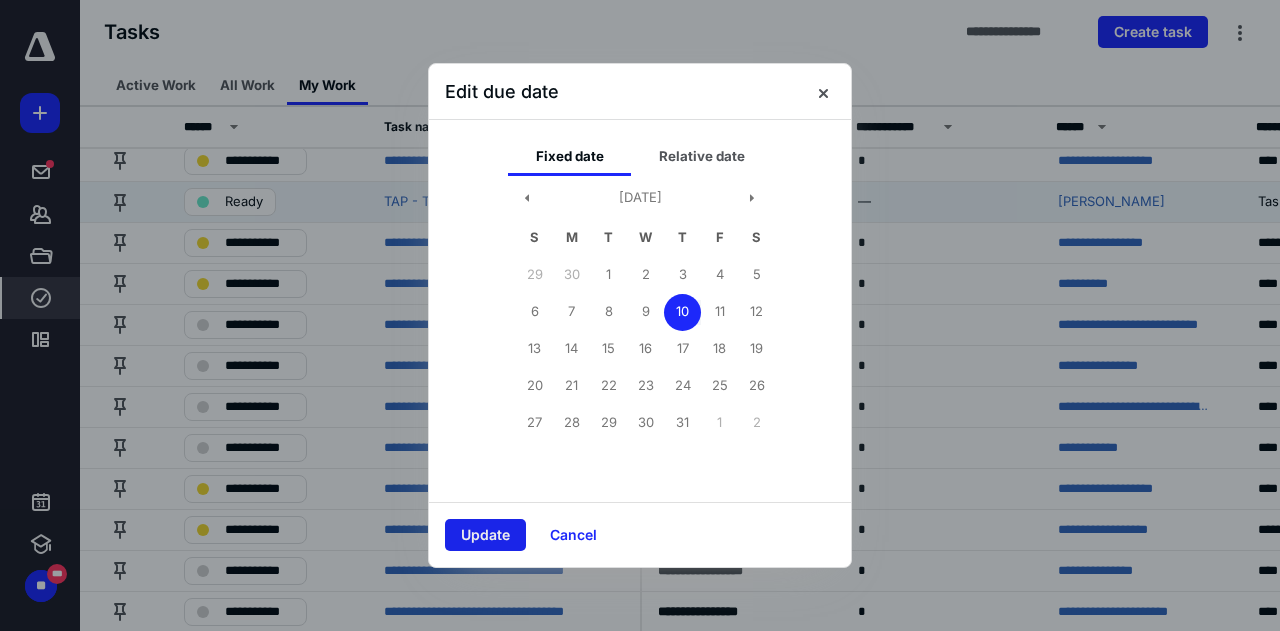 click on "Update" at bounding box center [485, 535] 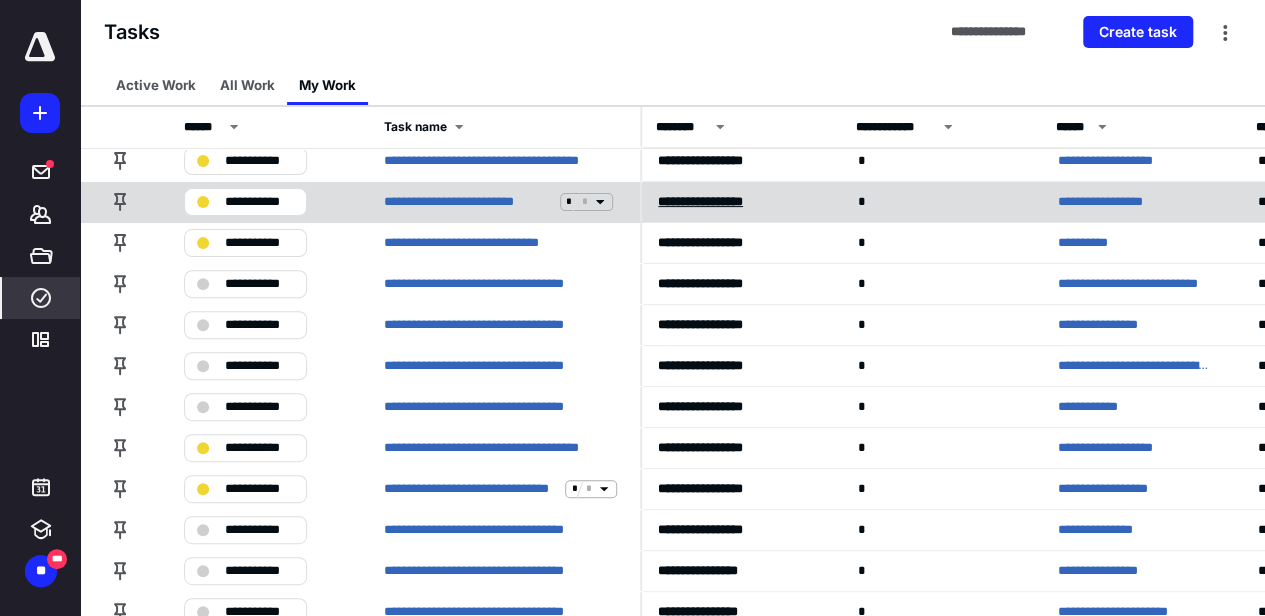 click on "******* *********" at bounding box center (700, 201) 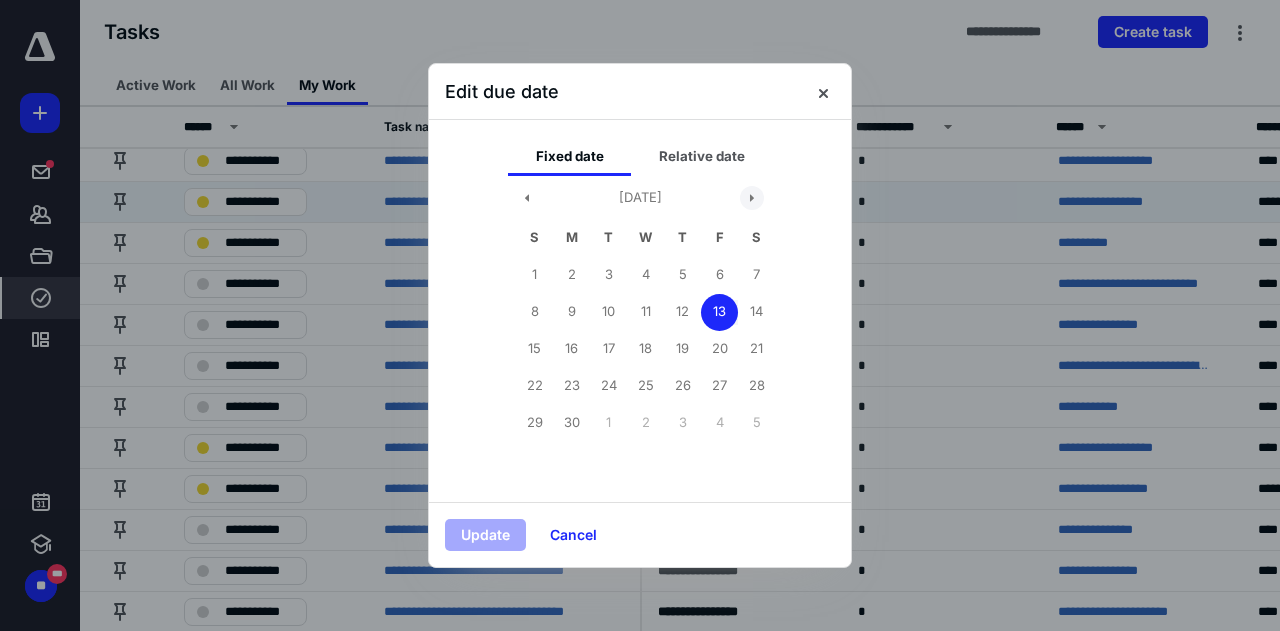 click at bounding box center (752, 198) 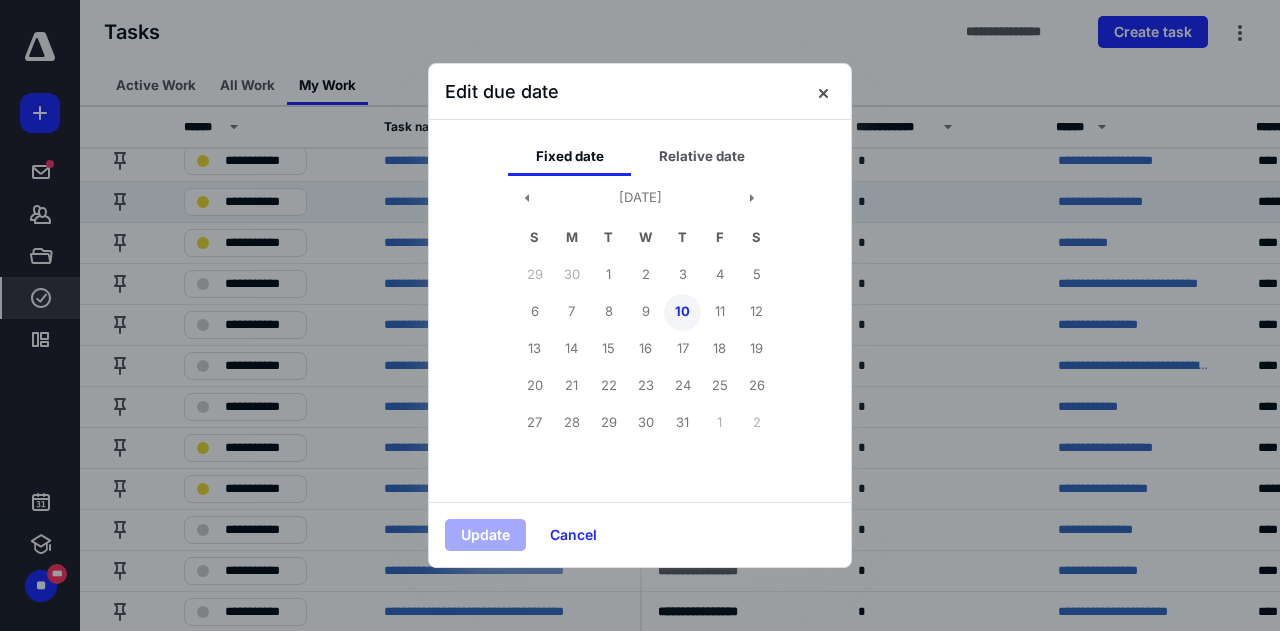 click on "10" at bounding box center (682, 312) 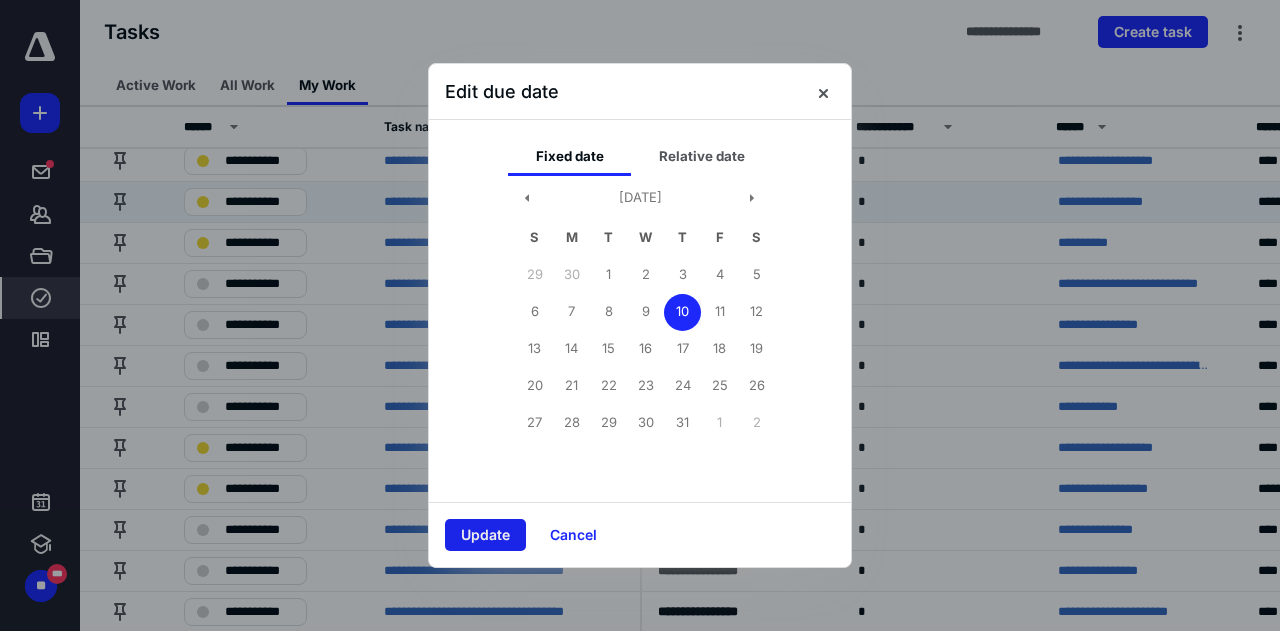 click on "Update" at bounding box center [485, 535] 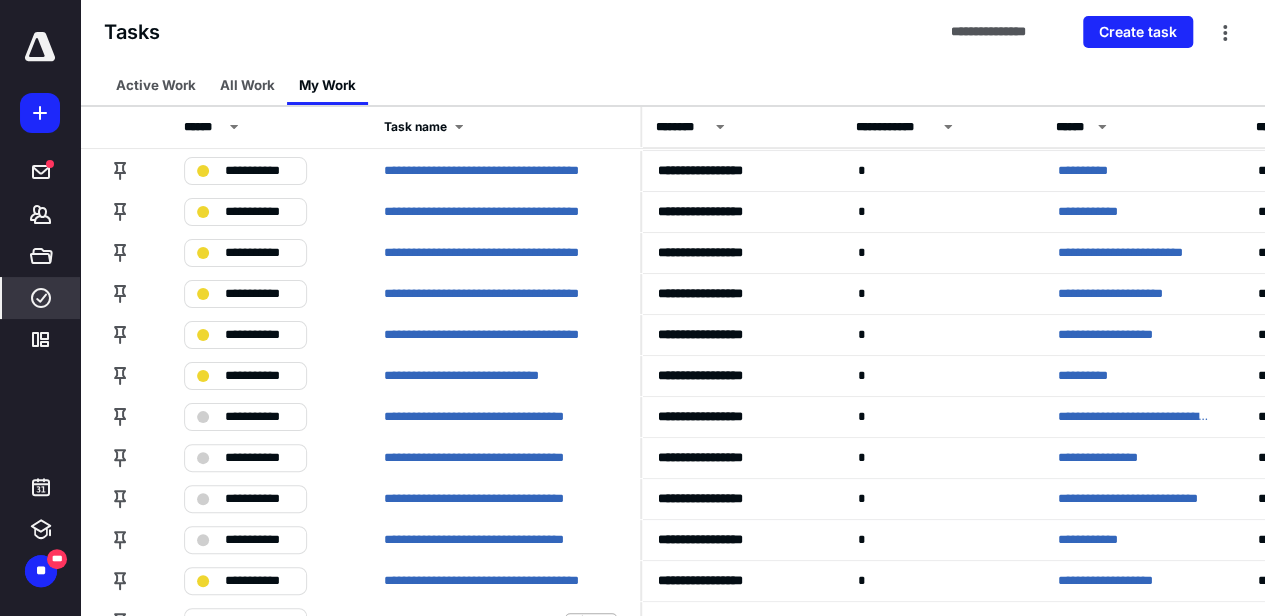 scroll, scrollTop: 0, scrollLeft: 208, axis: horizontal 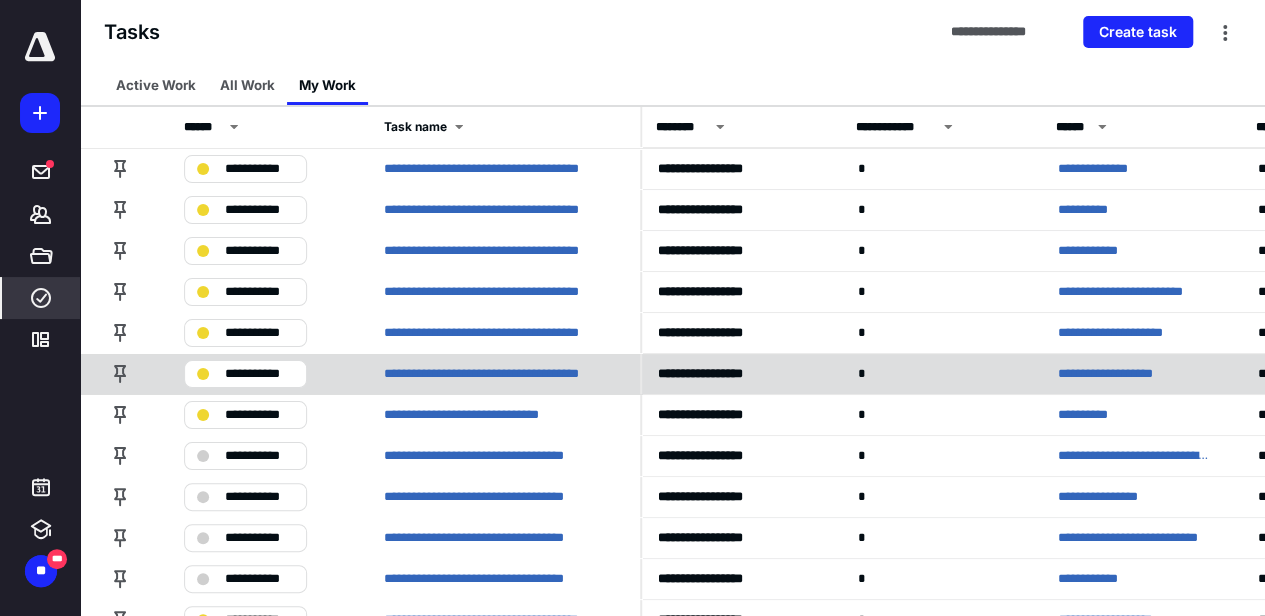 click on "**********" at bounding box center [259, 374] 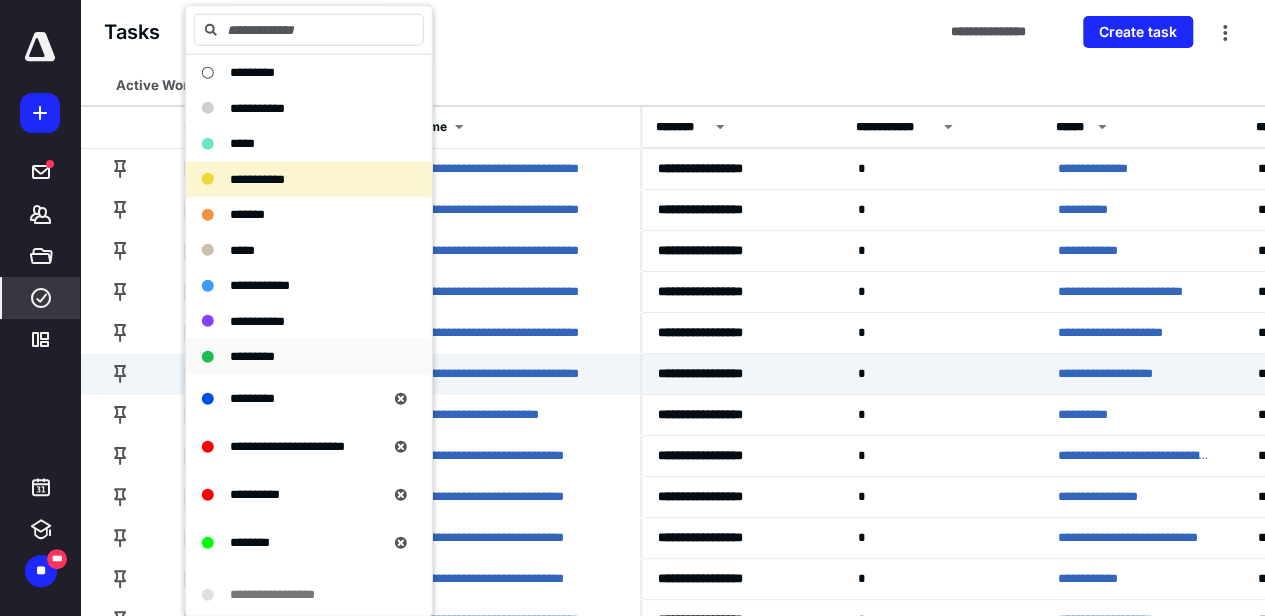 click on "*********" at bounding box center [252, 356] 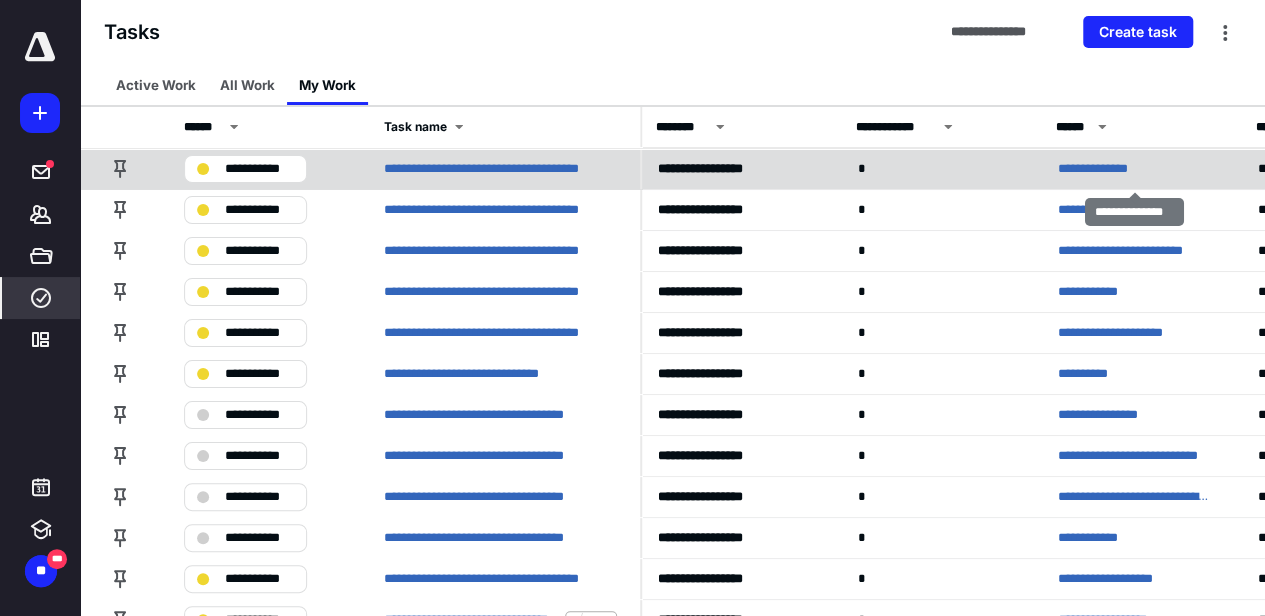 click on "**********" at bounding box center [1100, 169] 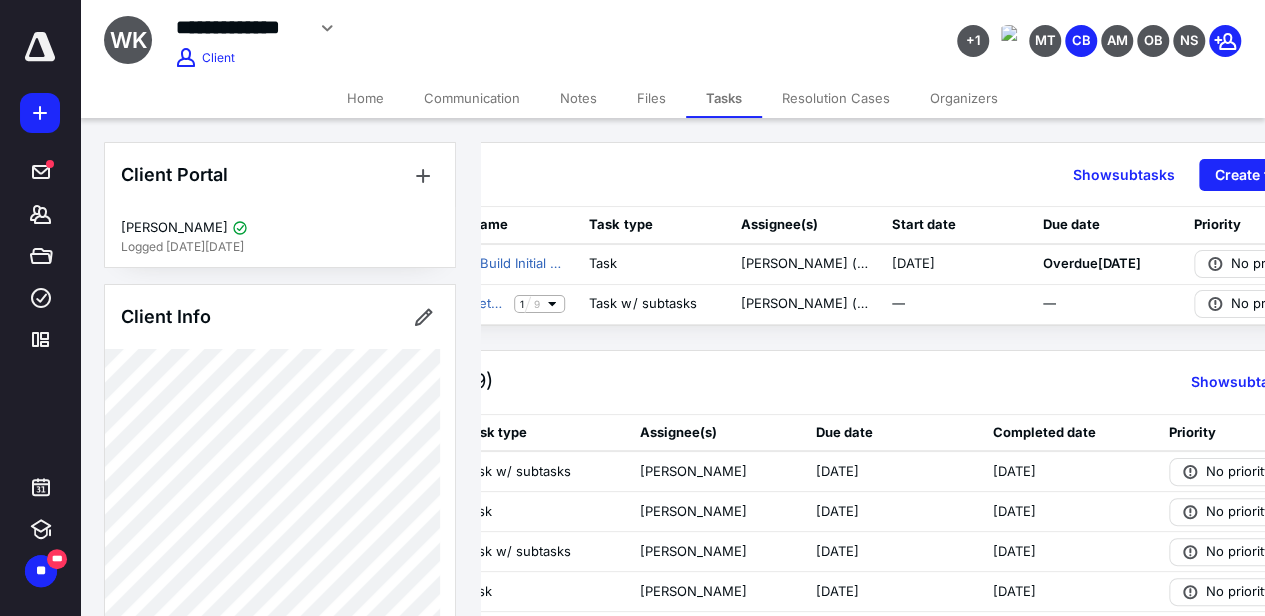 click on "Files" at bounding box center [651, 98] 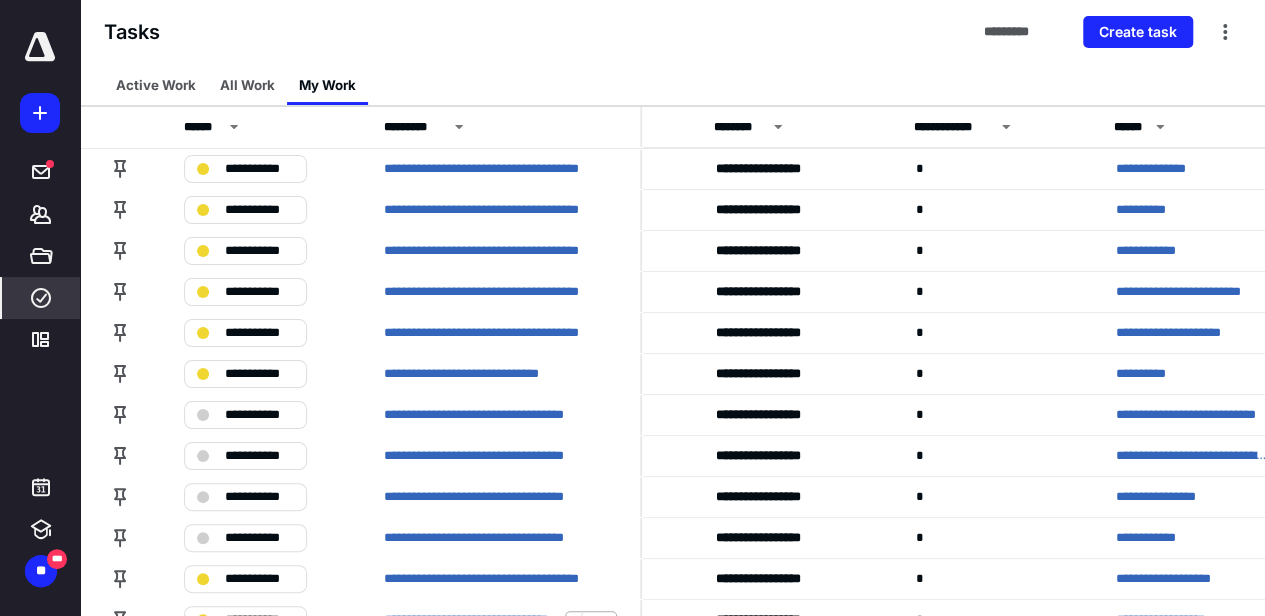 scroll, scrollTop: 0, scrollLeft: 156, axis: horizontal 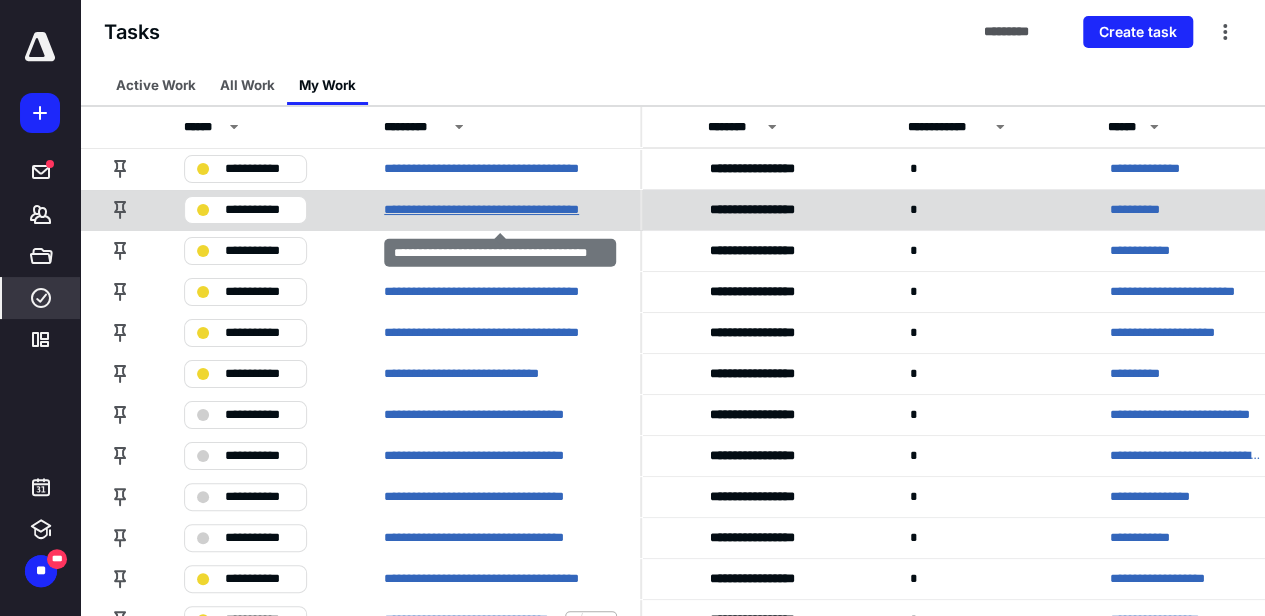 click on "**********" at bounding box center [498, 210] 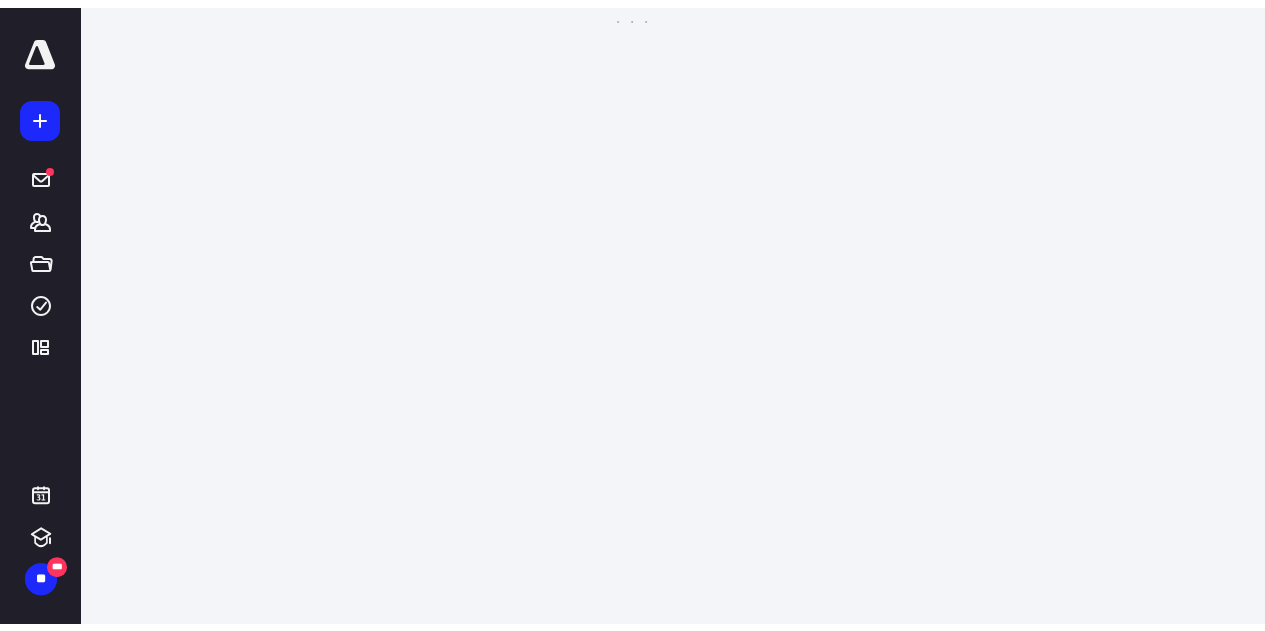 scroll, scrollTop: 0, scrollLeft: 0, axis: both 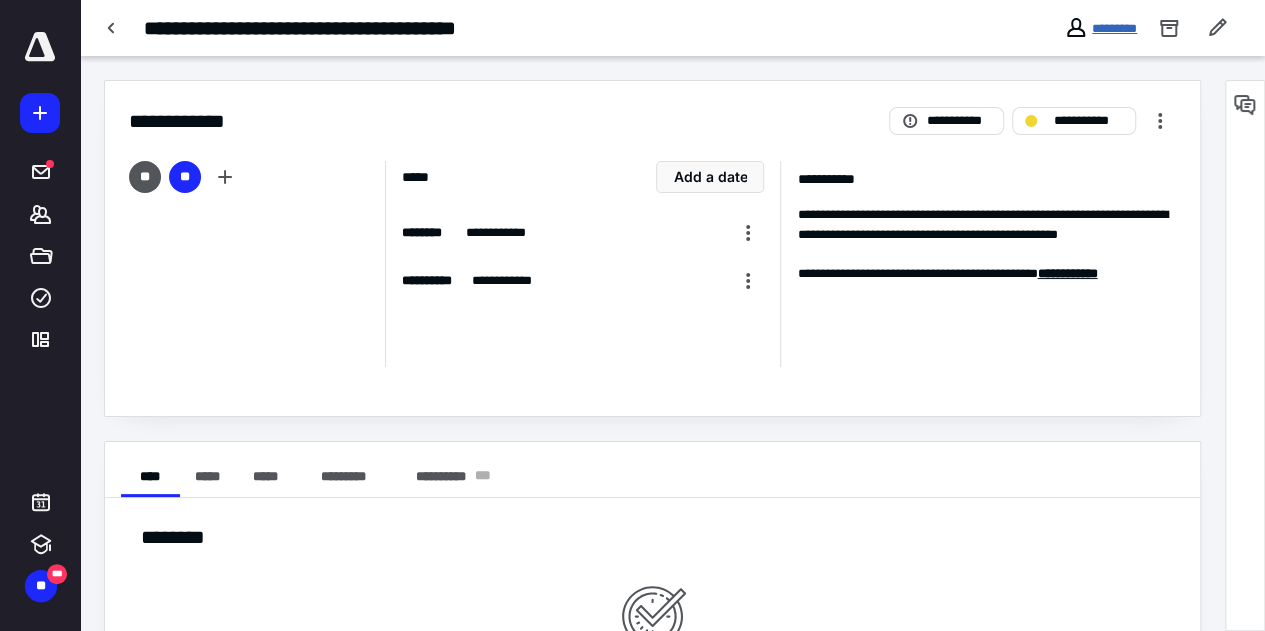 click on "*********" at bounding box center [1114, 28] 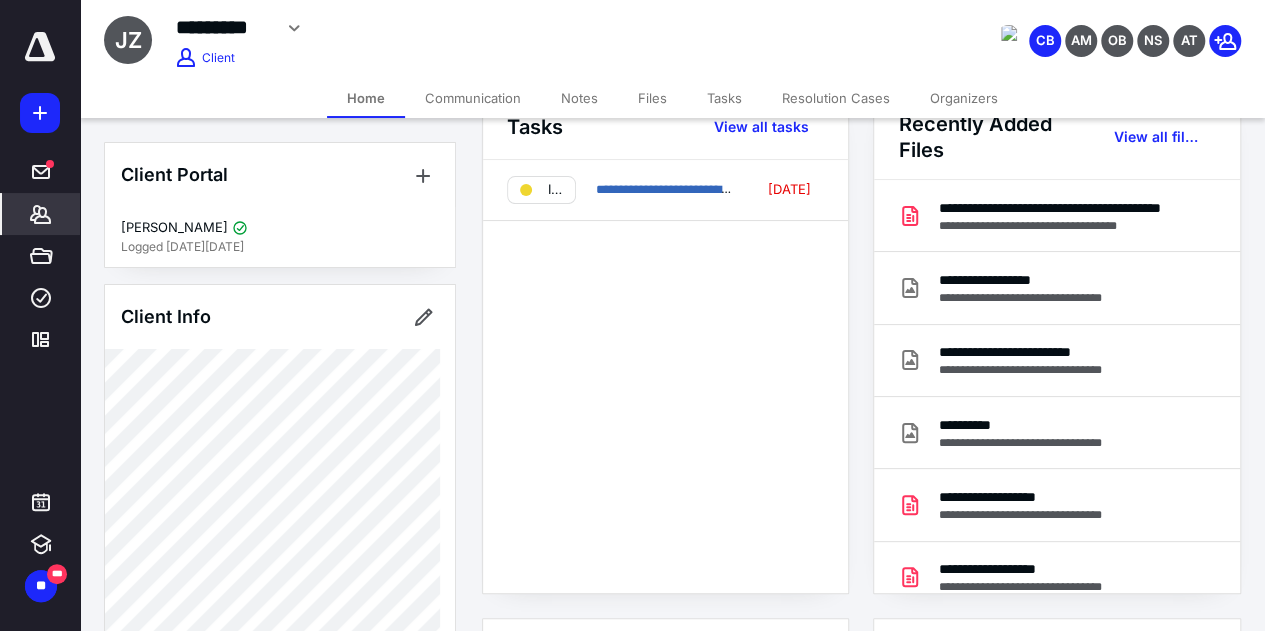 scroll, scrollTop: 0, scrollLeft: 0, axis: both 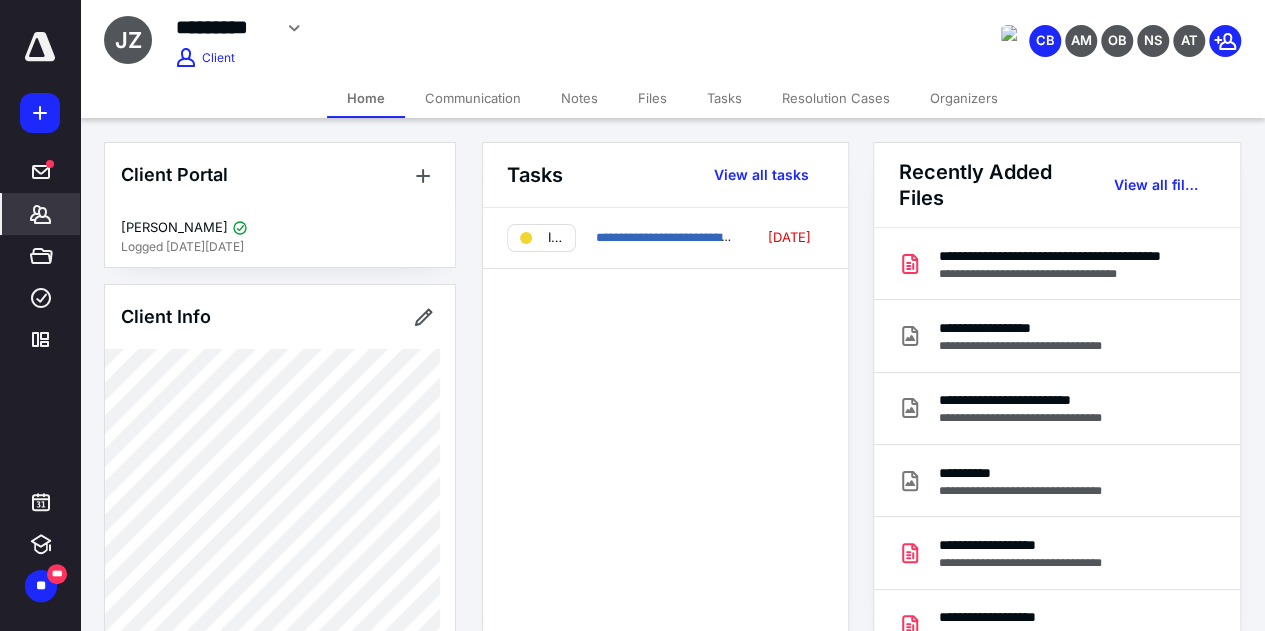 click on "Files" at bounding box center (652, 98) 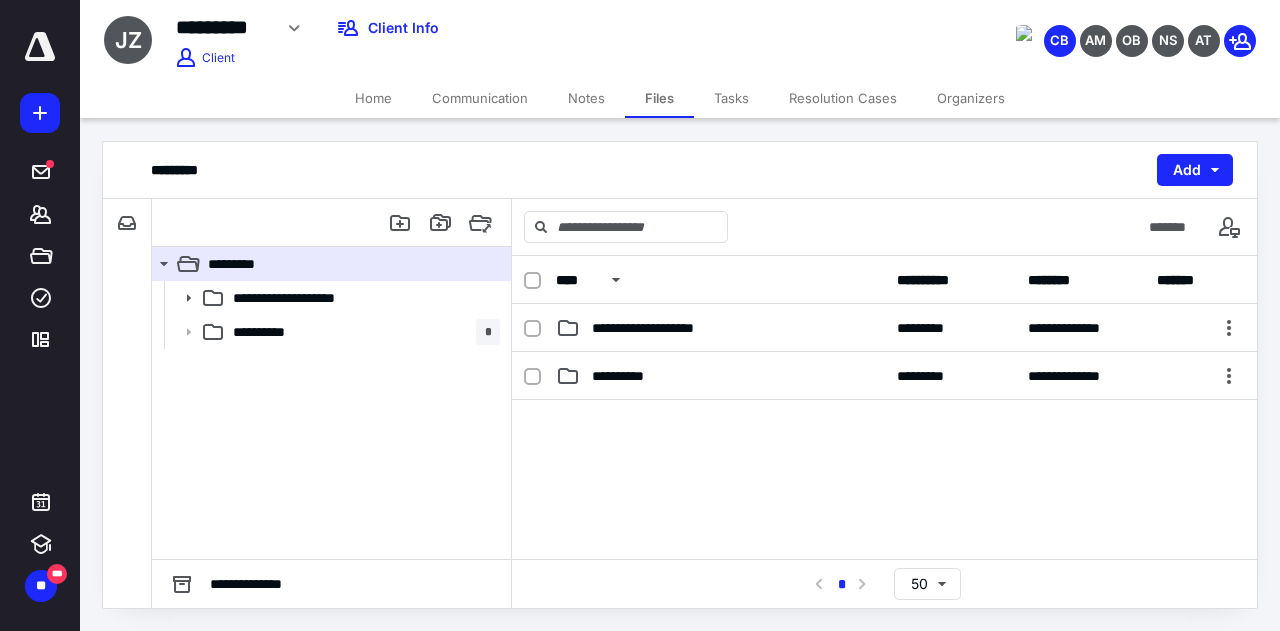 click at bounding box center (40, 47) 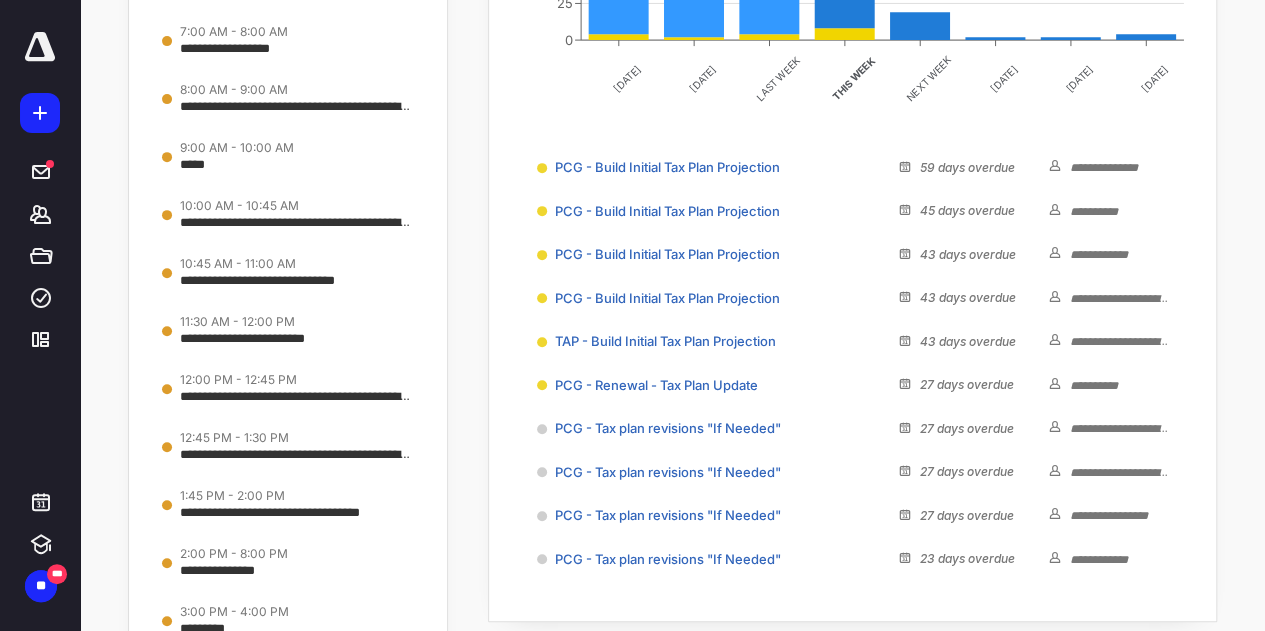 scroll, scrollTop: 354, scrollLeft: 0, axis: vertical 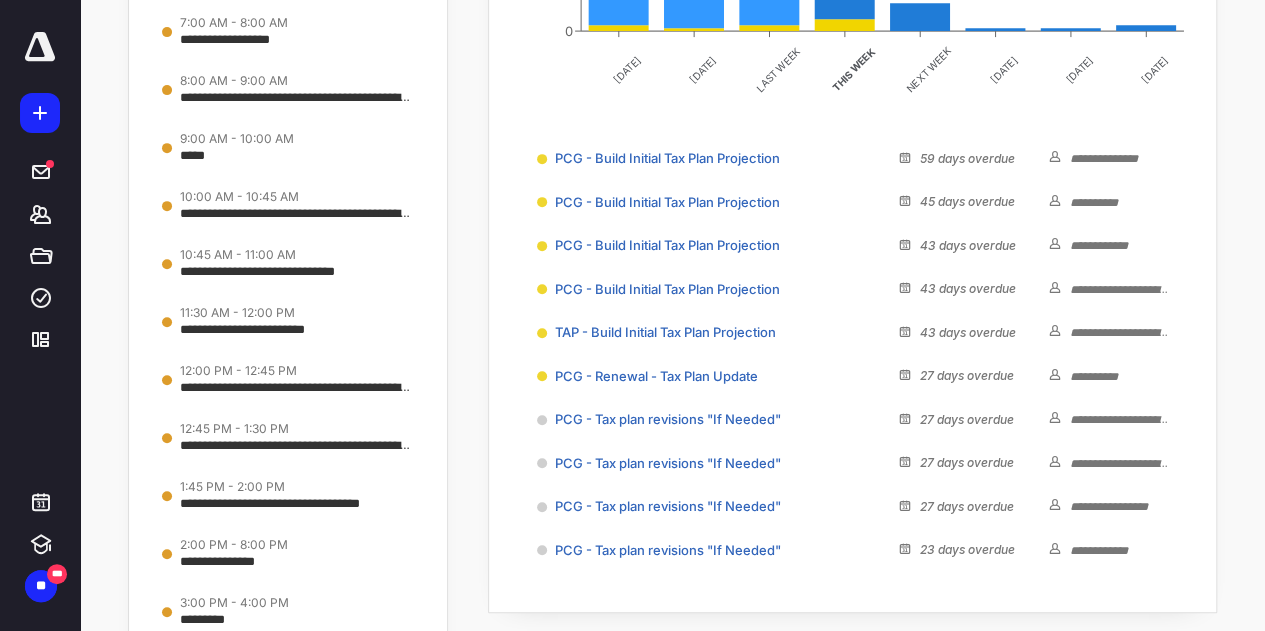 click on "**********" at bounding box center (852, 213) 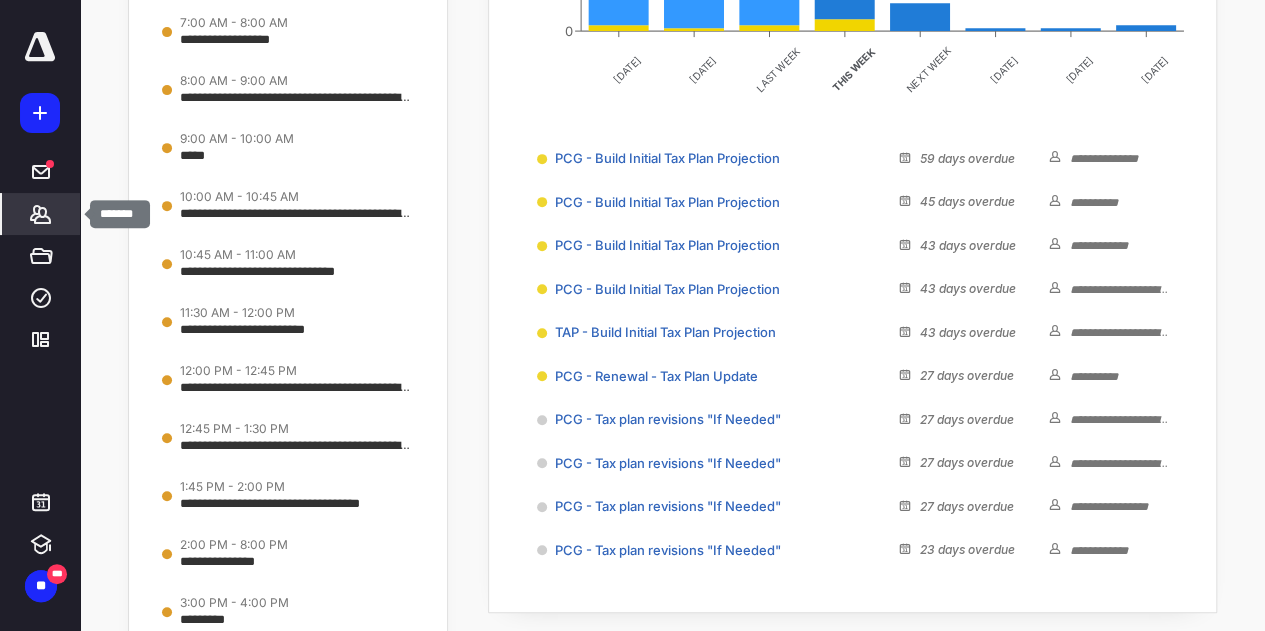 click 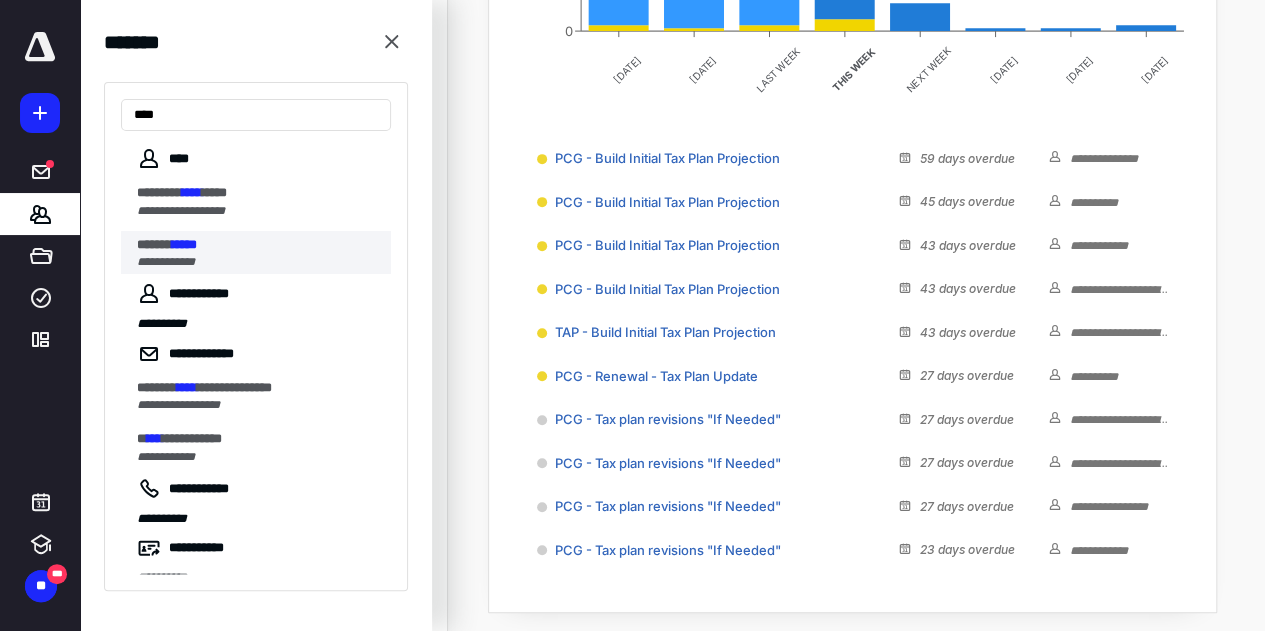 type on "****" 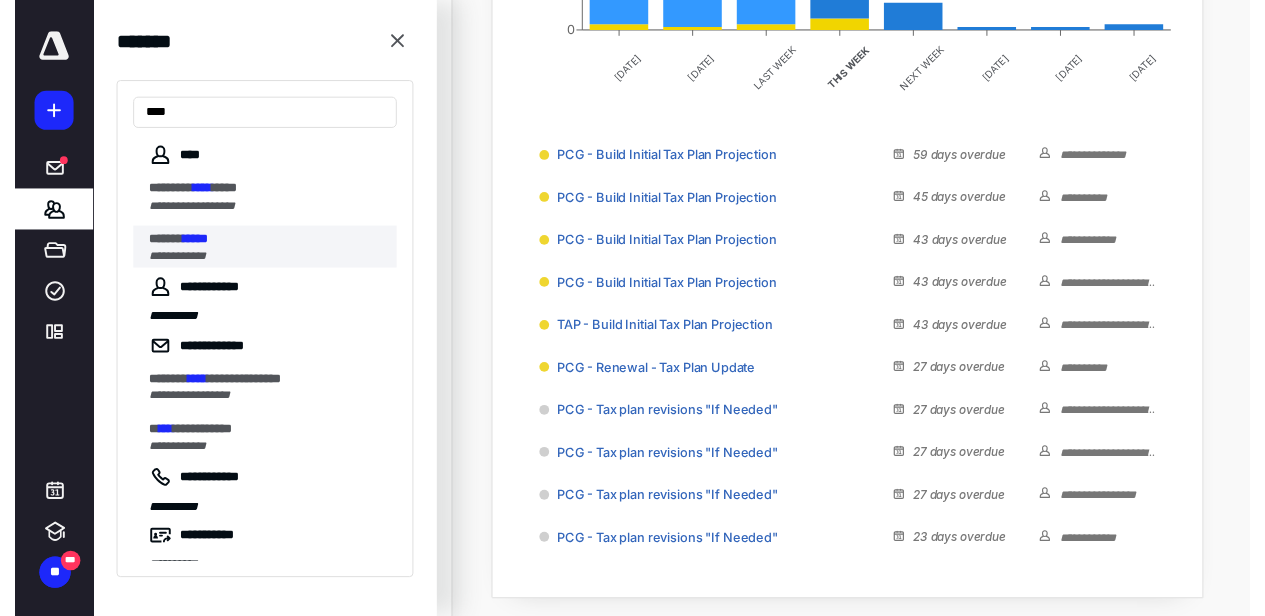 scroll, scrollTop: 0, scrollLeft: 0, axis: both 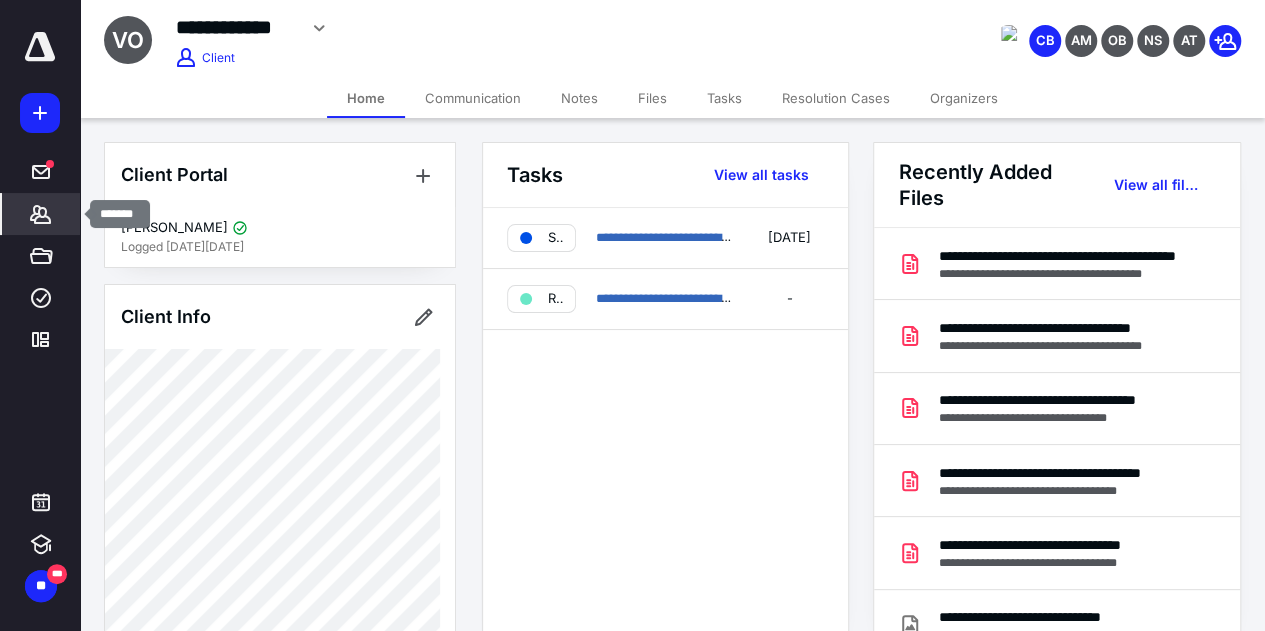 click 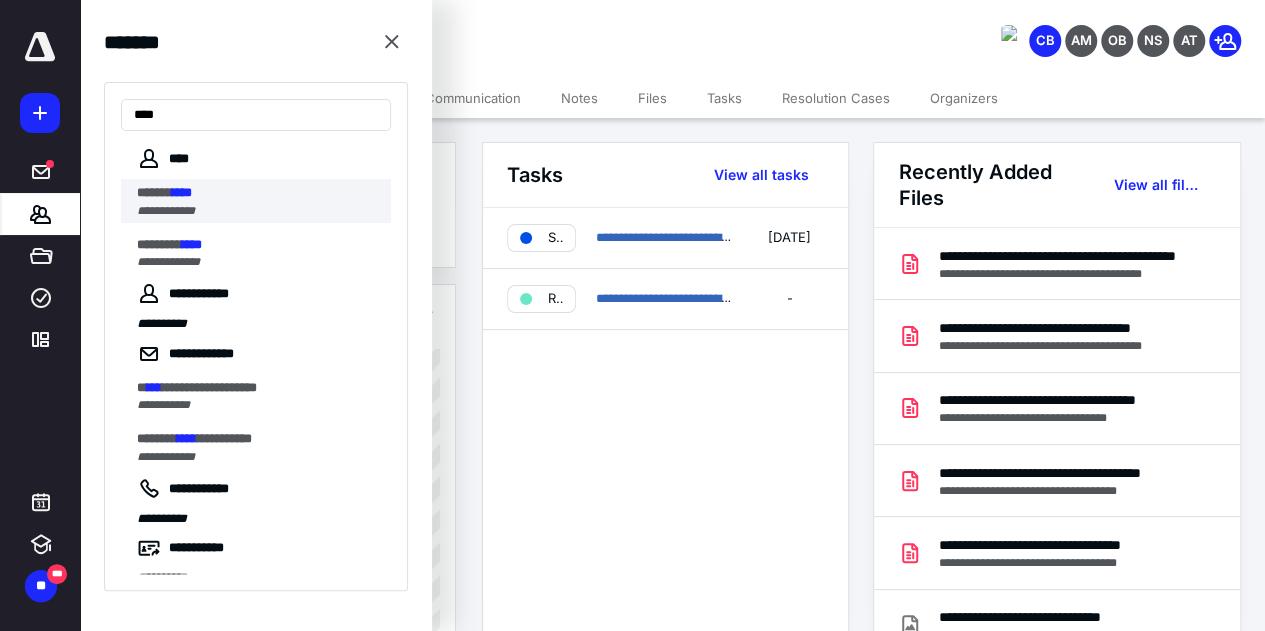 type on "****" 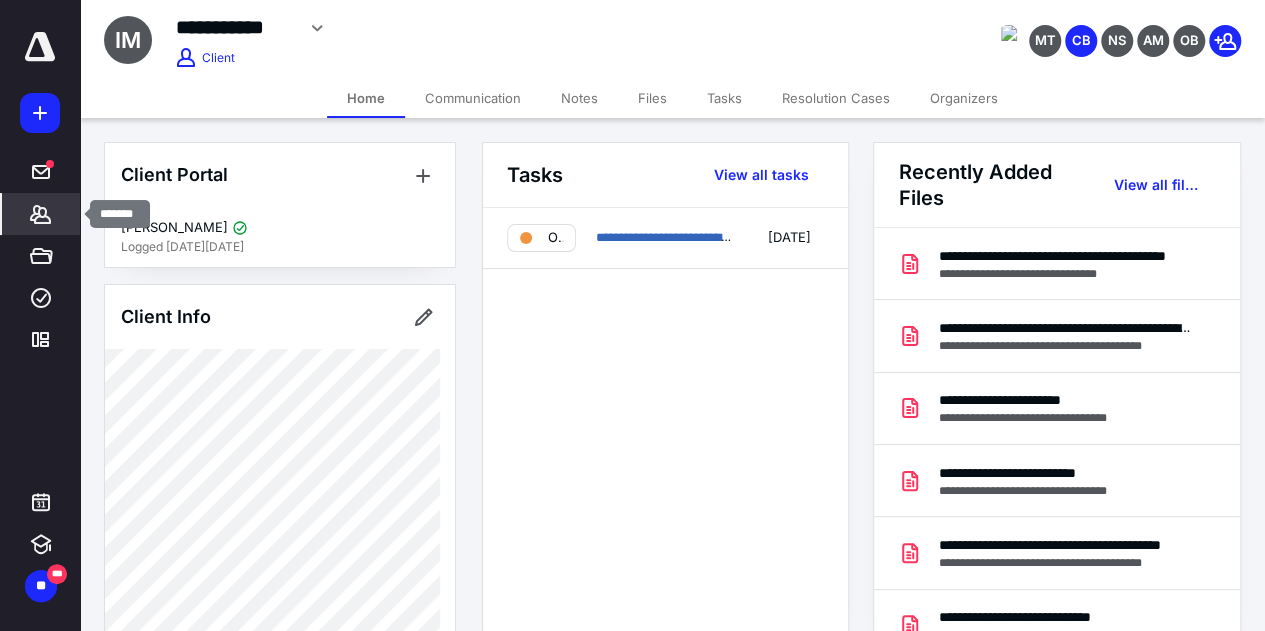 click 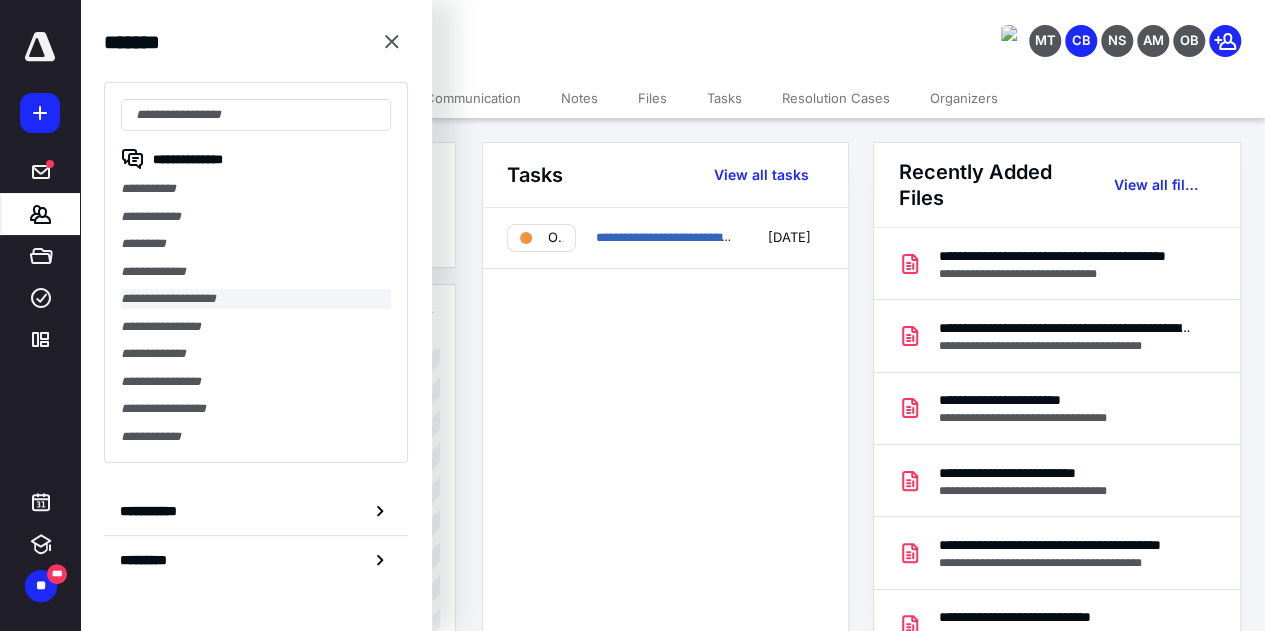 click on "**********" at bounding box center (256, 299) 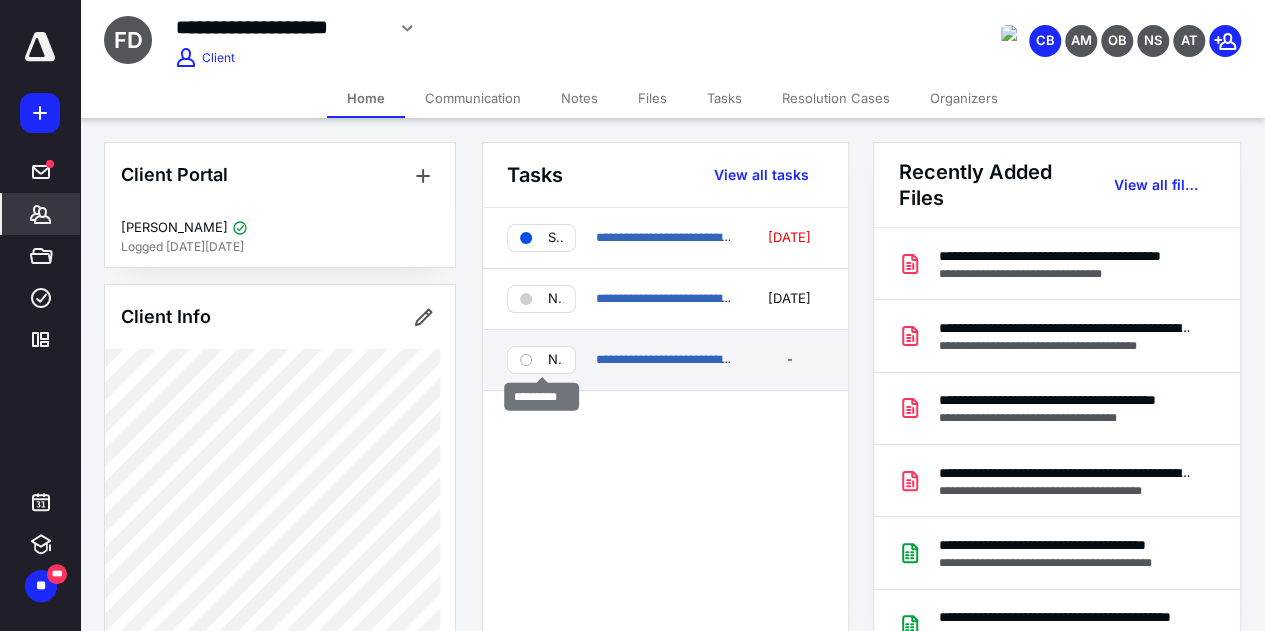 click on "No status" at bounding box center (555, 360) 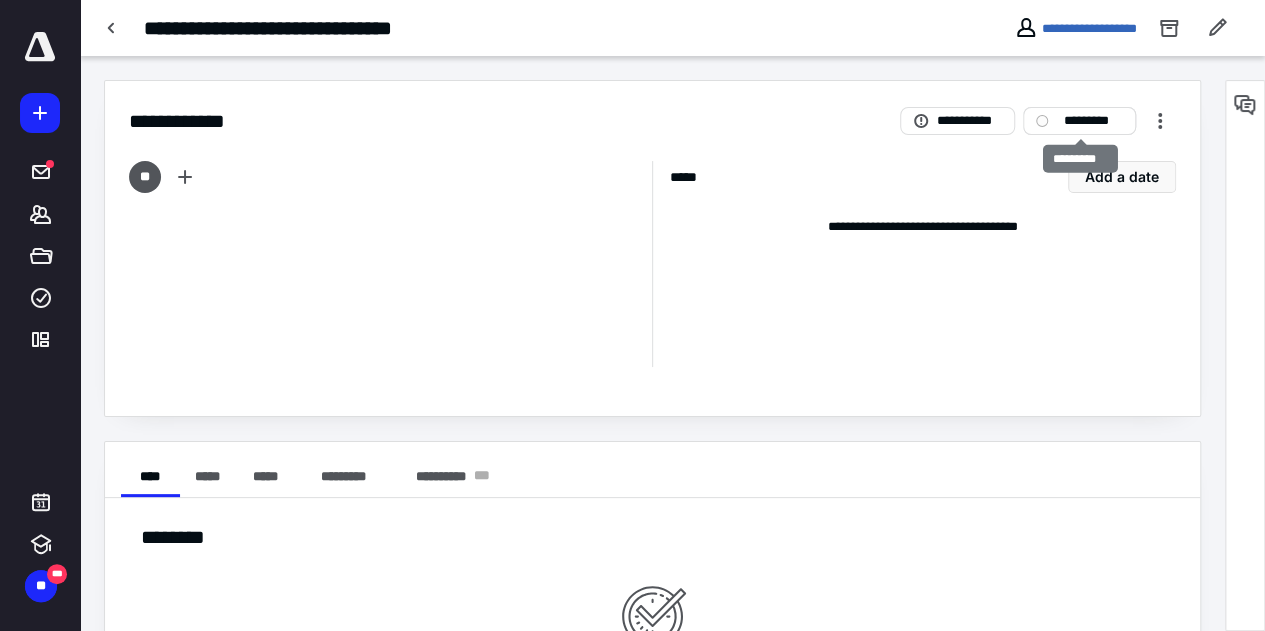 click on "*********" at bounding box center [1093, 121] 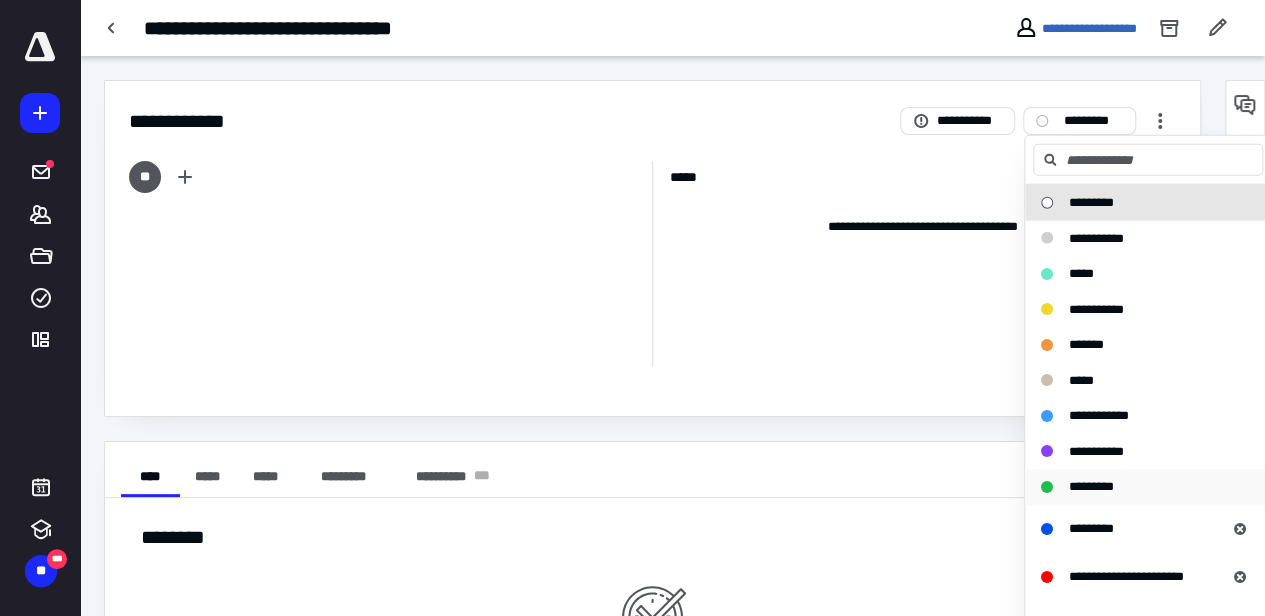 click on "*********" at bounding box center [1148, 487] 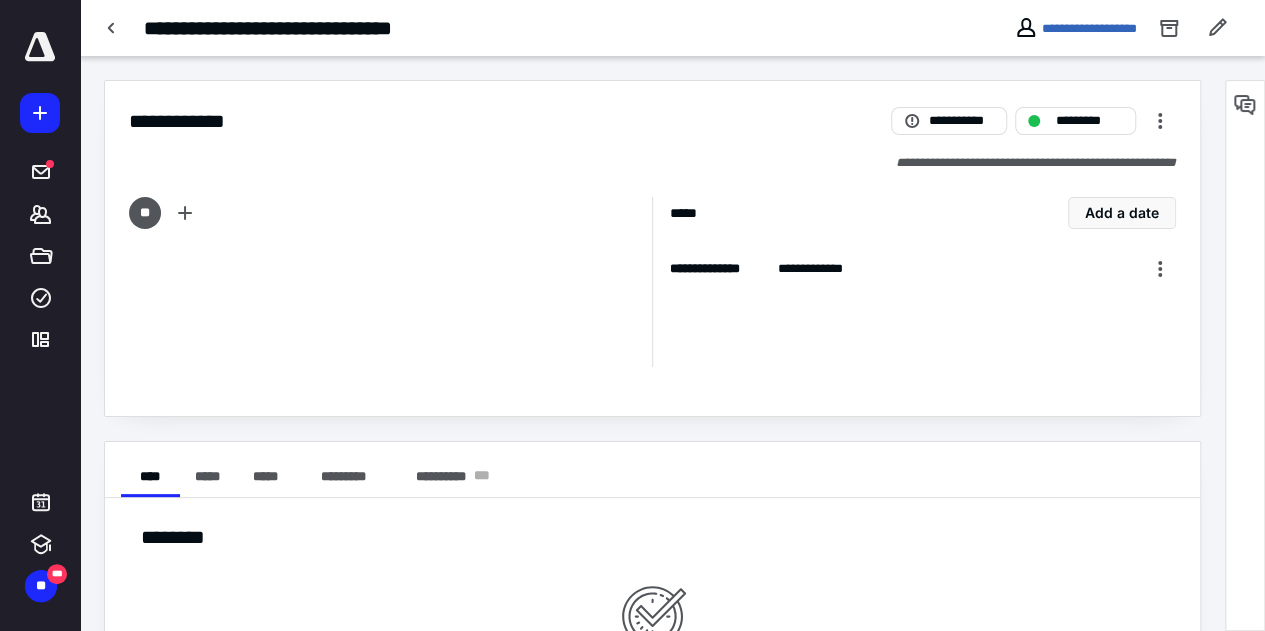 click at bounding box center (40, 47) 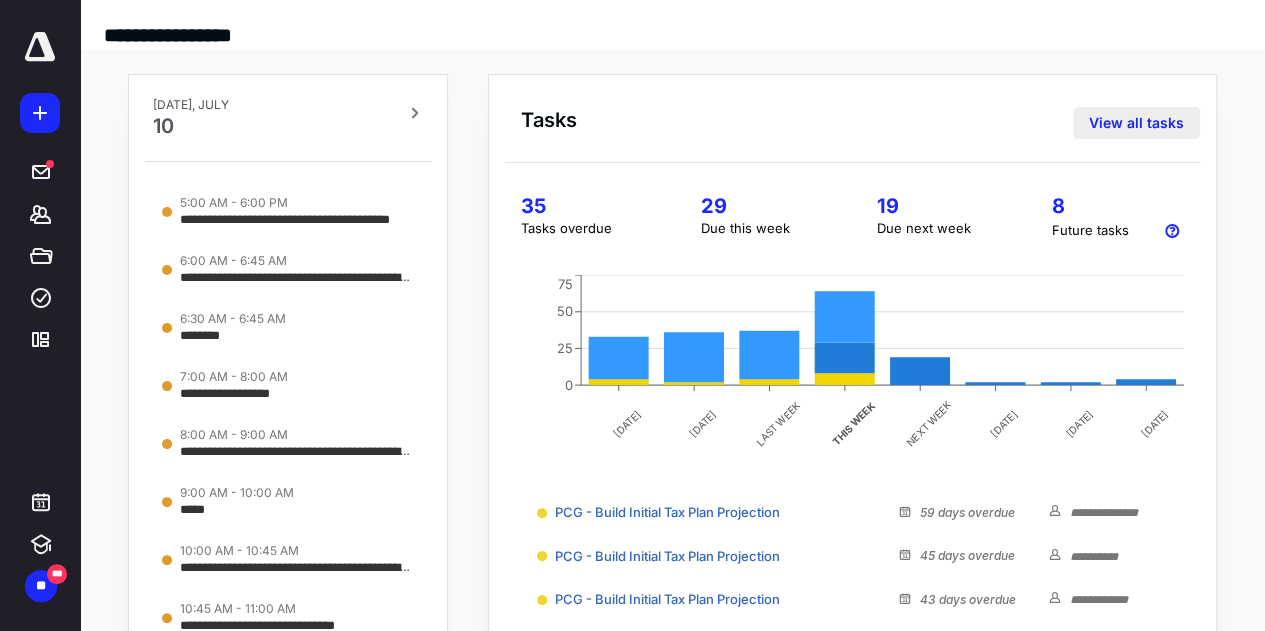 click on "View all tasks" at bounding box center [1136, 123] 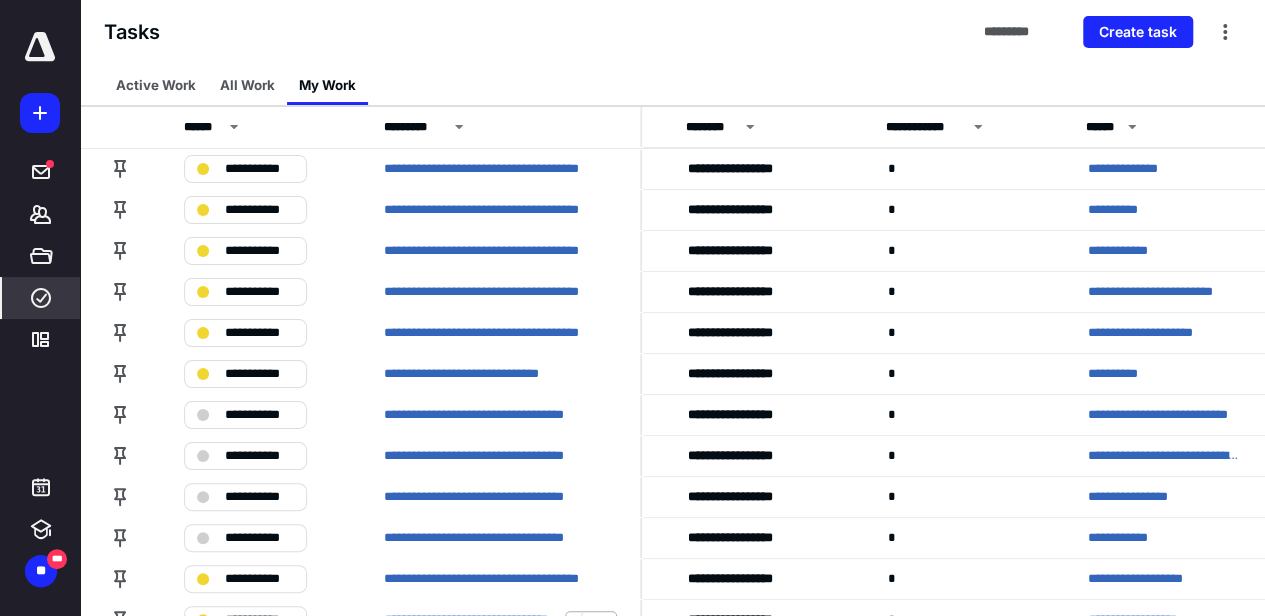 scroll, scrollTop: 0, scrollLeft: 162, axis: horizontal 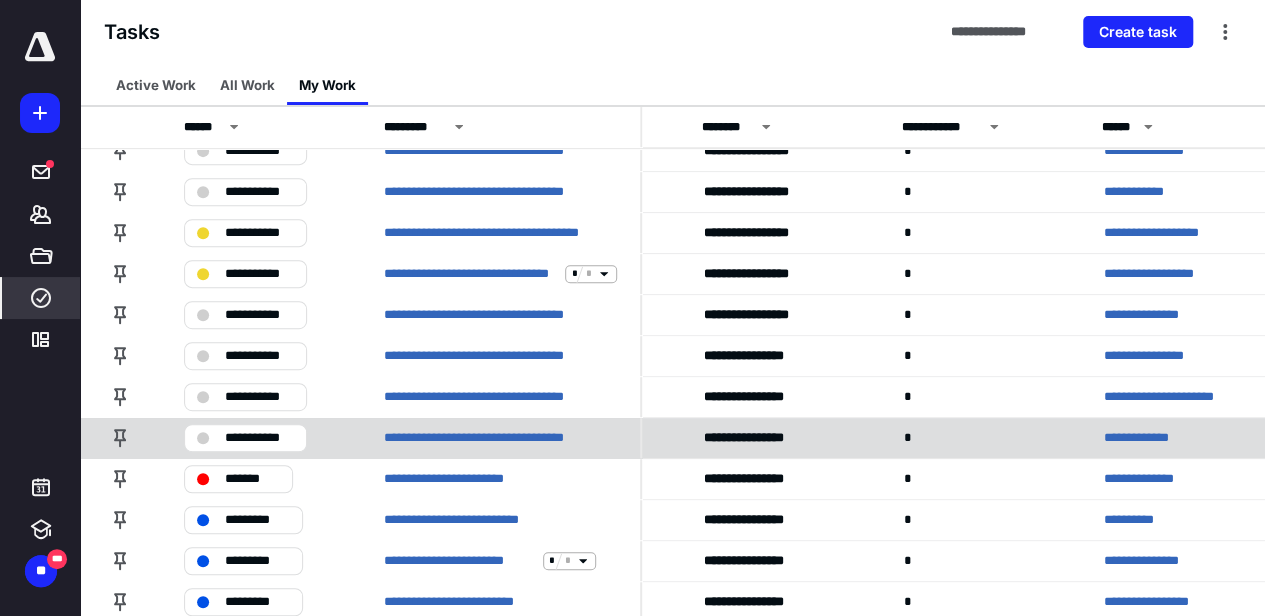 click on "**********" at bounding box center (259, 438) 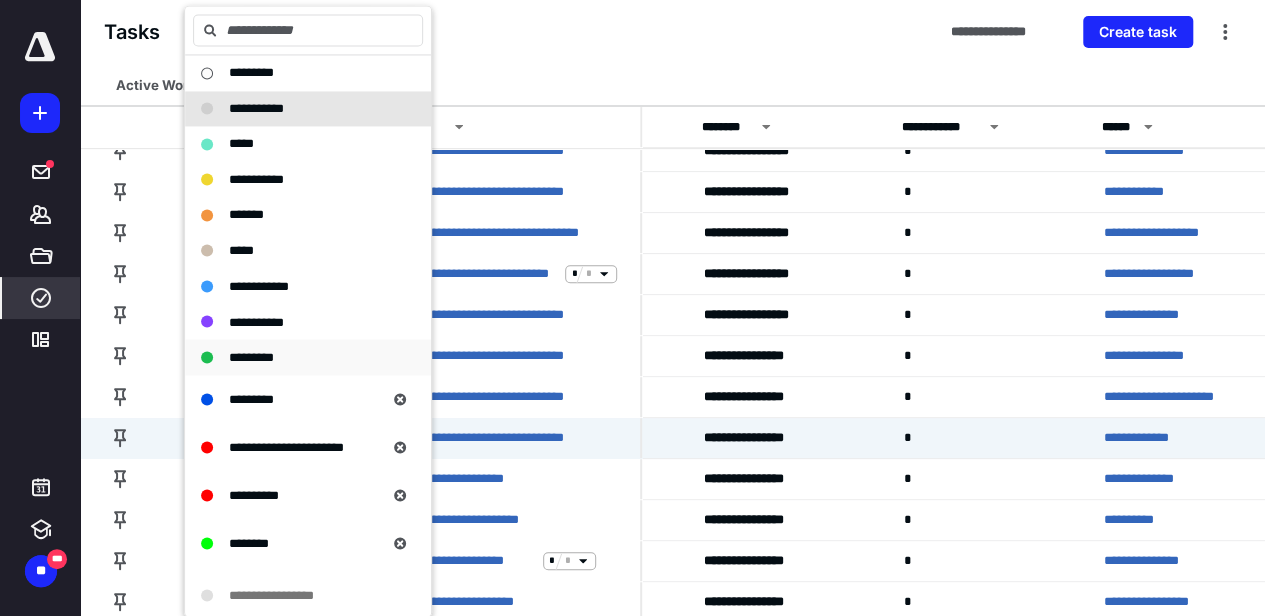click on "*********" at bounding box center (251, 357) 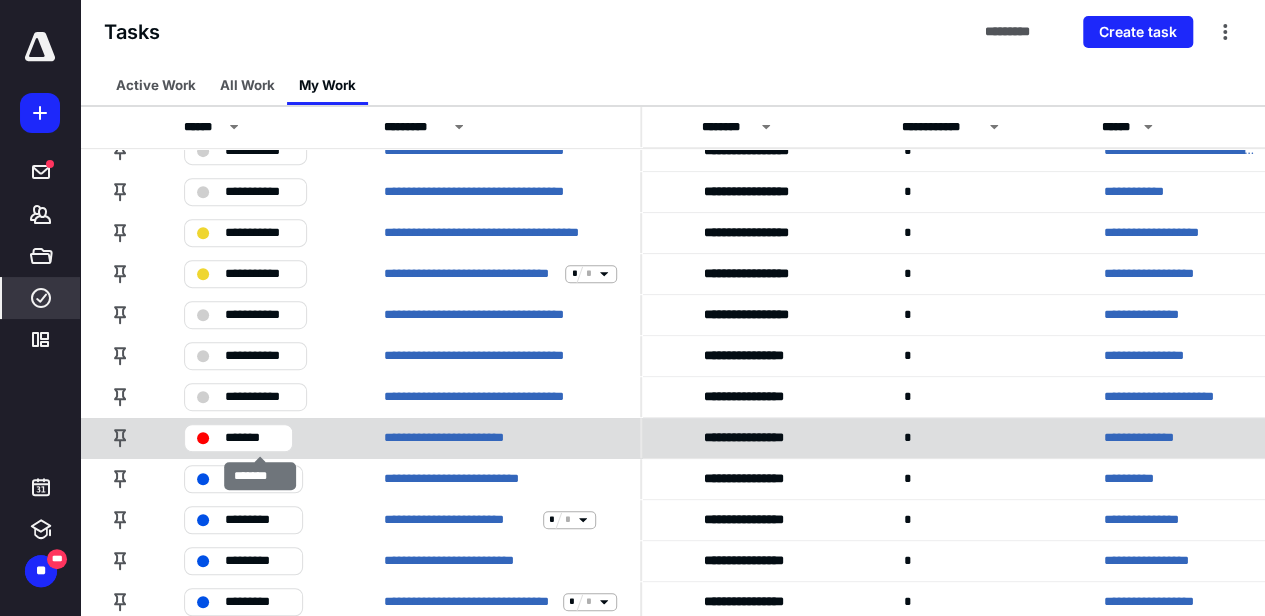click on "*******" at bounding box center (252, 438) 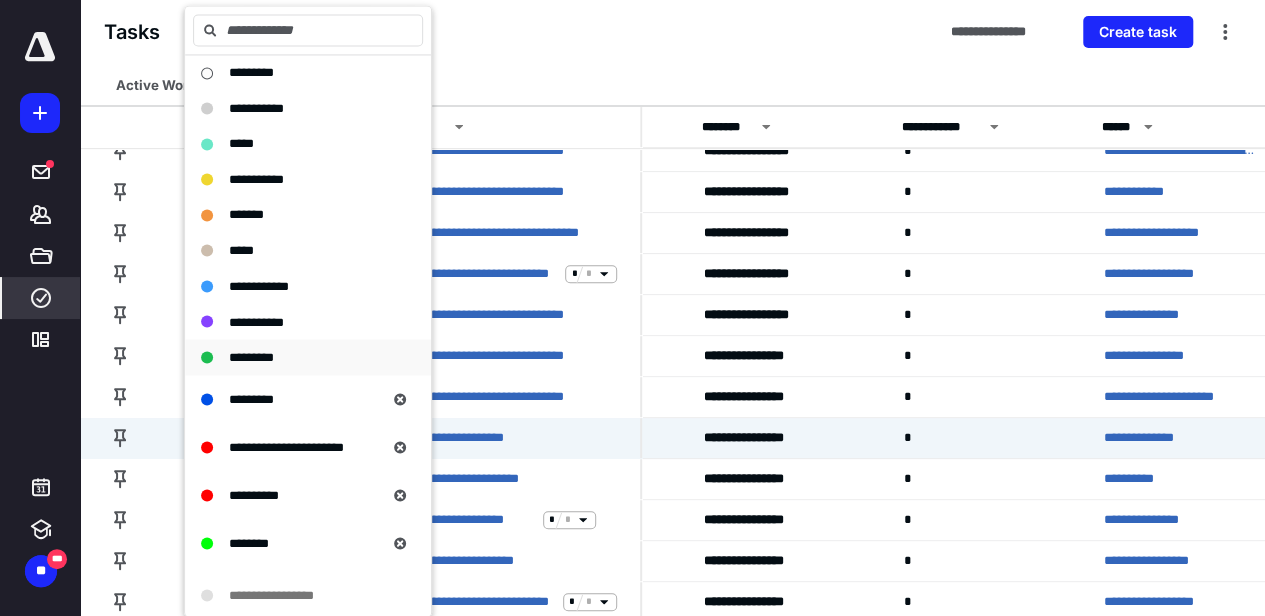 click on "*********" at bounding box center [251, 356] 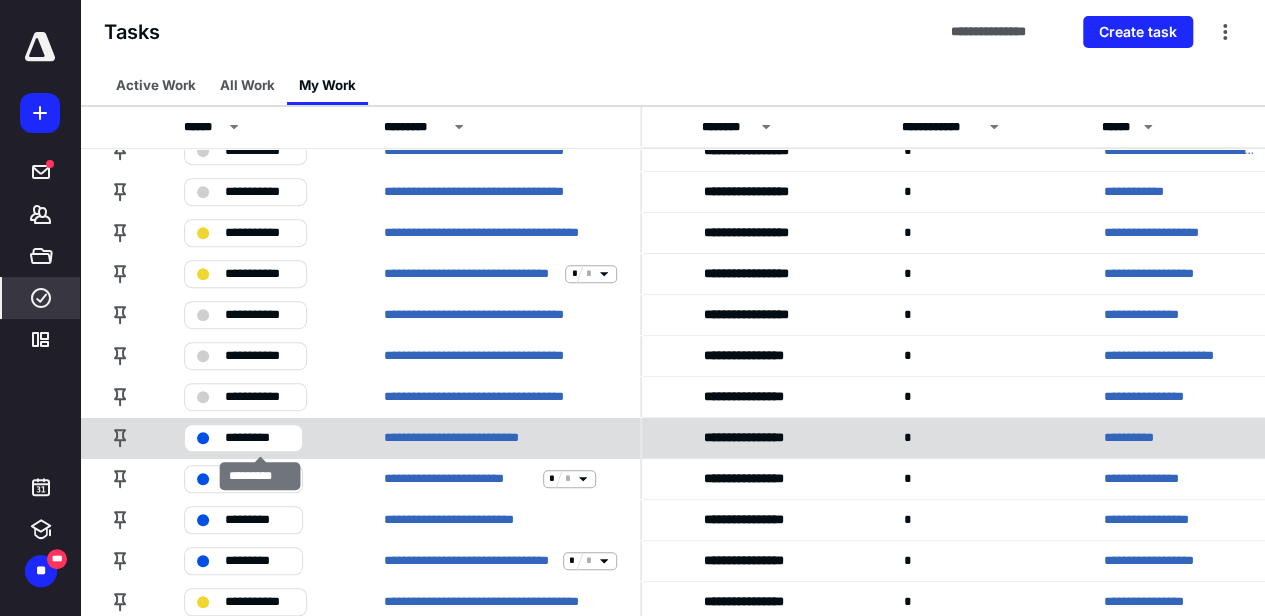 click on "*********" at bounding box center (257, 438) 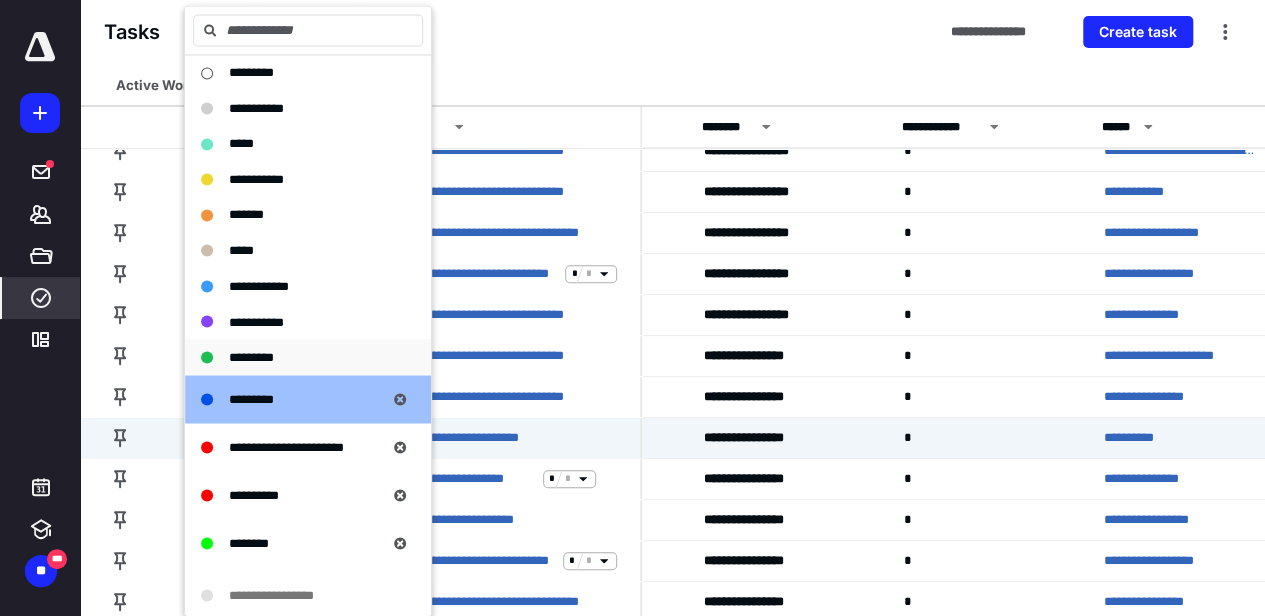 click on "*********" at bounding box center (251, 356) 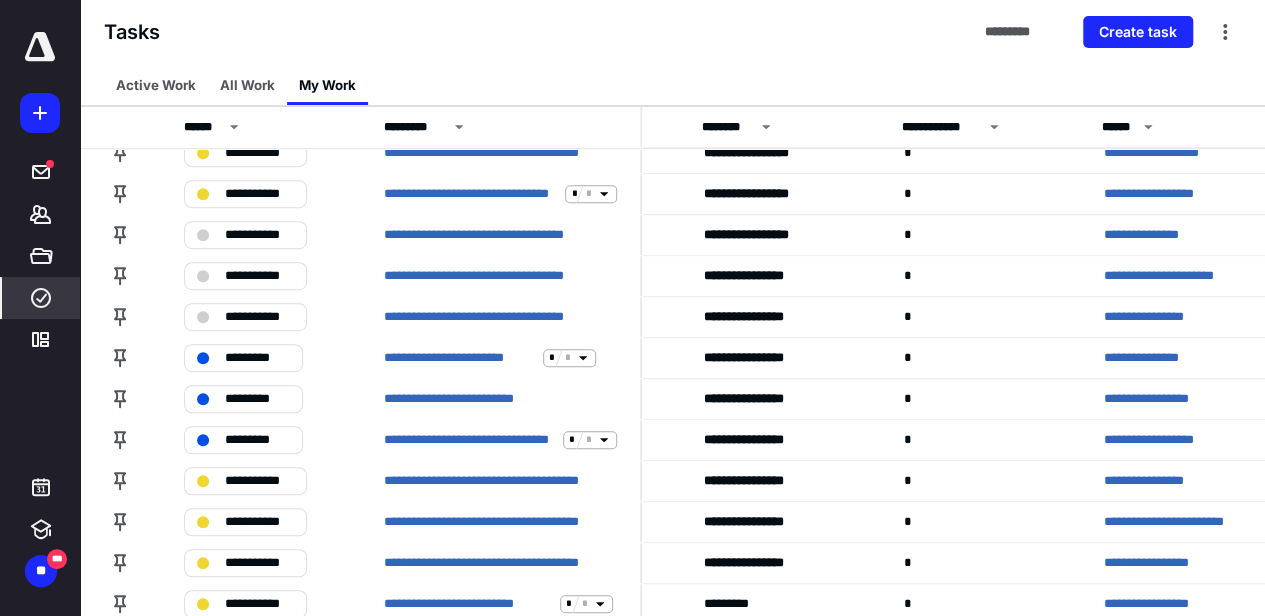 scroll, scrollTop: 466, scrollLeft: 162, axis: both 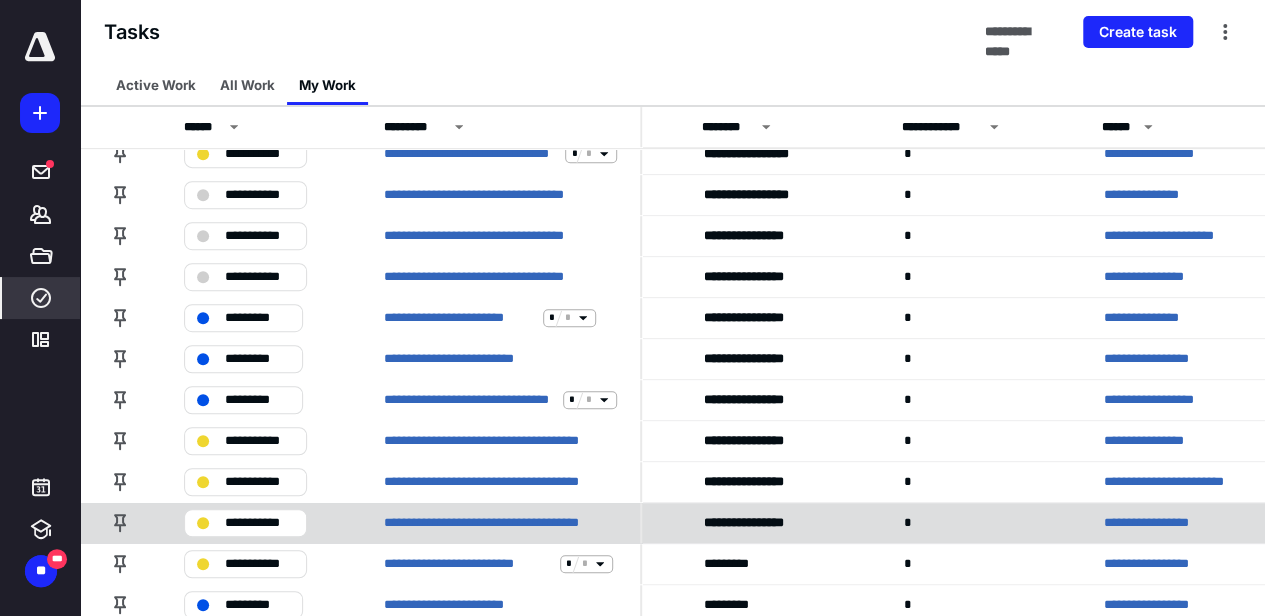 click at bounding box center (203, 523) 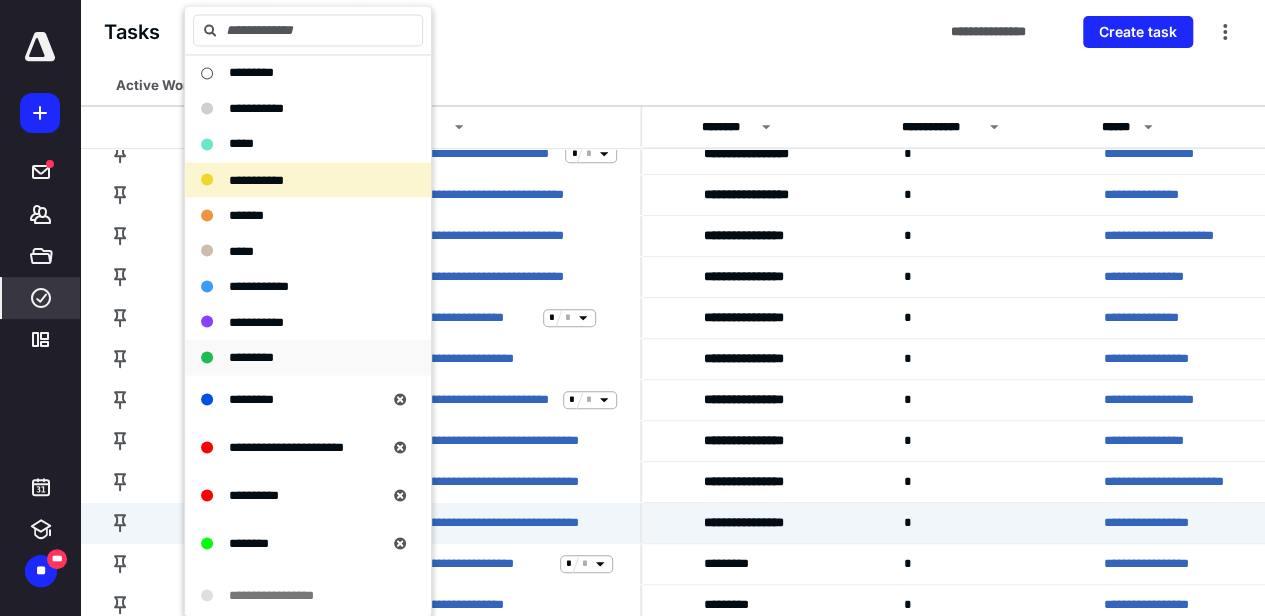 click on "*********" at bounding box center [251, 356] 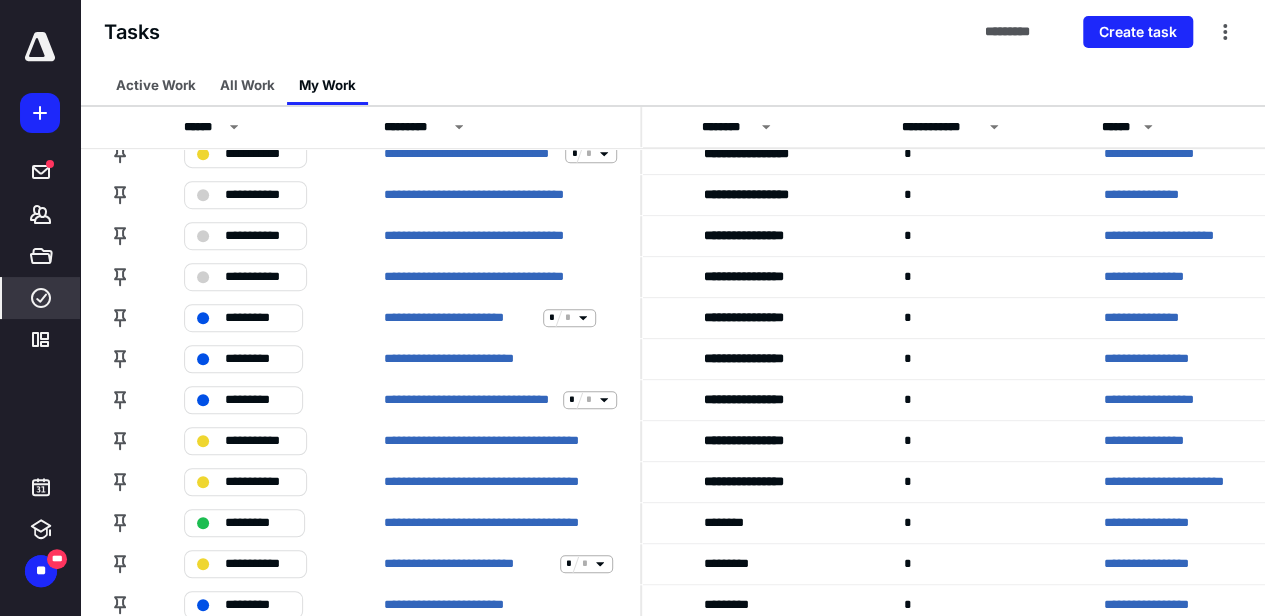scroll, scrollTop: 385, scrollLeft: 162, axis: both 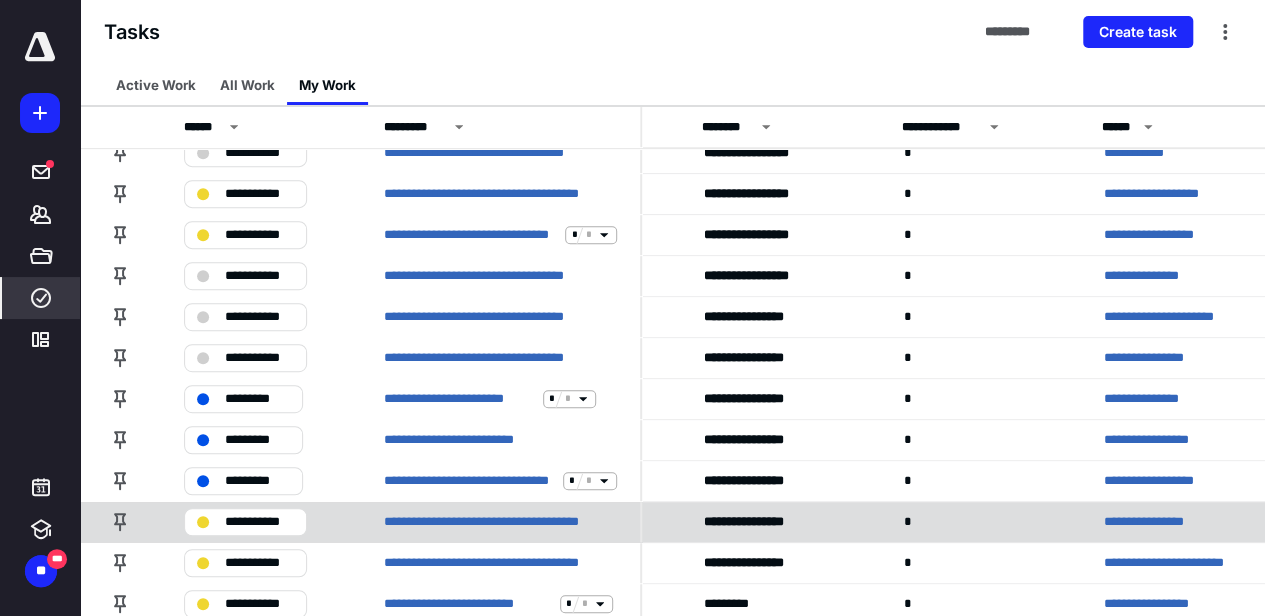 click on "**********" at bounding box center [259, 522] 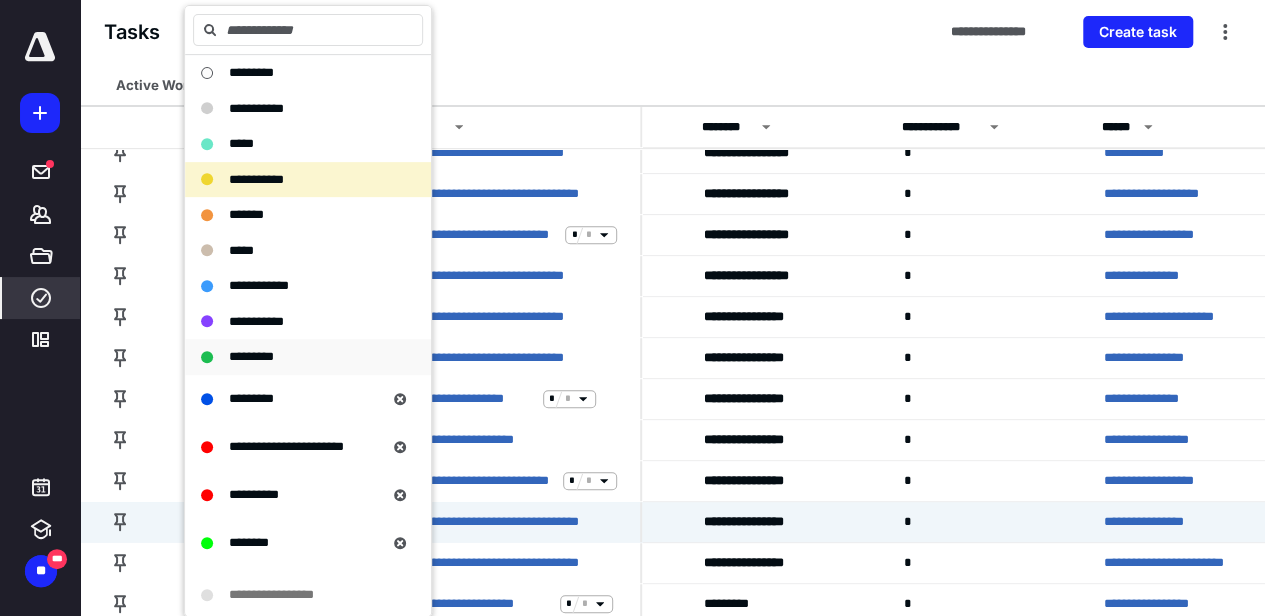 click on "*********" at bounding box center (251, 356) 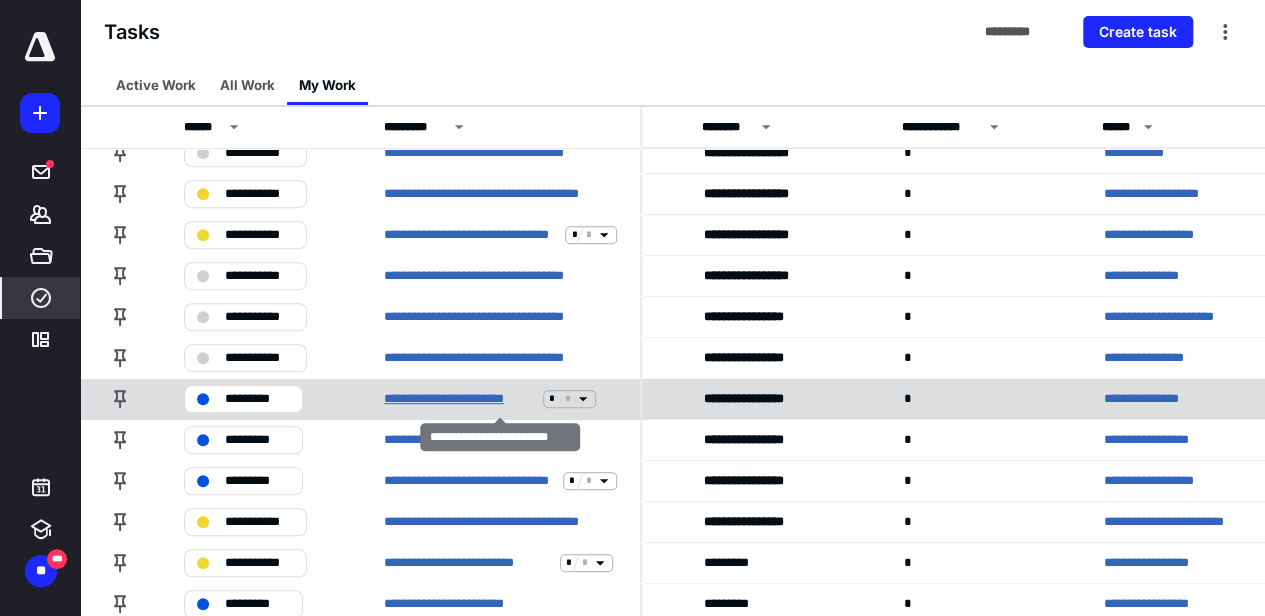 click on "**********" at bounding box center [459, 399] 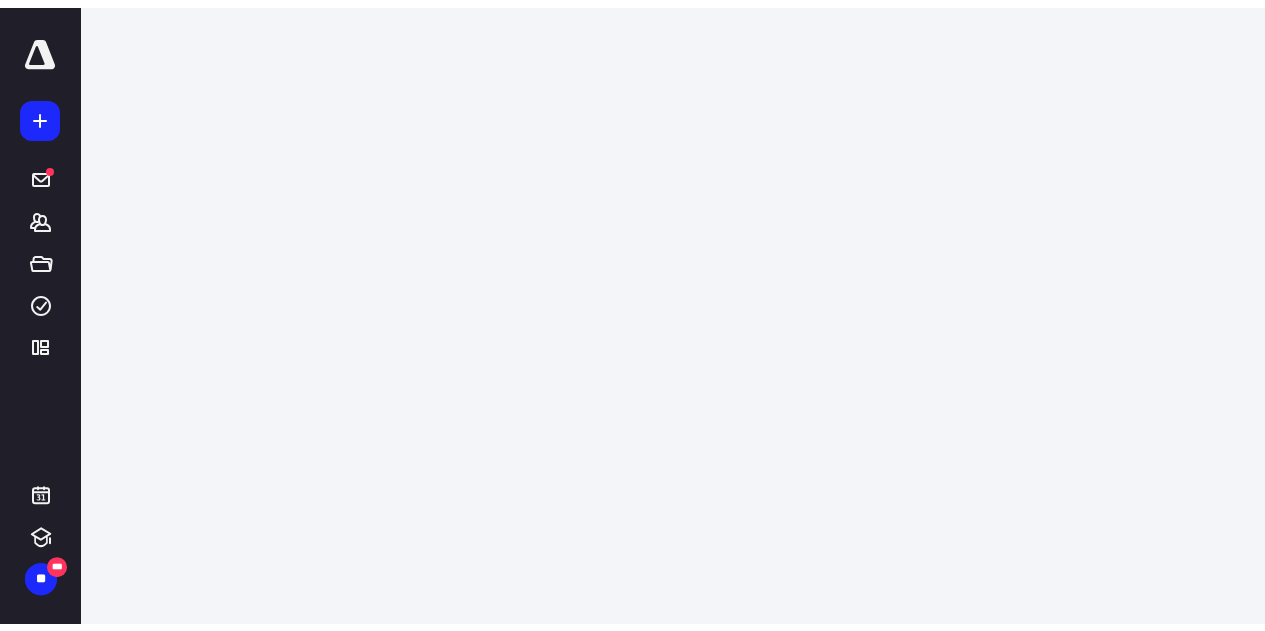 scroll, scrollTop: 0, scrollLeft: 0, axis: both 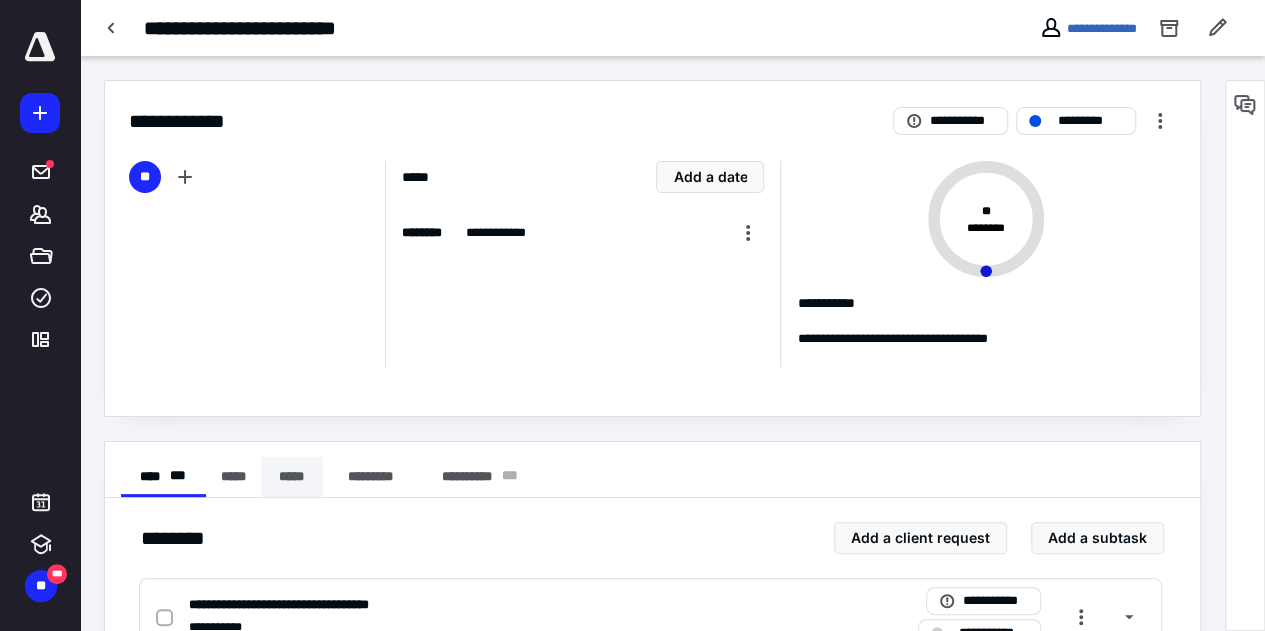 click on "*****" at bounding box center (292, 477) 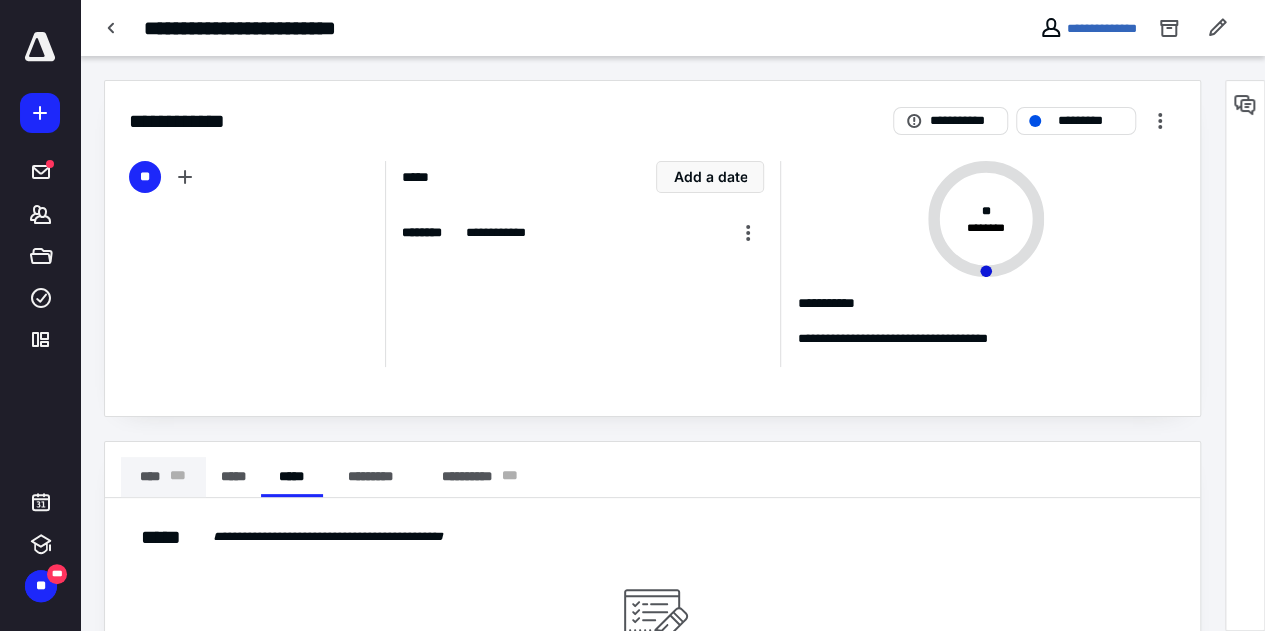 click on "**** * * *" at bounding box center [163, 477] 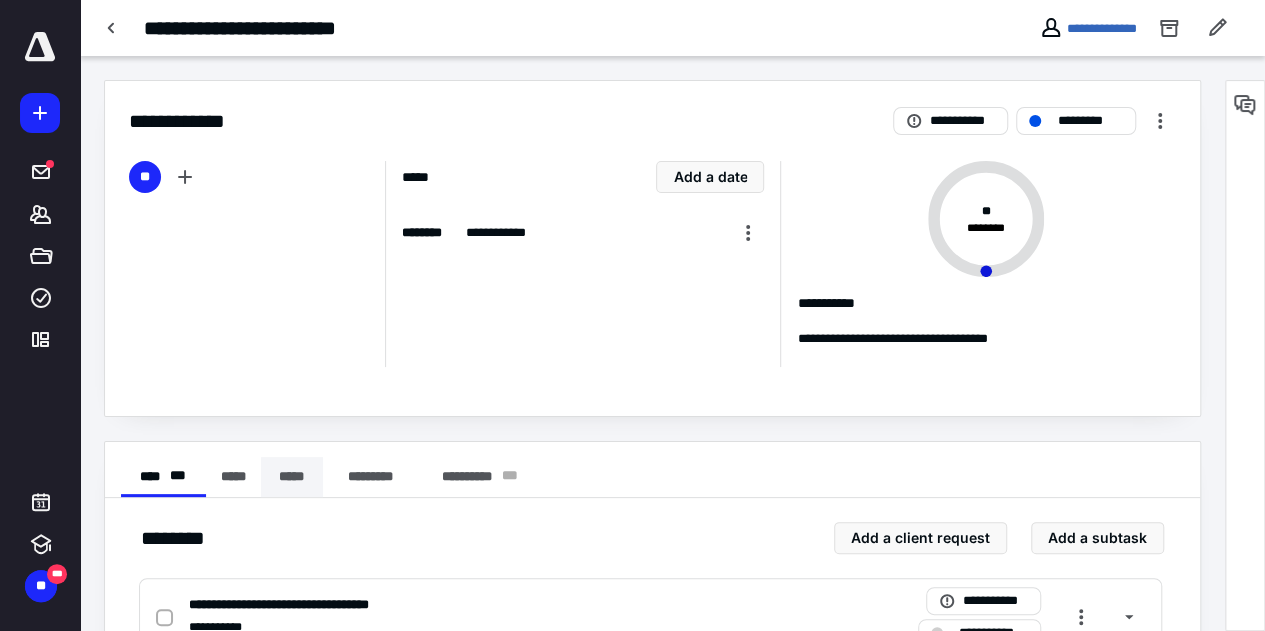 click on "*****" at bounding box center (292, 477) 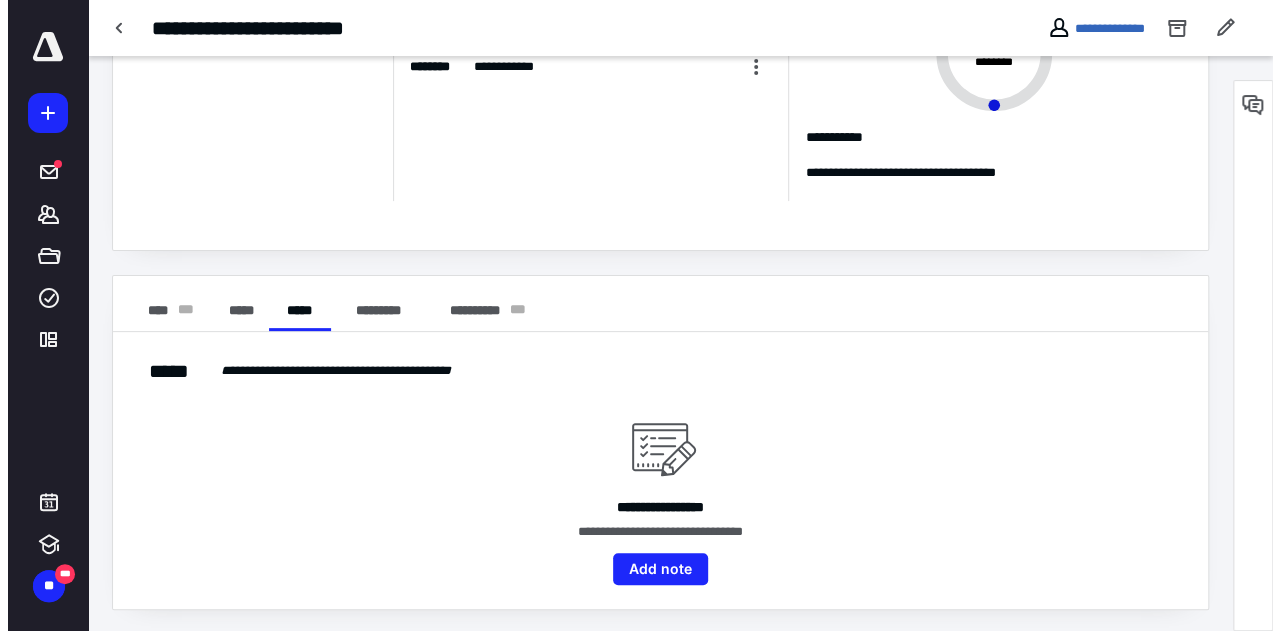 scroll, scrollTop: 167, scrollLeft: 0, axis: vertical 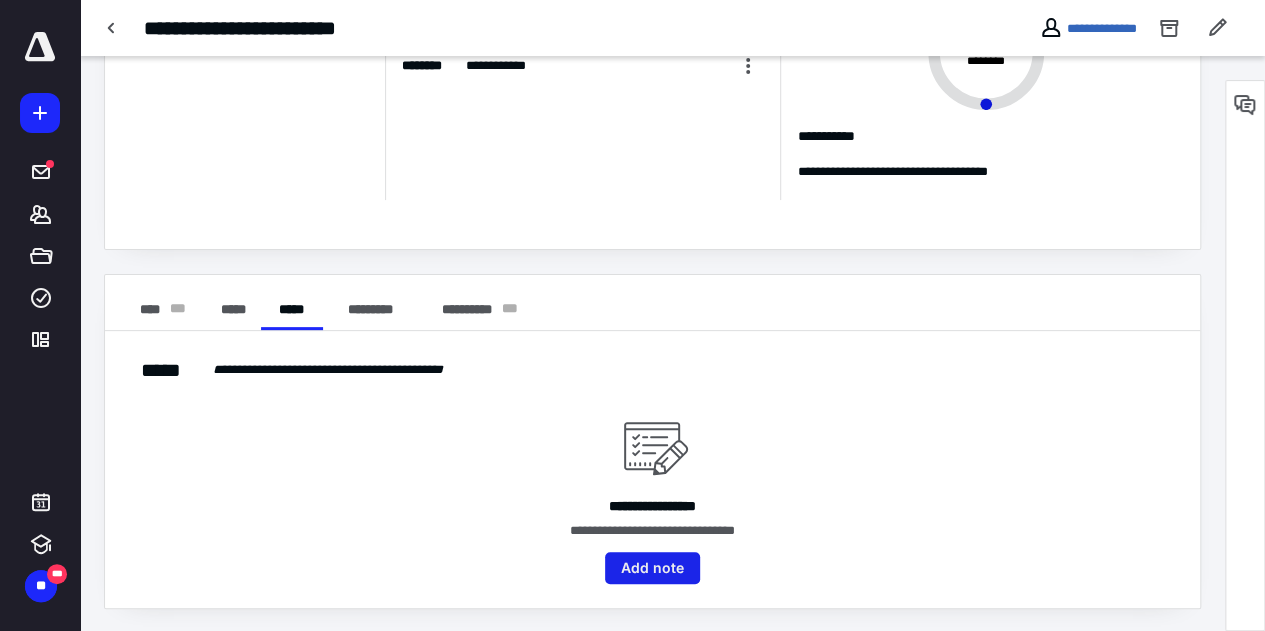 click on "Add note" at bounding box center (652, 568) 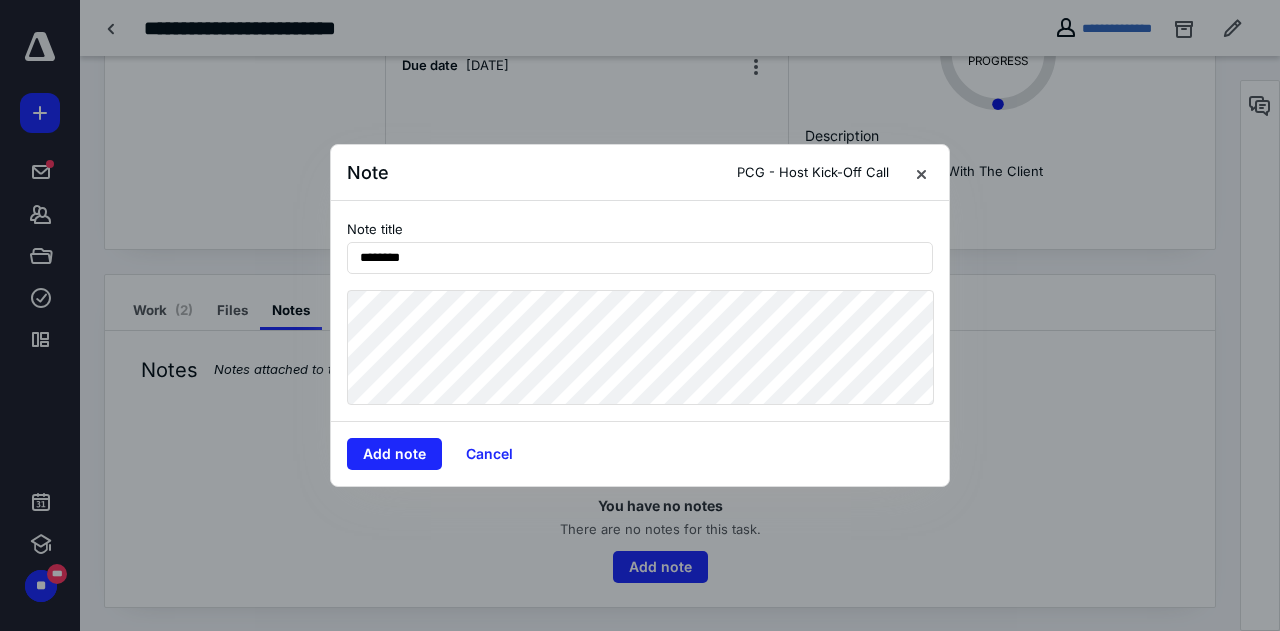 type on "********" 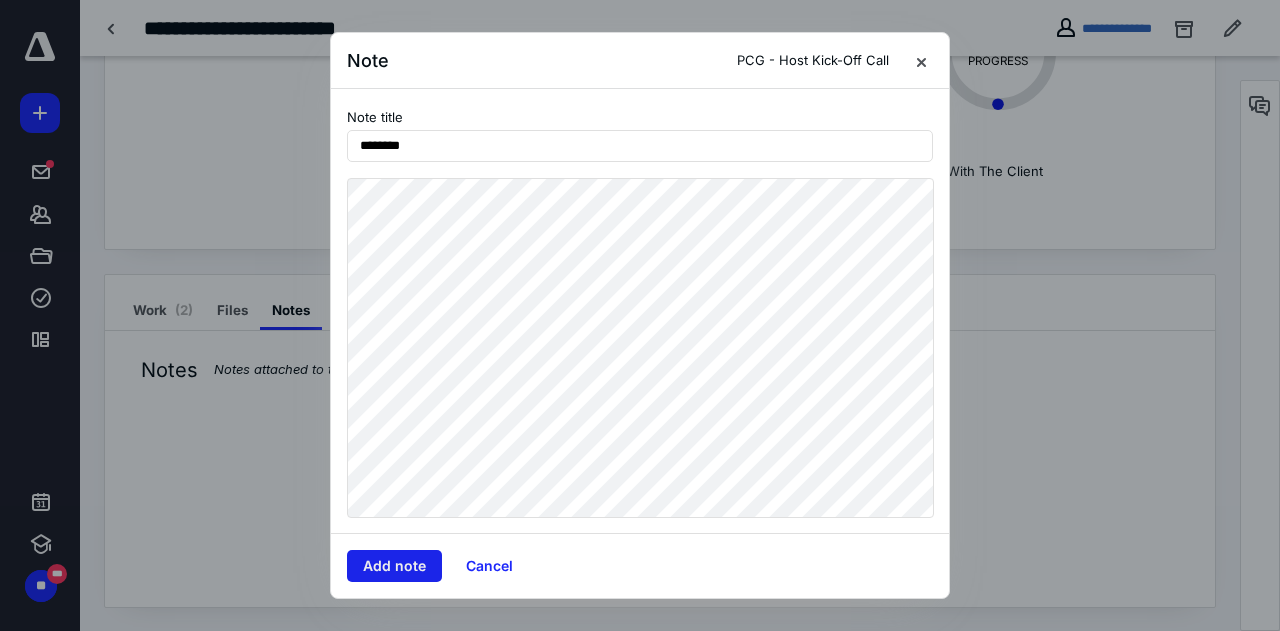 click on "Add note" at bounding box center [394, 566] 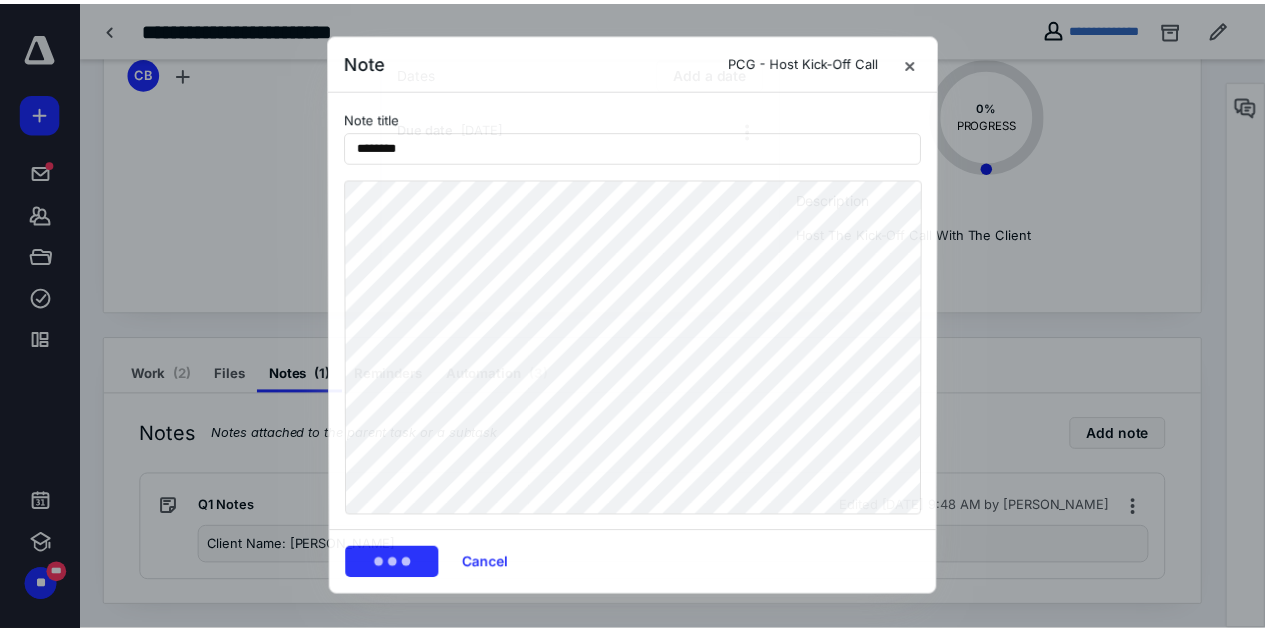 scroll, scrollTop: 101, scrollLeft: 0, axis: vertical 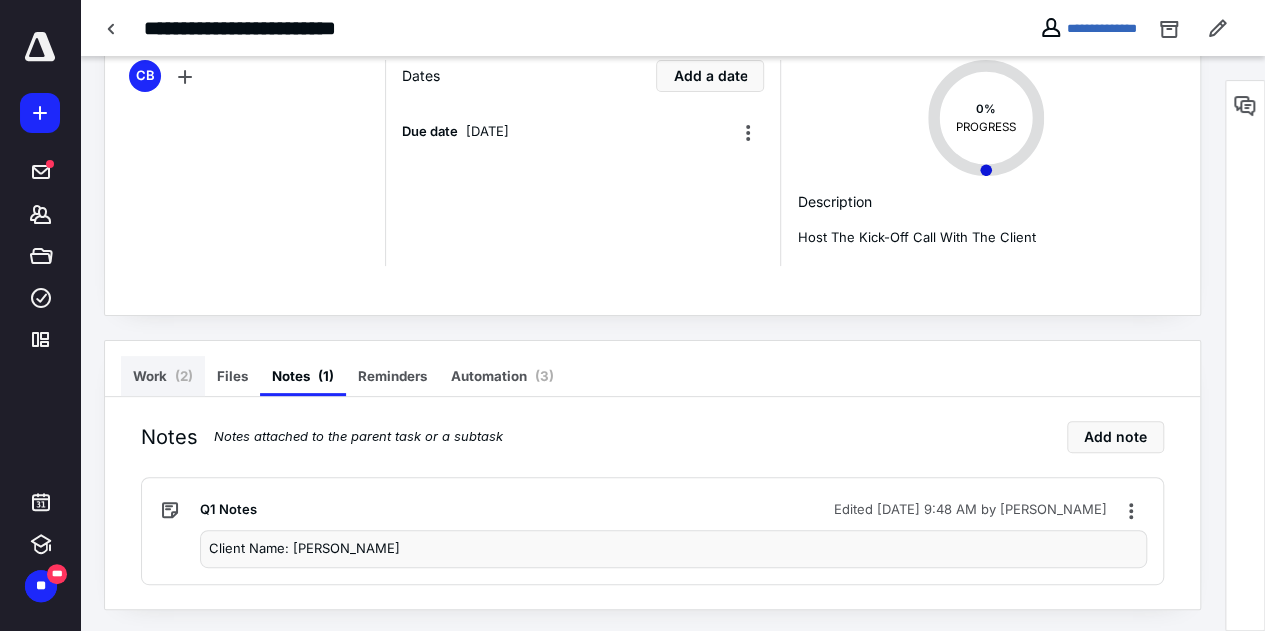 click on "Work ( 2 )" at bounding box center (163, 376) 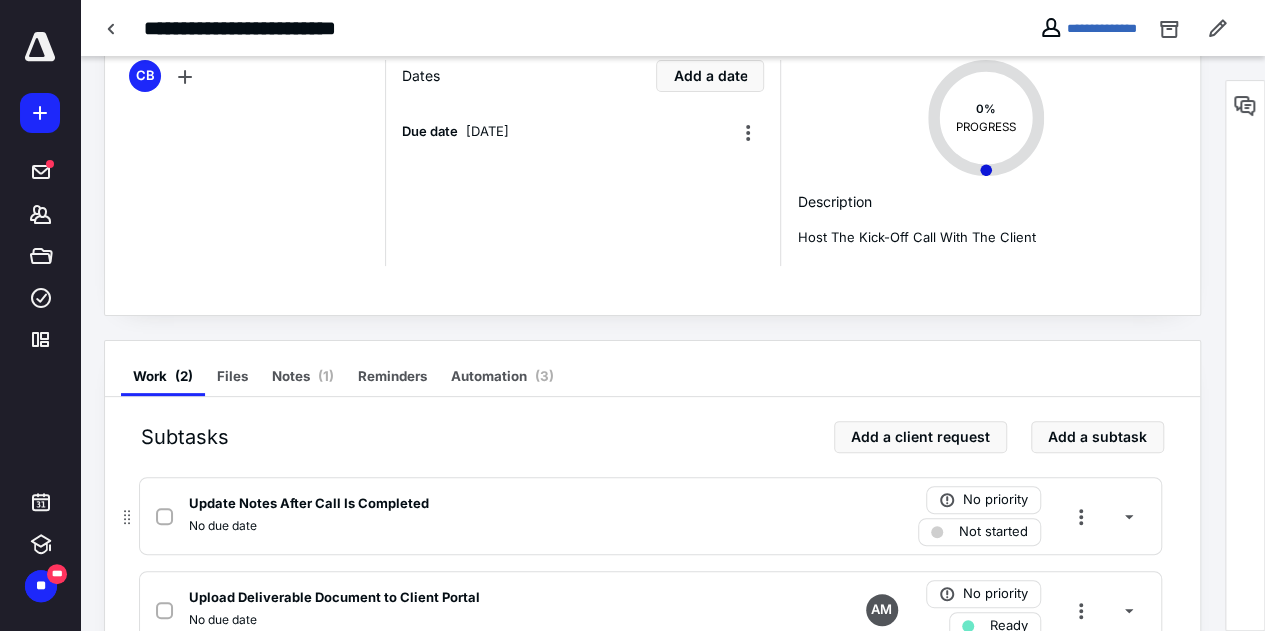 click at bounding box center [168, 516] 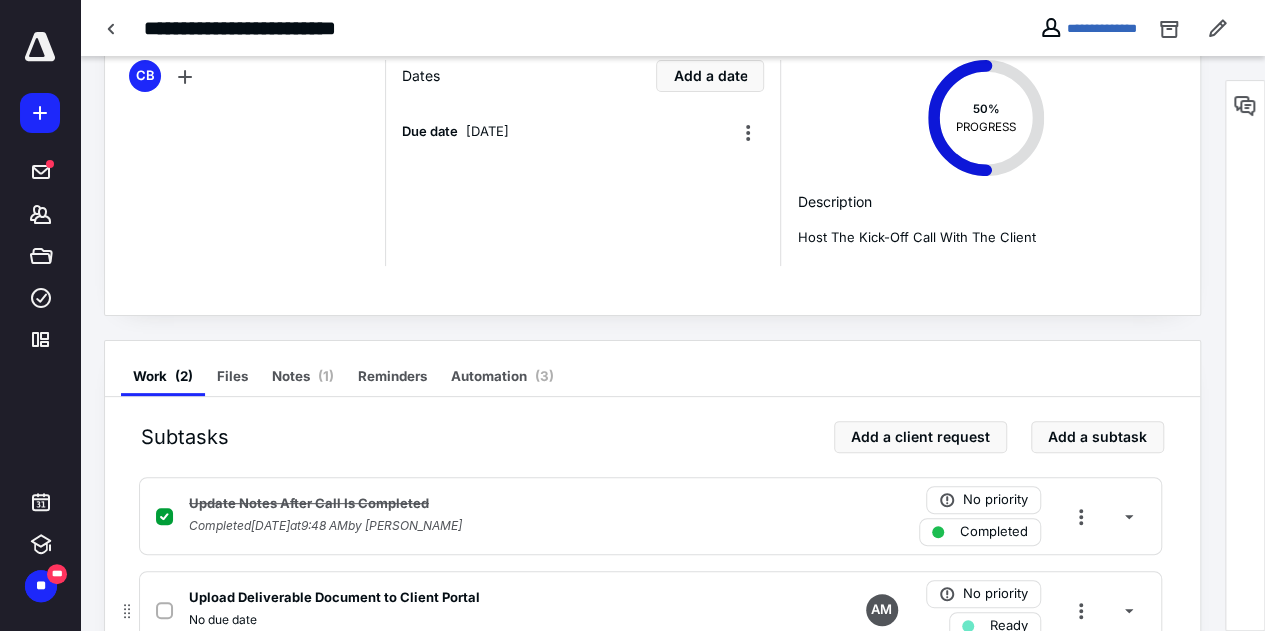 click 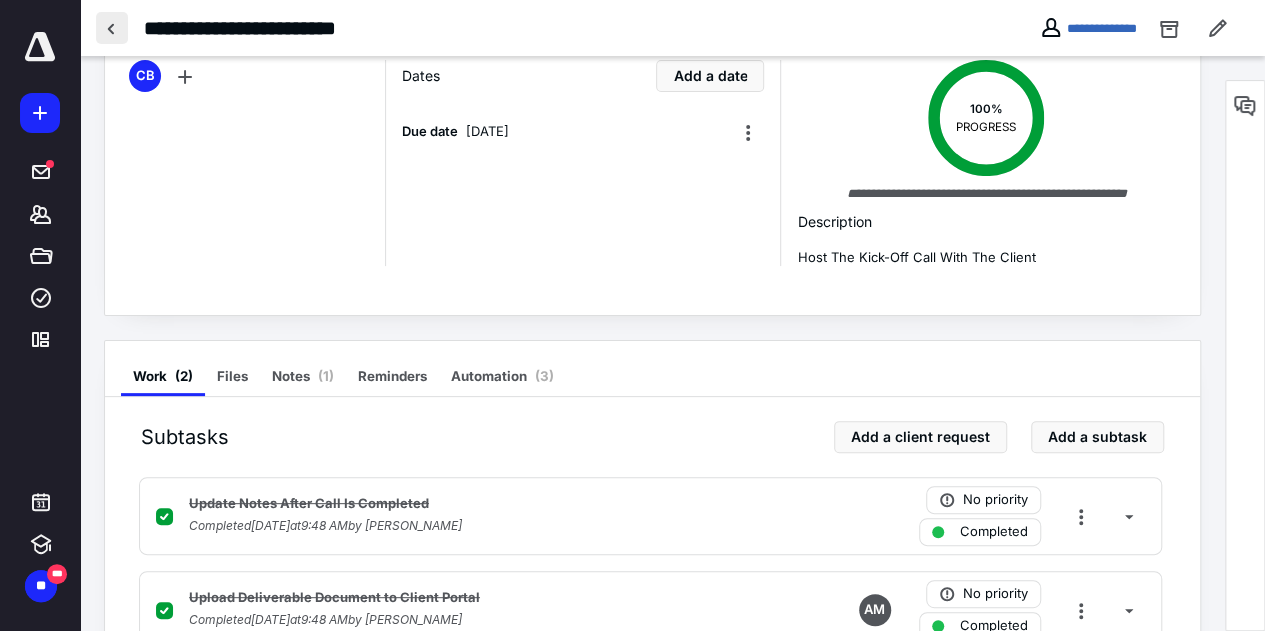 click at bounding box center [112, 28] 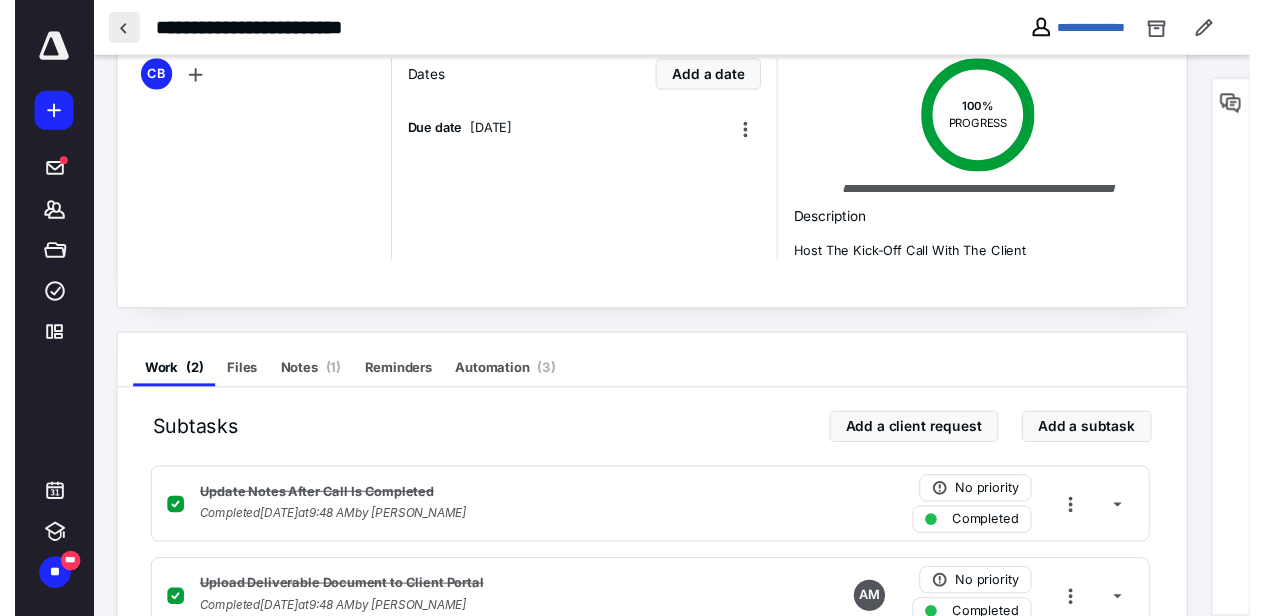 scroll, scrollTop: 0, scrollLeft: 0, axis: both 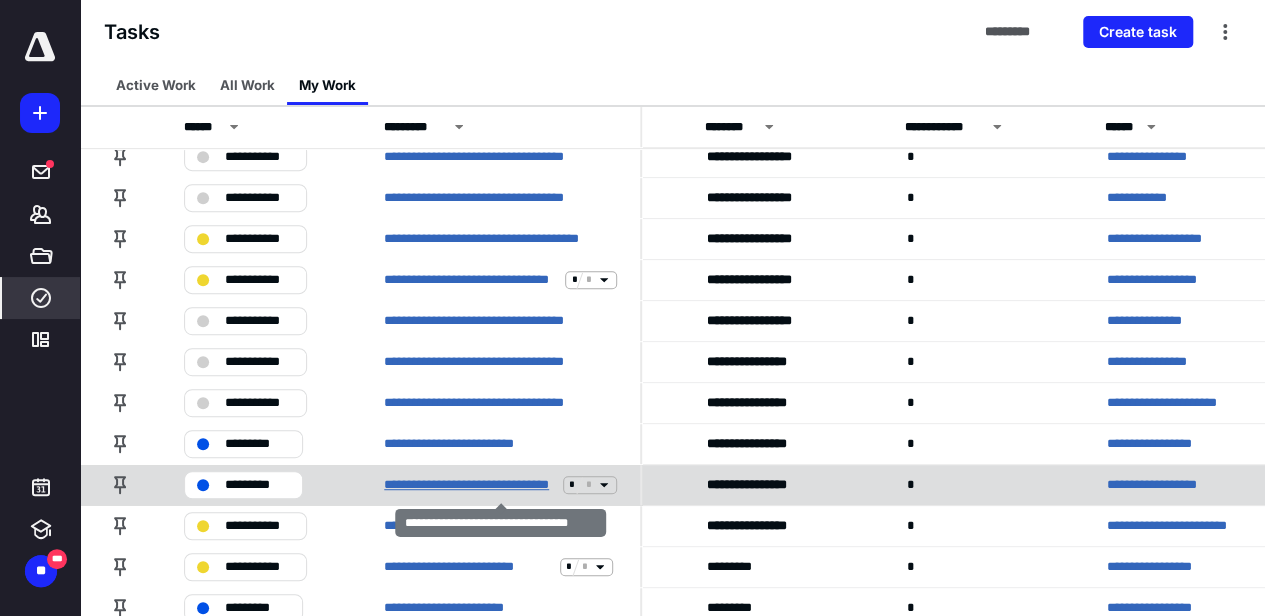 click on "**********" at bounding box center (469, 485) 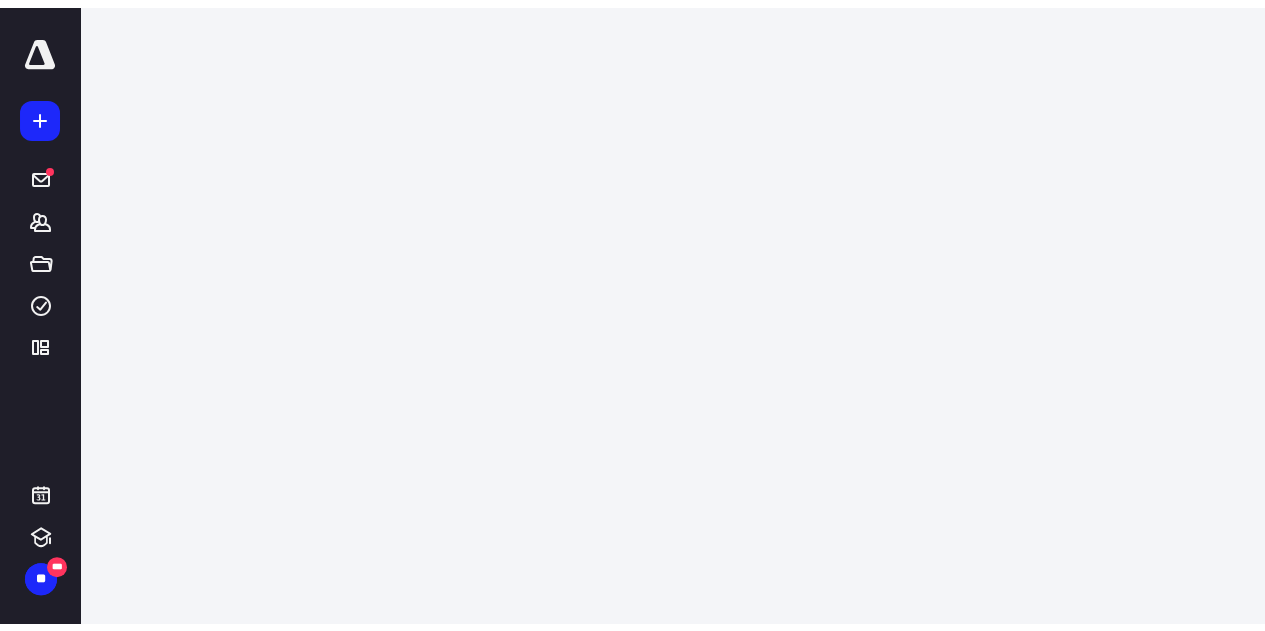 scroll, scrollTop: 0, scrollLeft: 0, axis: both 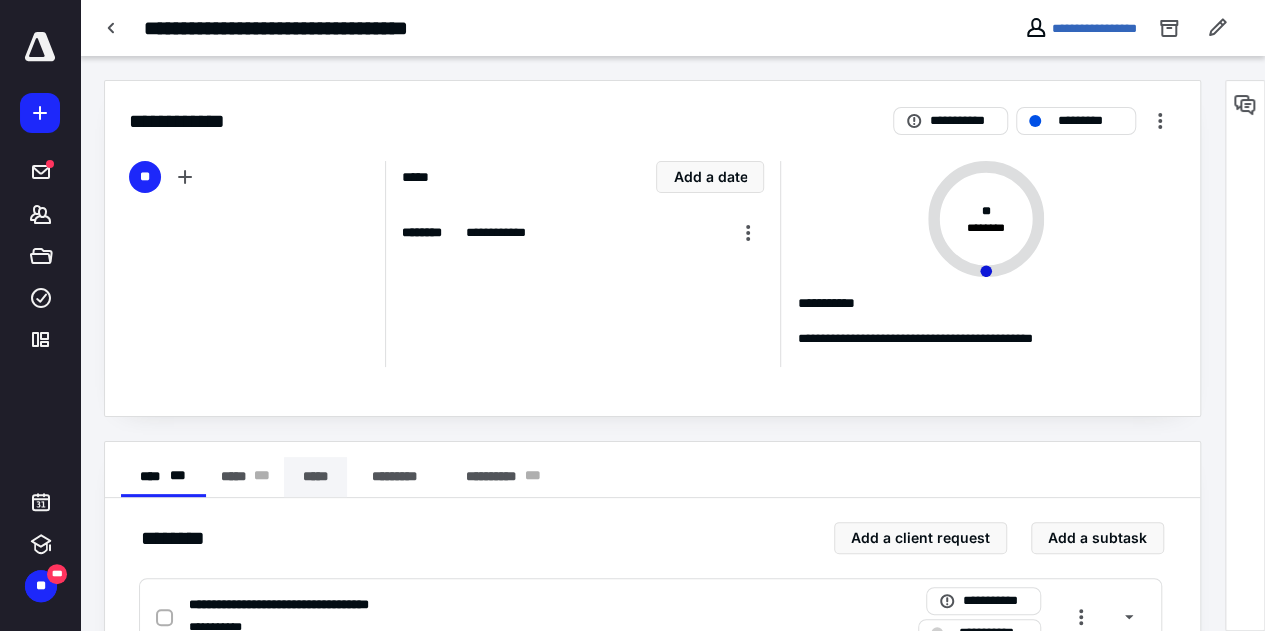click on "*****" at bounding box center (315, 477) 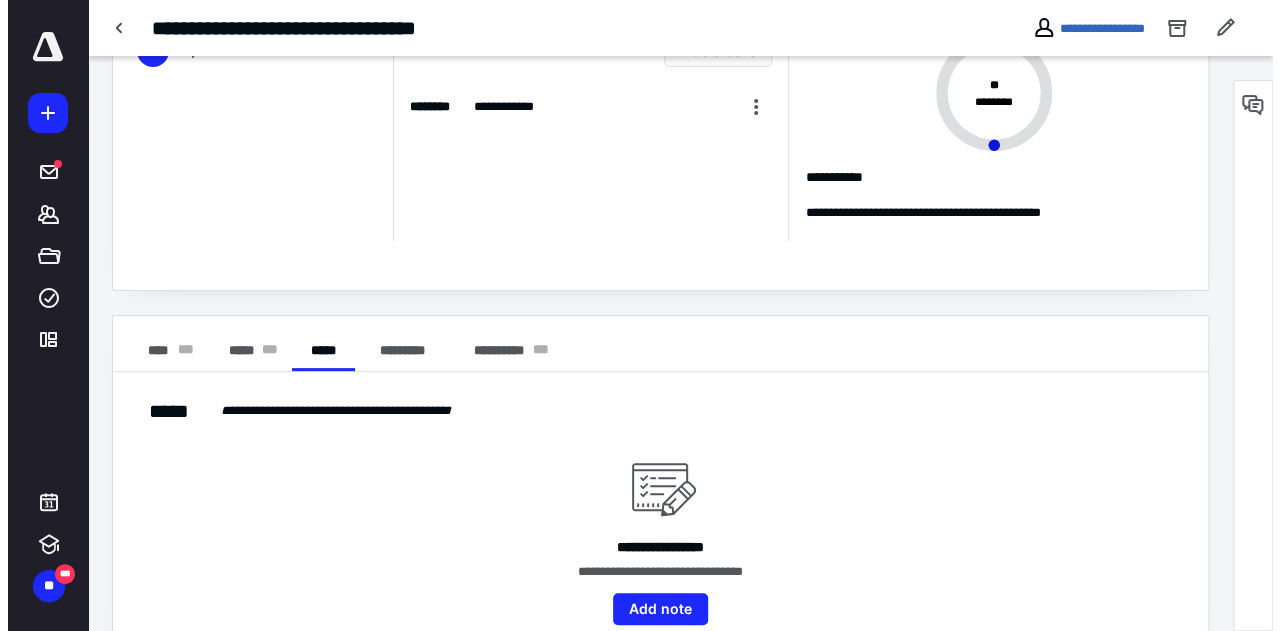 scroll, scrollTop: 139, scrollLeft: 0, axis: vertical 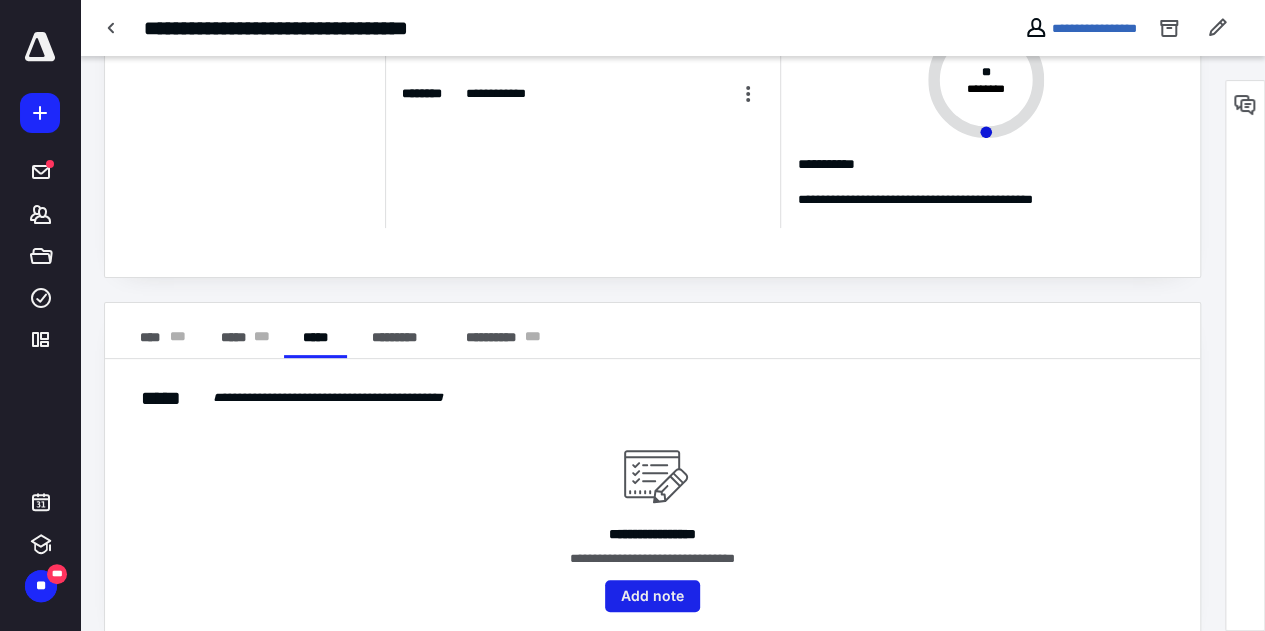 click on "Add note" at bounding box center [652, 596] 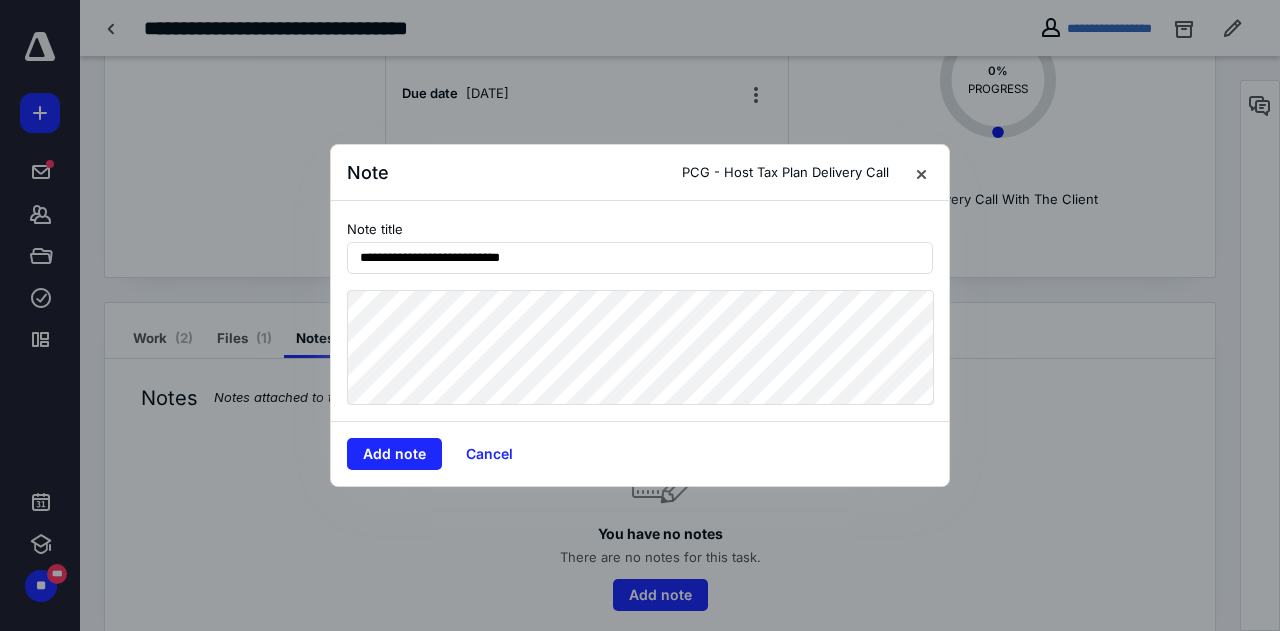 type on "**********" 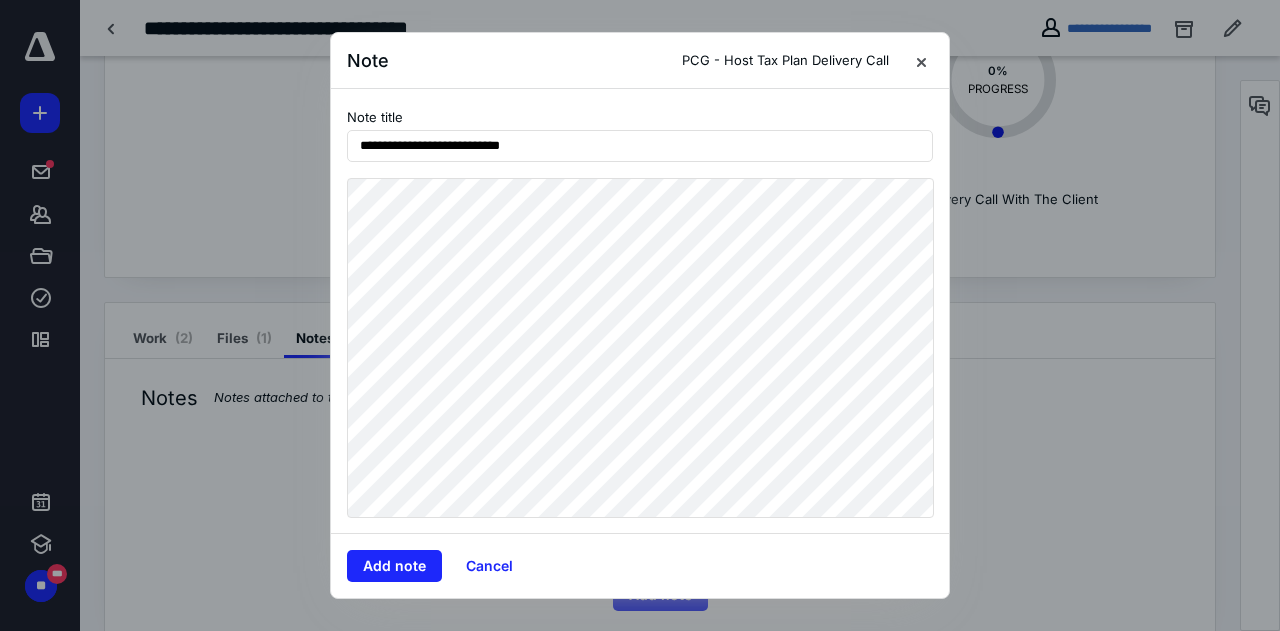 click on "**********" at bounding box center [640, 311] 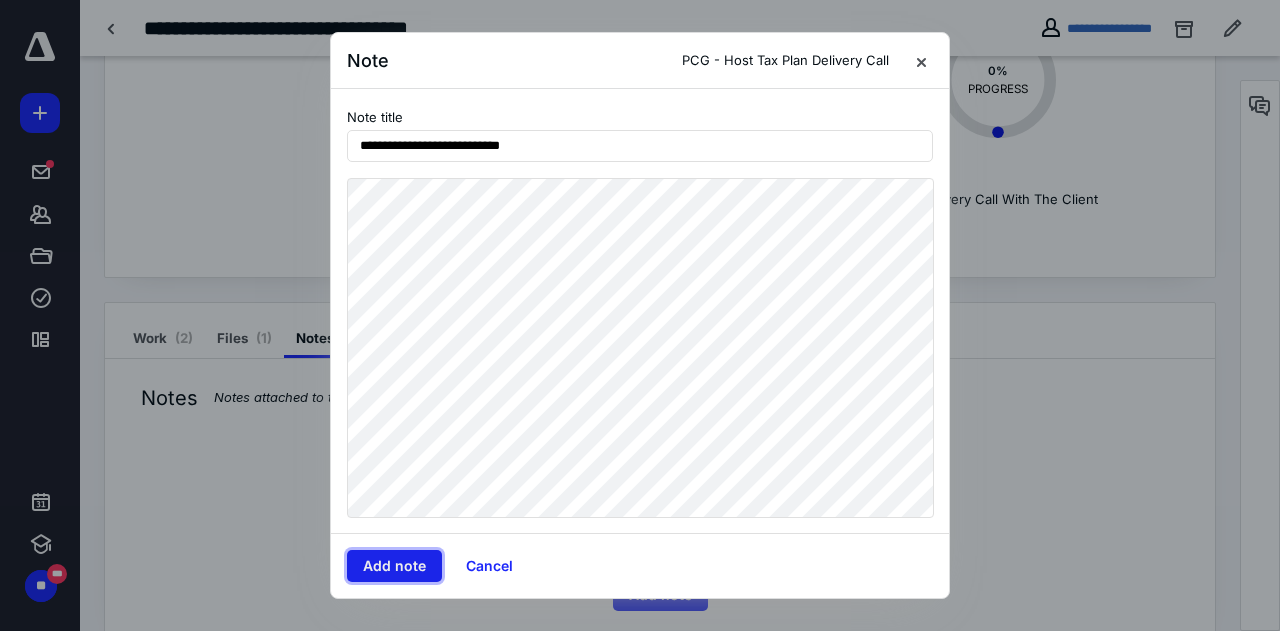 click on "Add note" at bounding box center (394, 566) 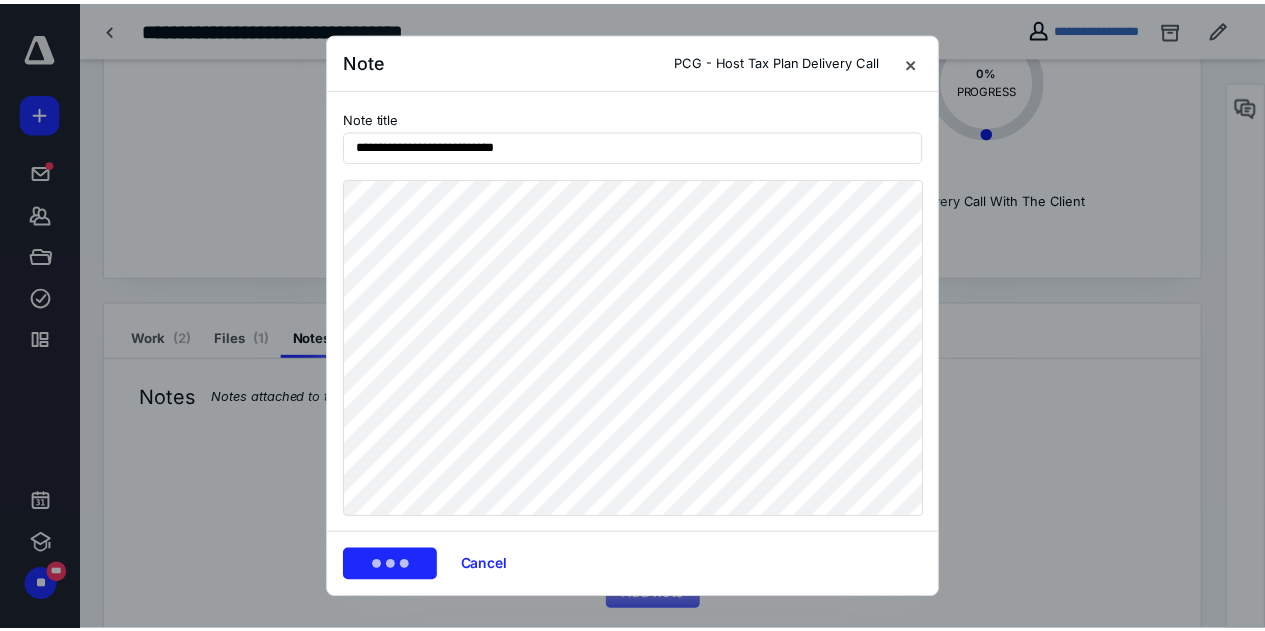 scroll, scrollTop: 101, scrollLeft: 0, axis: vertical 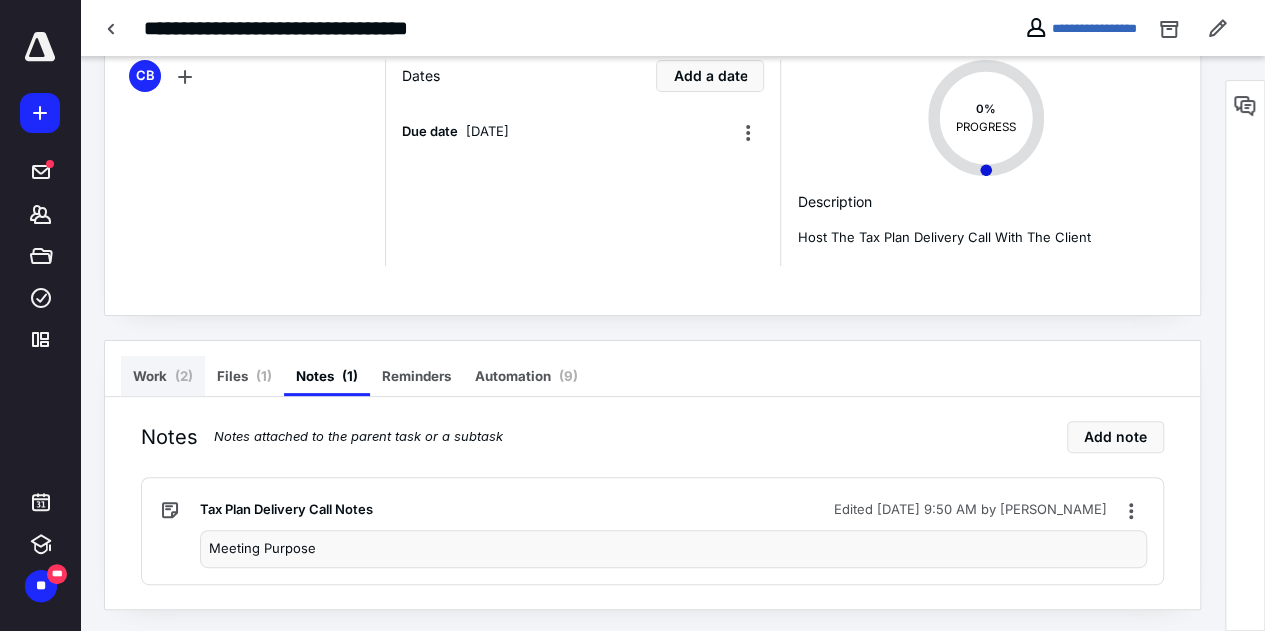 click on "Work ( 2 )" at bounding box center [163, 376] 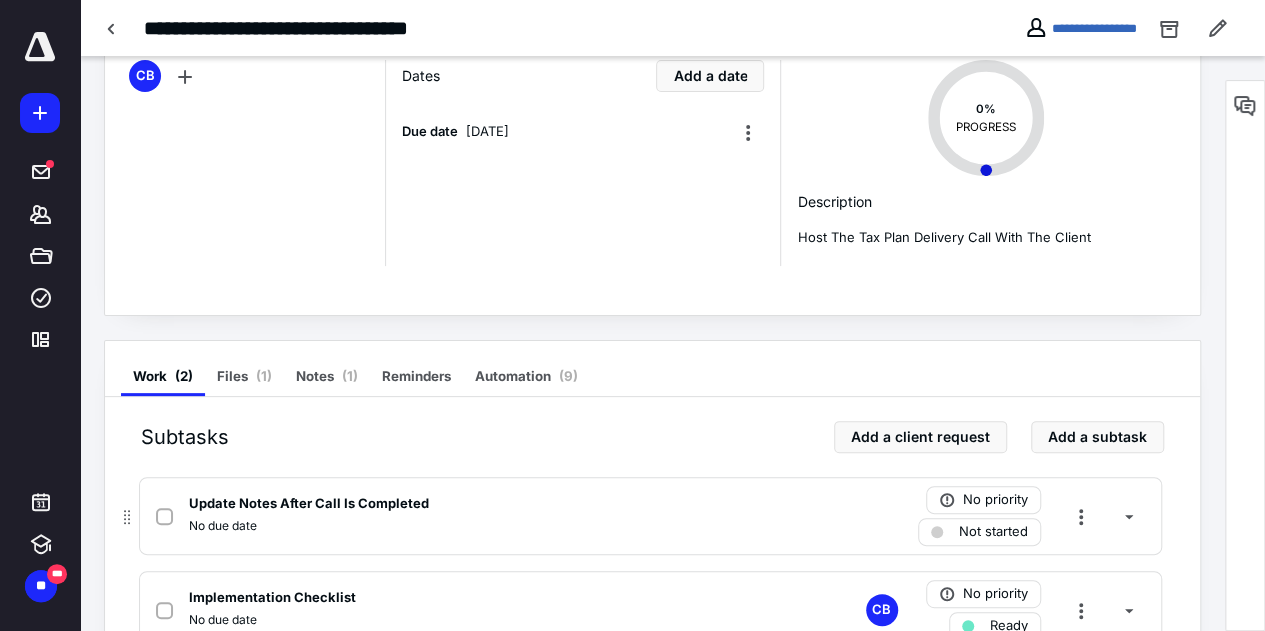 click 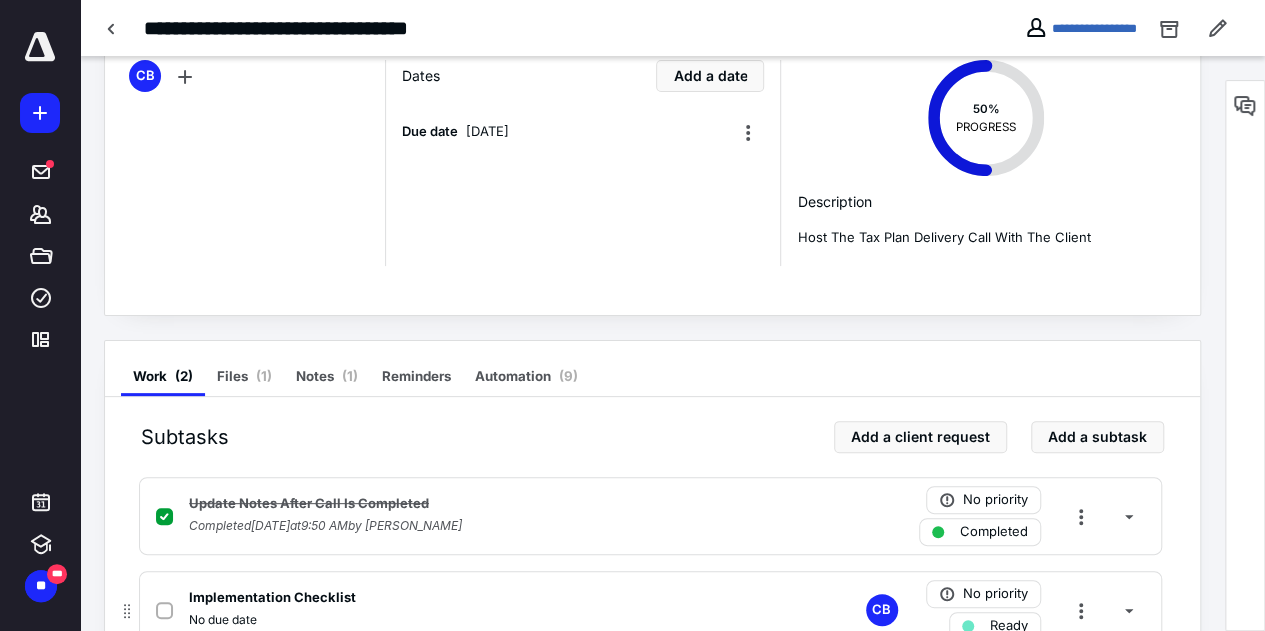 click 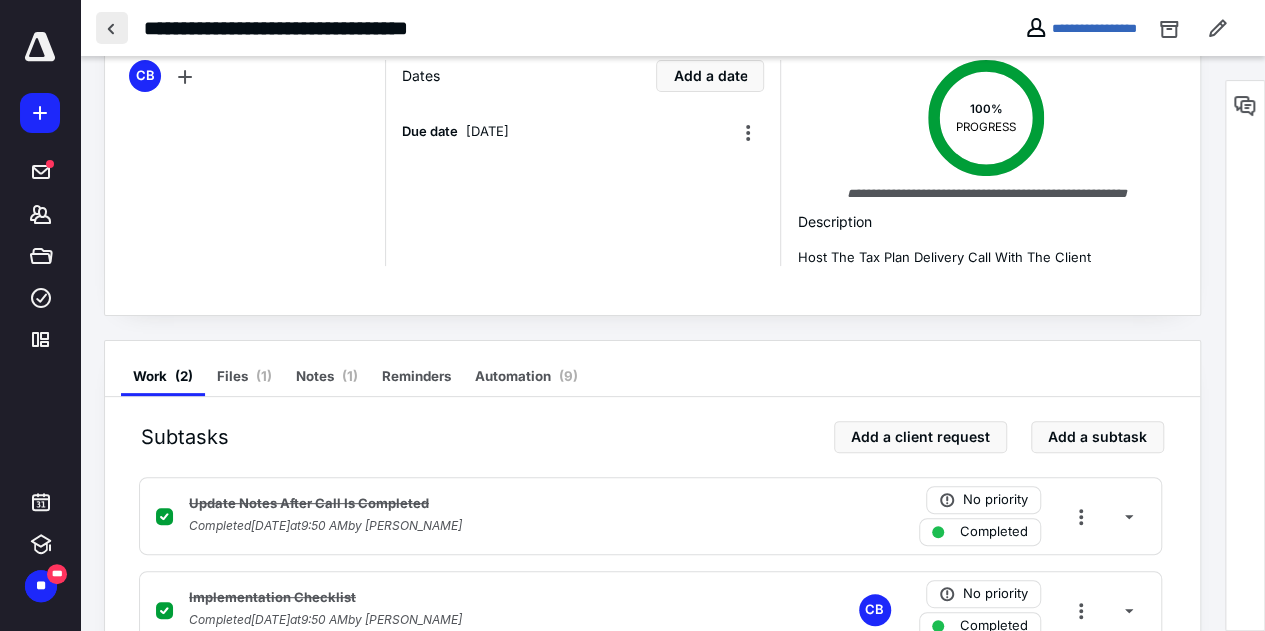 click at bounding box center (112, 28) 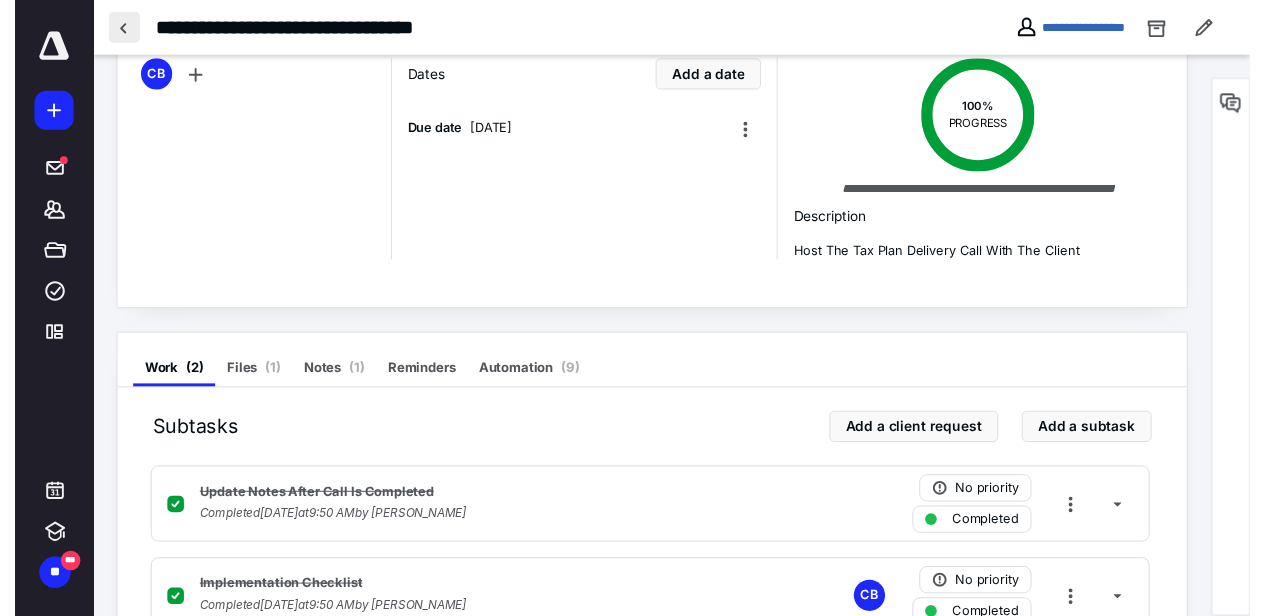scroll, scrollTop: 0, scrollLeft: 0, axis: both 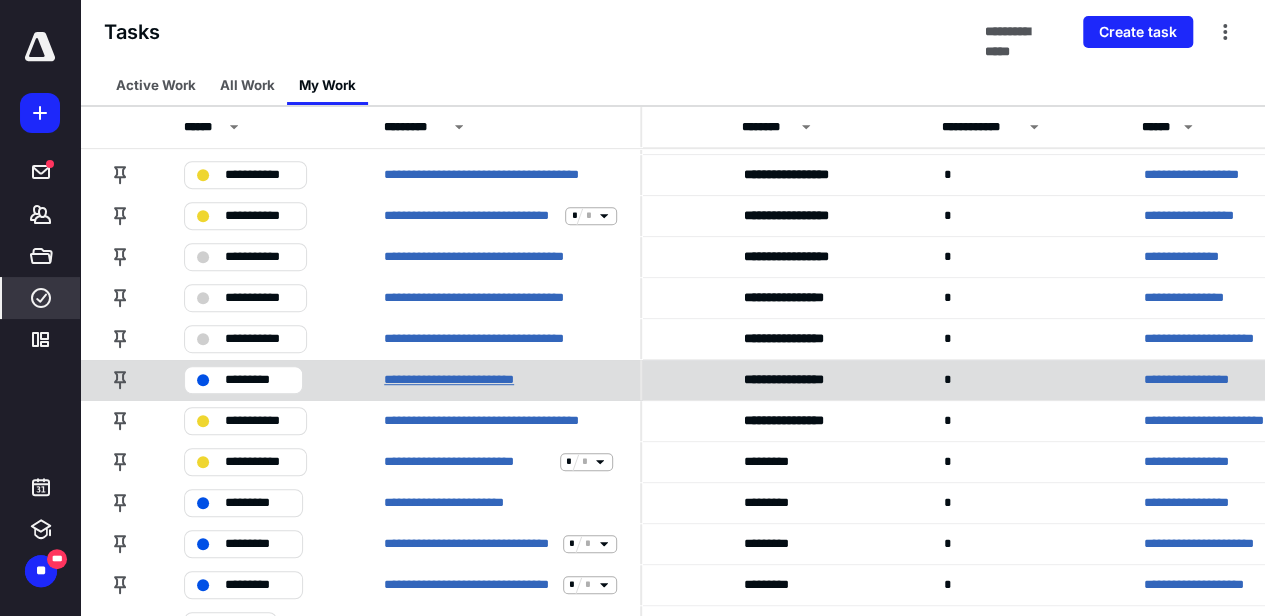 click on "**********" at bounding box center [469, 380] 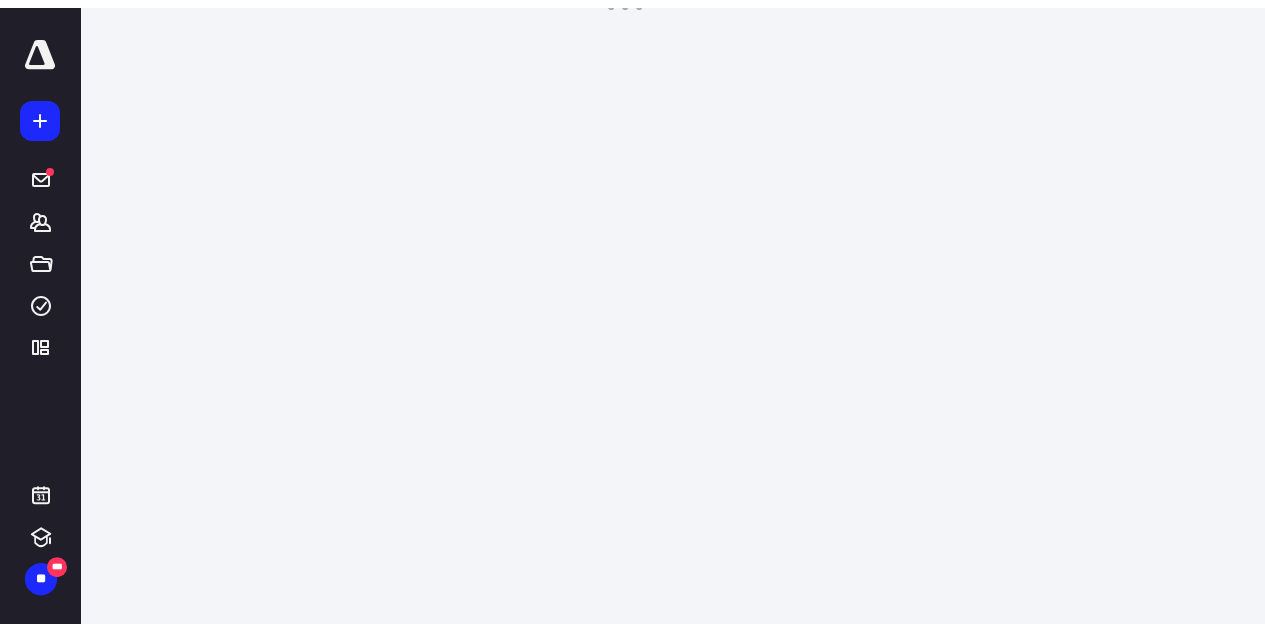 scroll, scrollTop: 0, scrollLeft: 0, axis: both 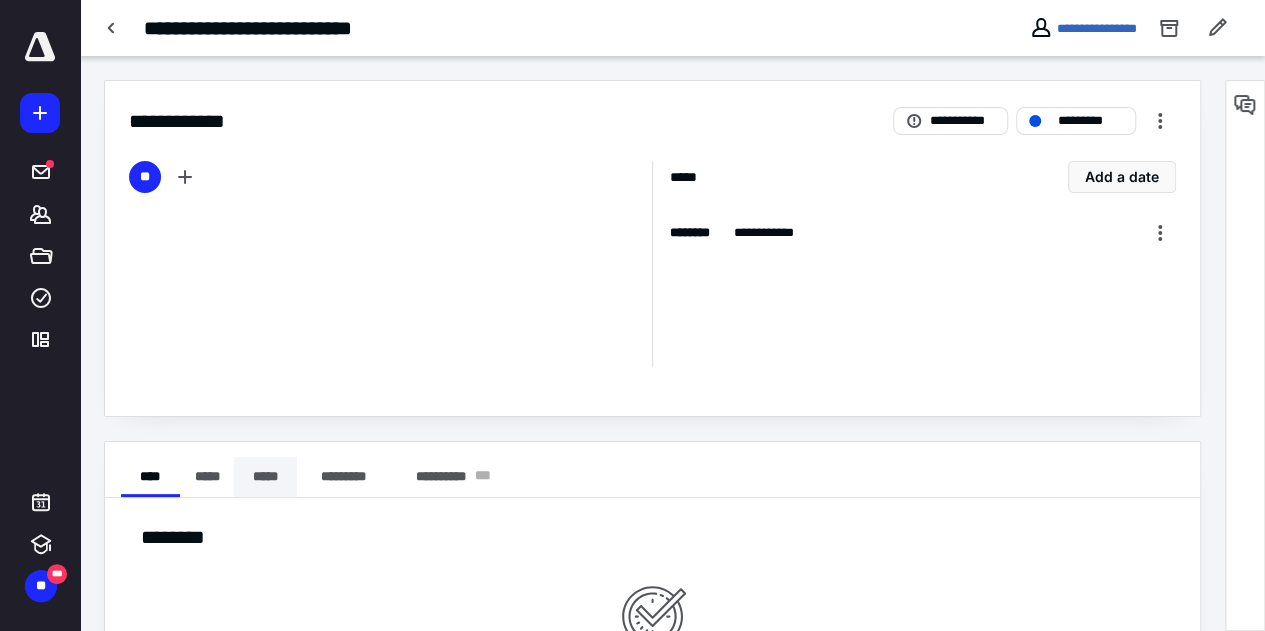 click on "*****" at bounding box center [265, 477] 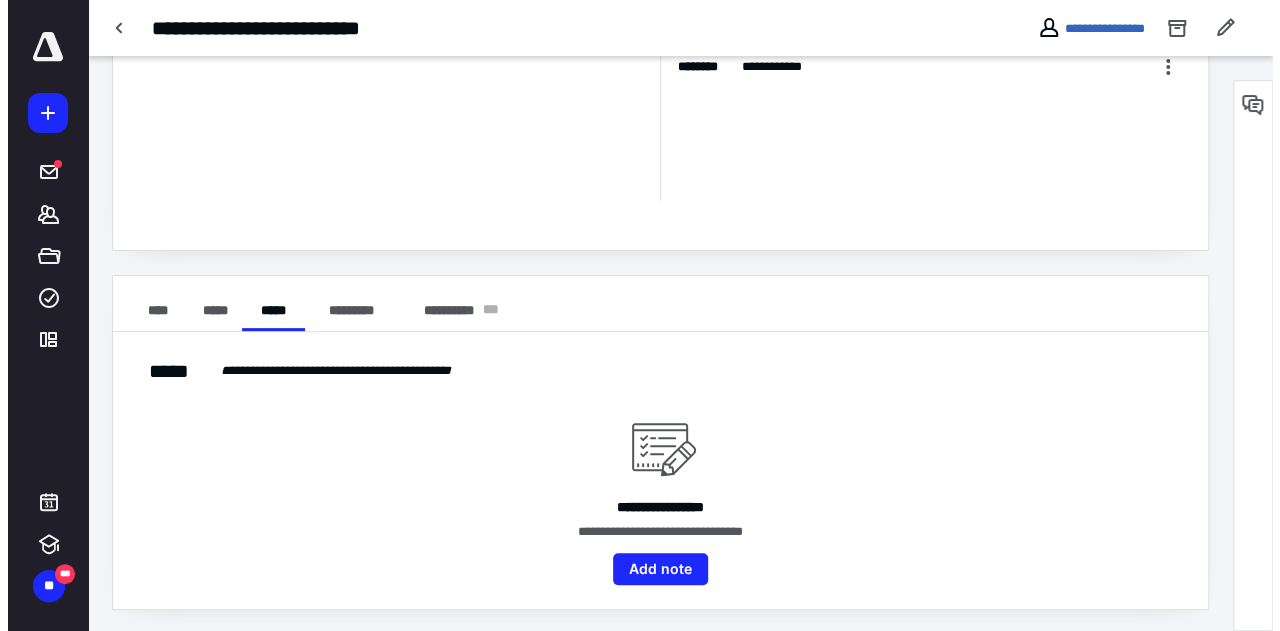 scroll, scrollTop: 167, scrollLeft: 0, axis: vertical 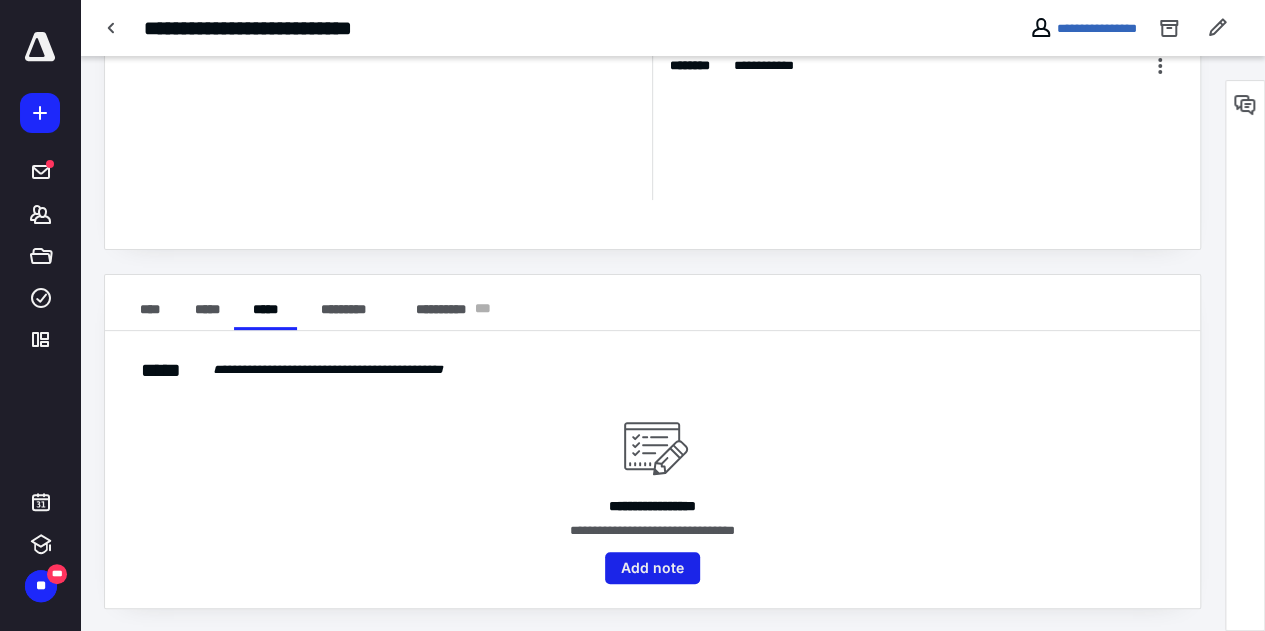 click on "Add note" at bounding box center (652, 568) 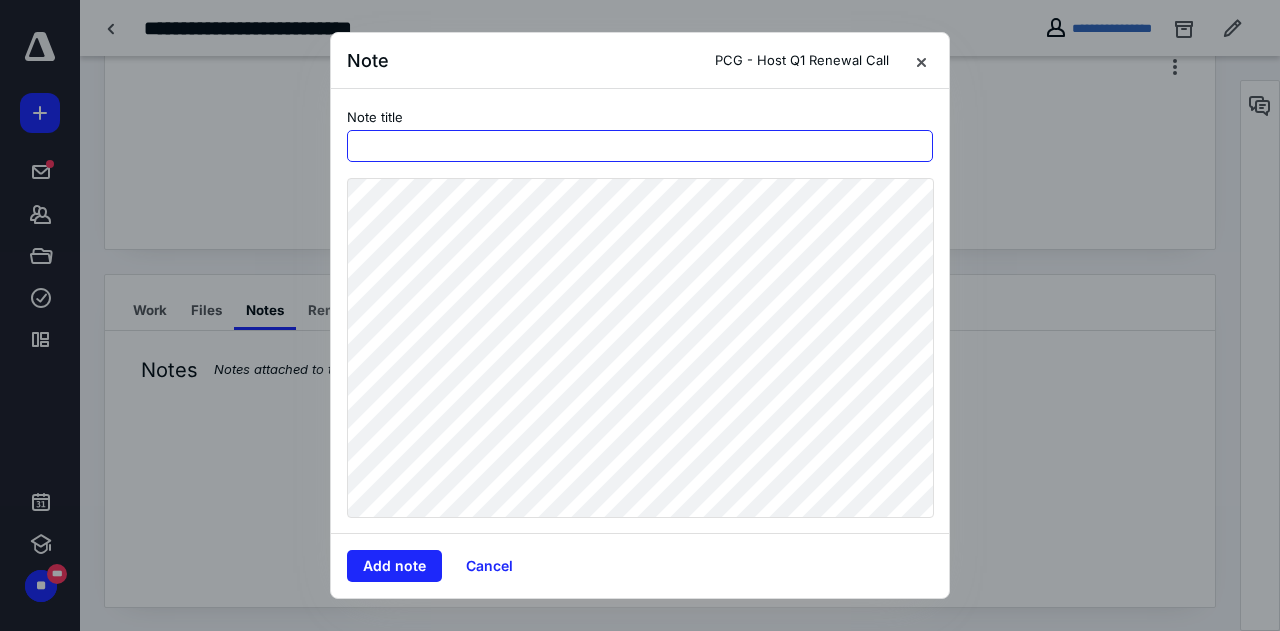 click at bounding box center [640, 146] 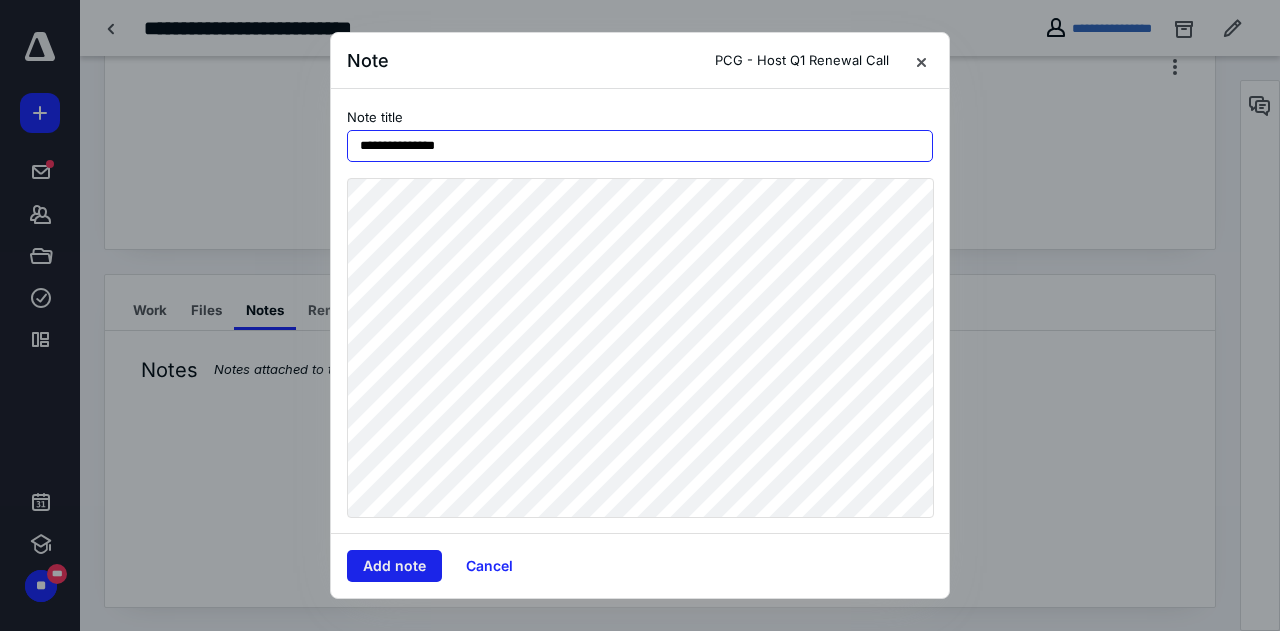 type on "**********" 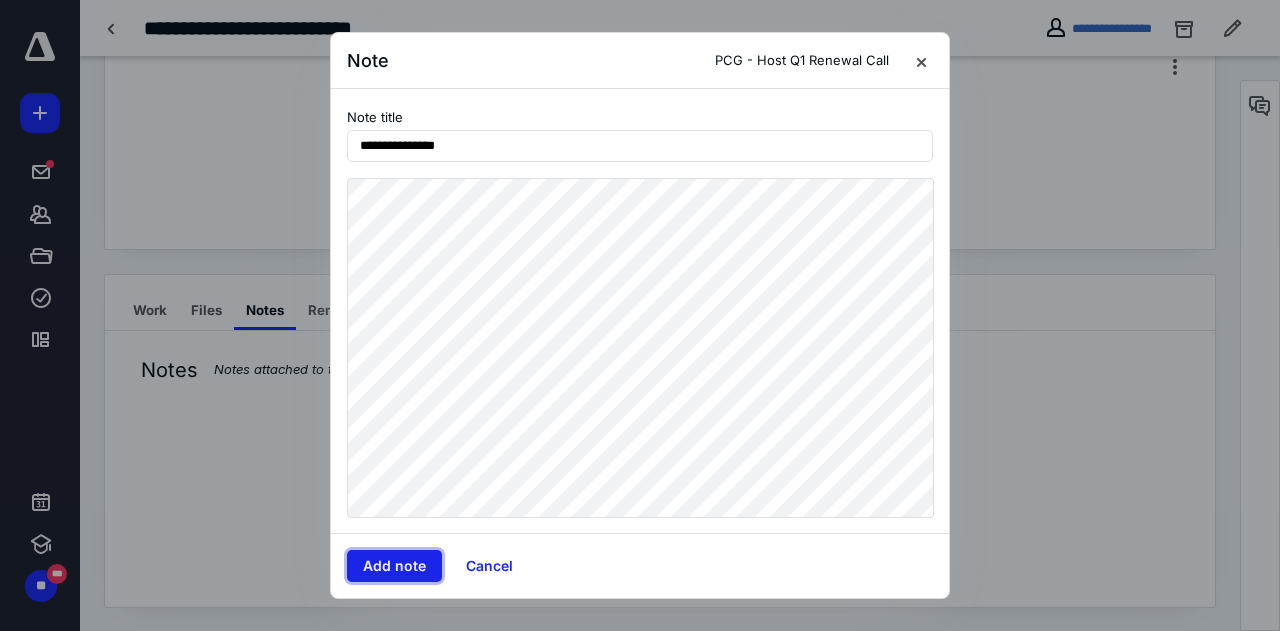 click on "Add note" at bounding box center [394, 566] 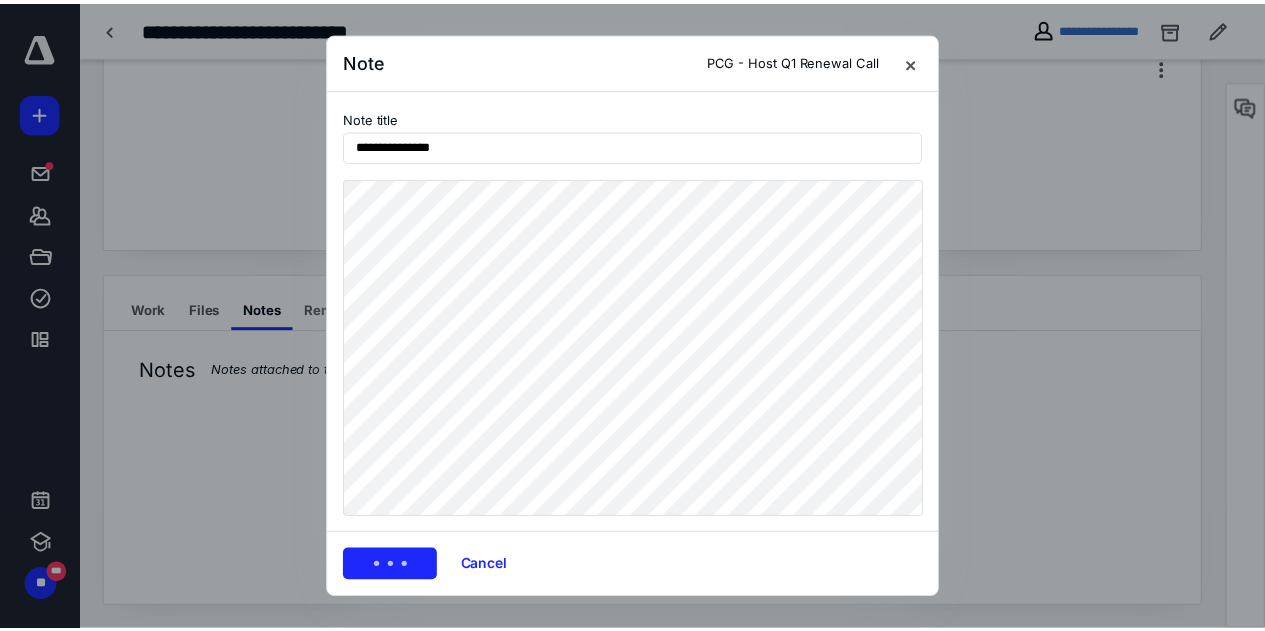 scroll, scrollTop: 101, scrollLeft: 0, axis: vertical 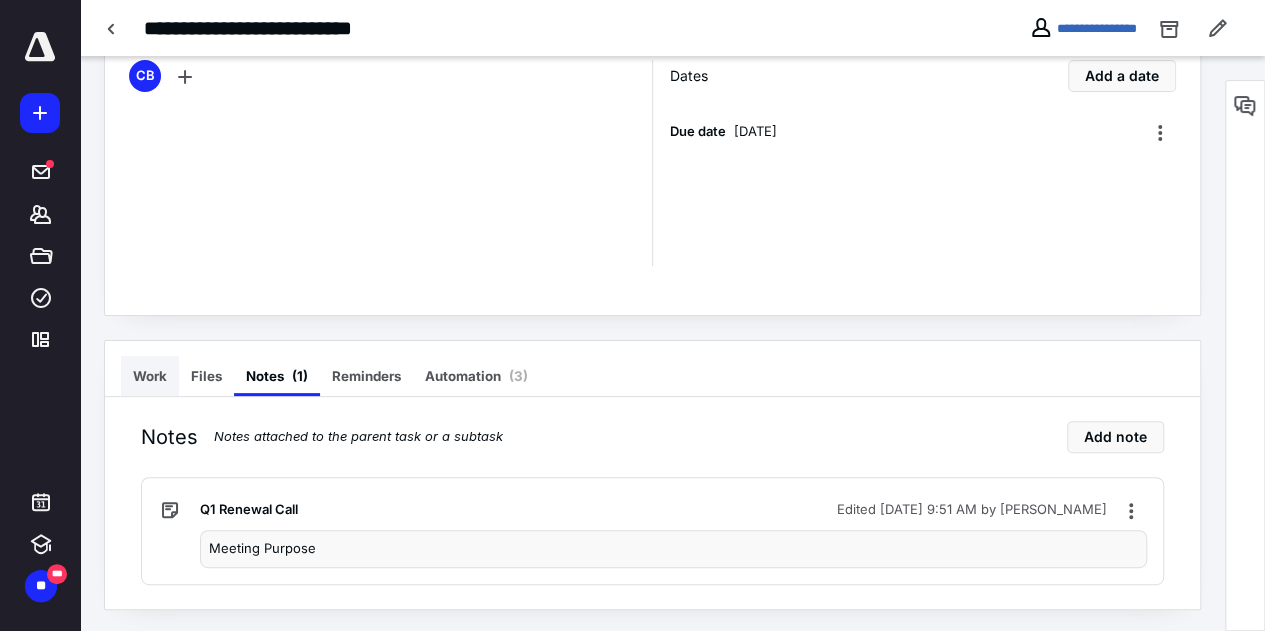 click on "Work" at bounding box center (150, 376) 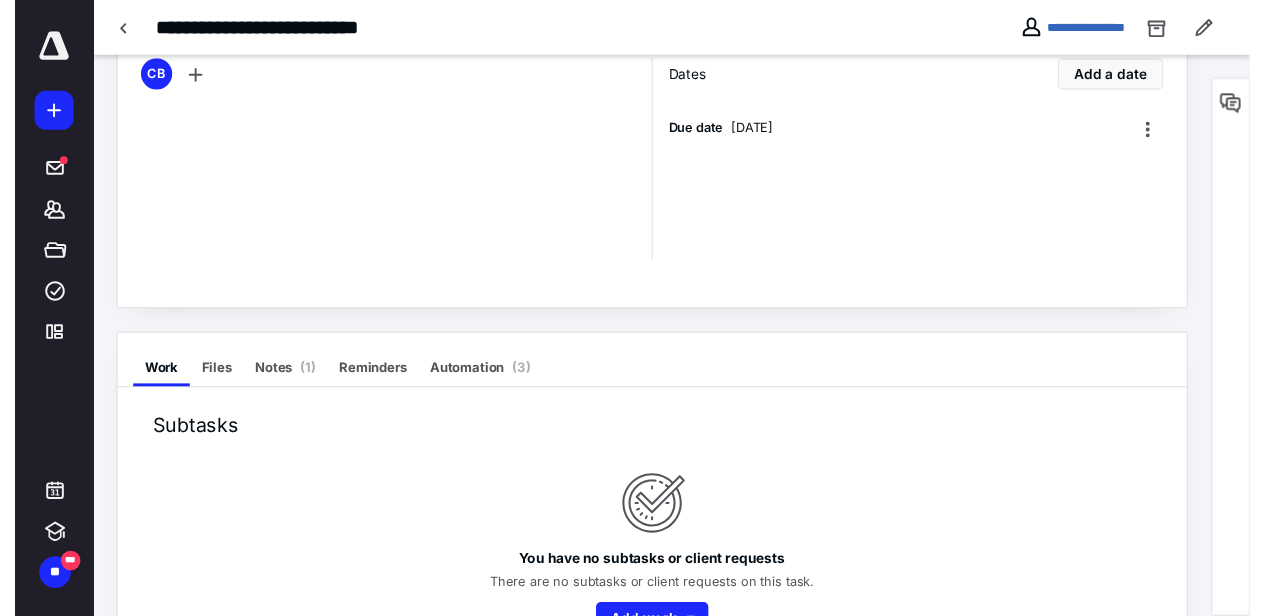 scroll, scrollTop: 0, scrollLeft: 0, axis: both 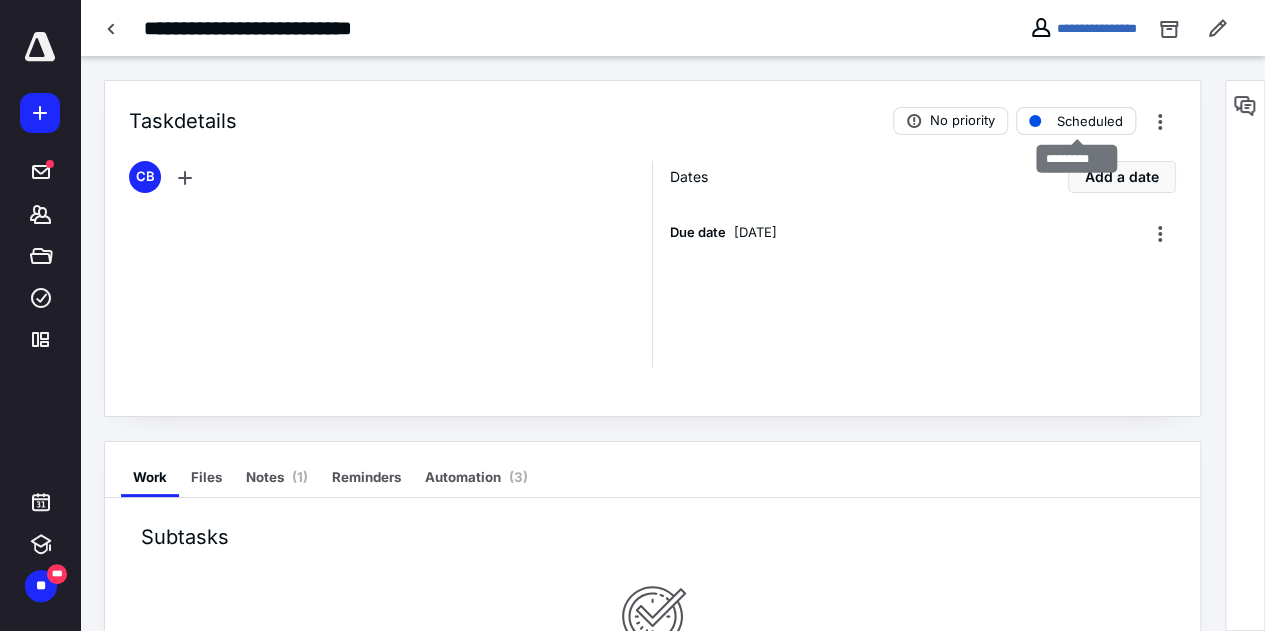 click on "Scheduled" at bounding box center (1090, 121) 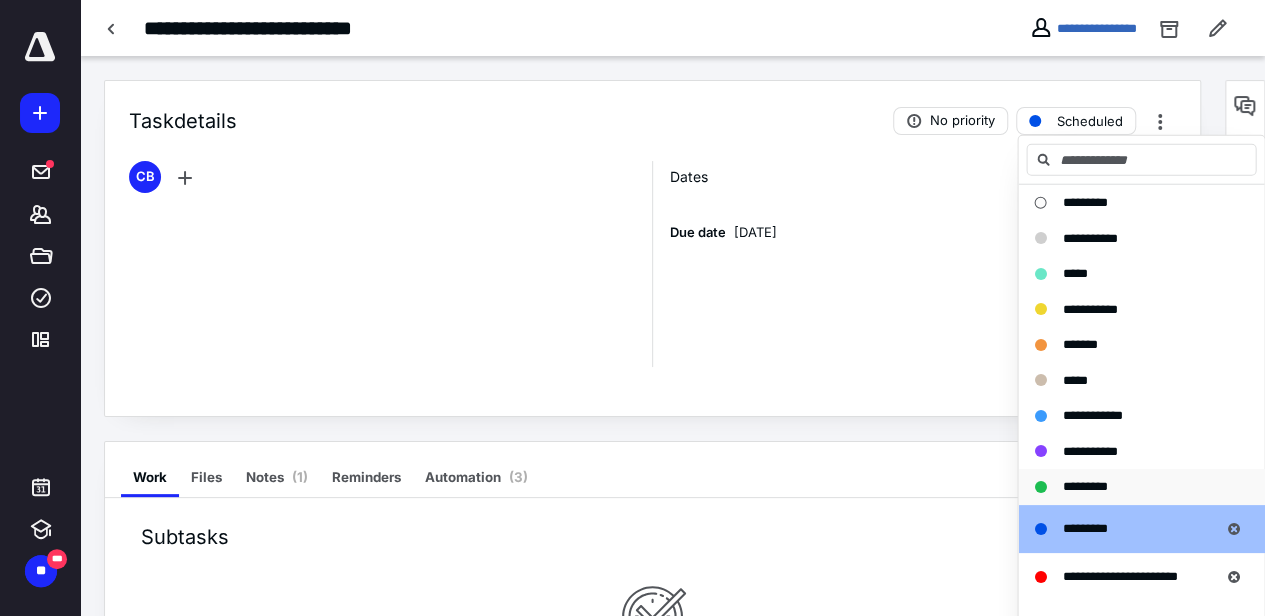 click on "*********" at bounding box center [1084, 486] 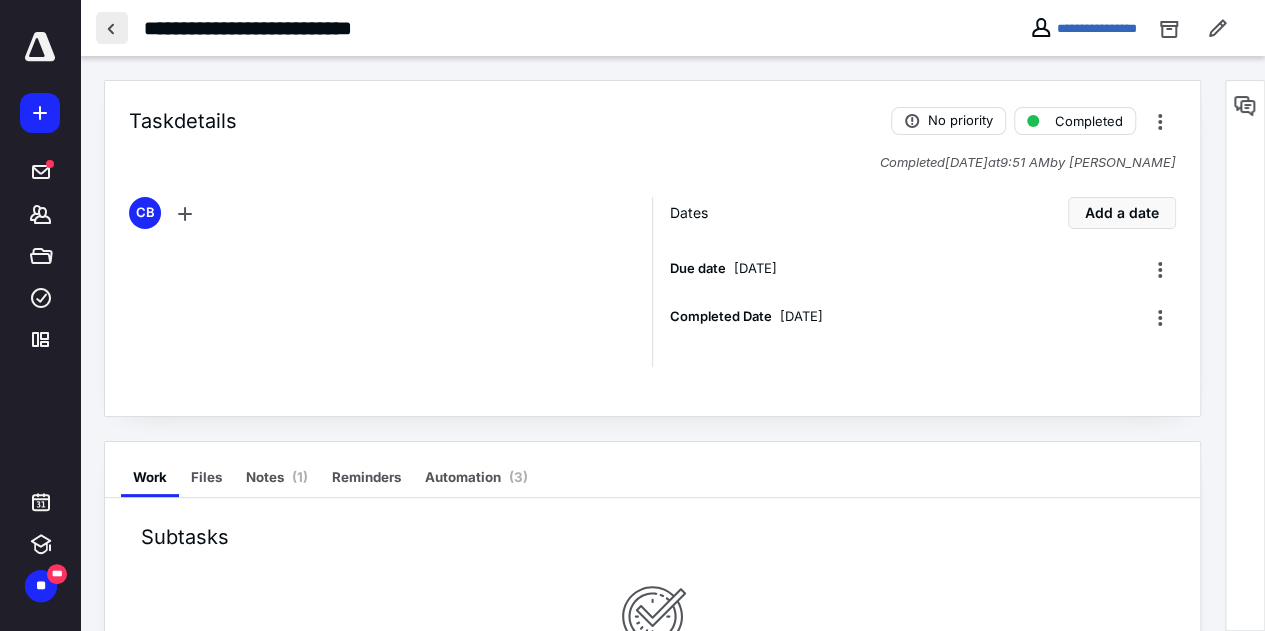 click at bounding box center (112, 28) 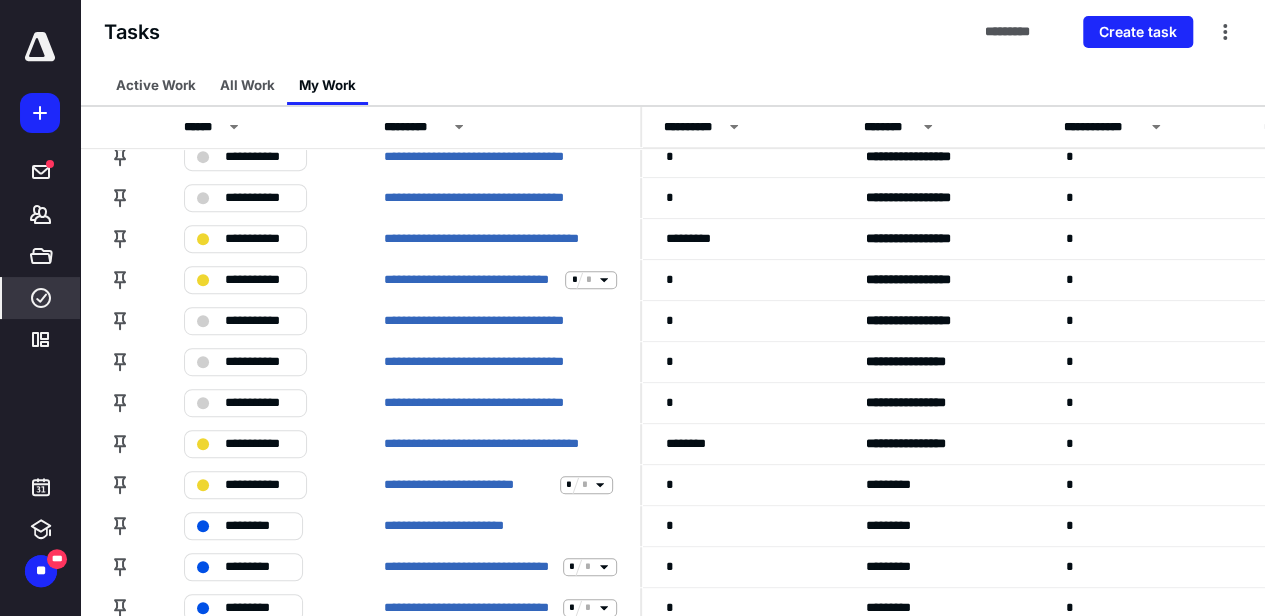 scroll, scrollTop: 364, scrollLeft: 0, axis: vertical 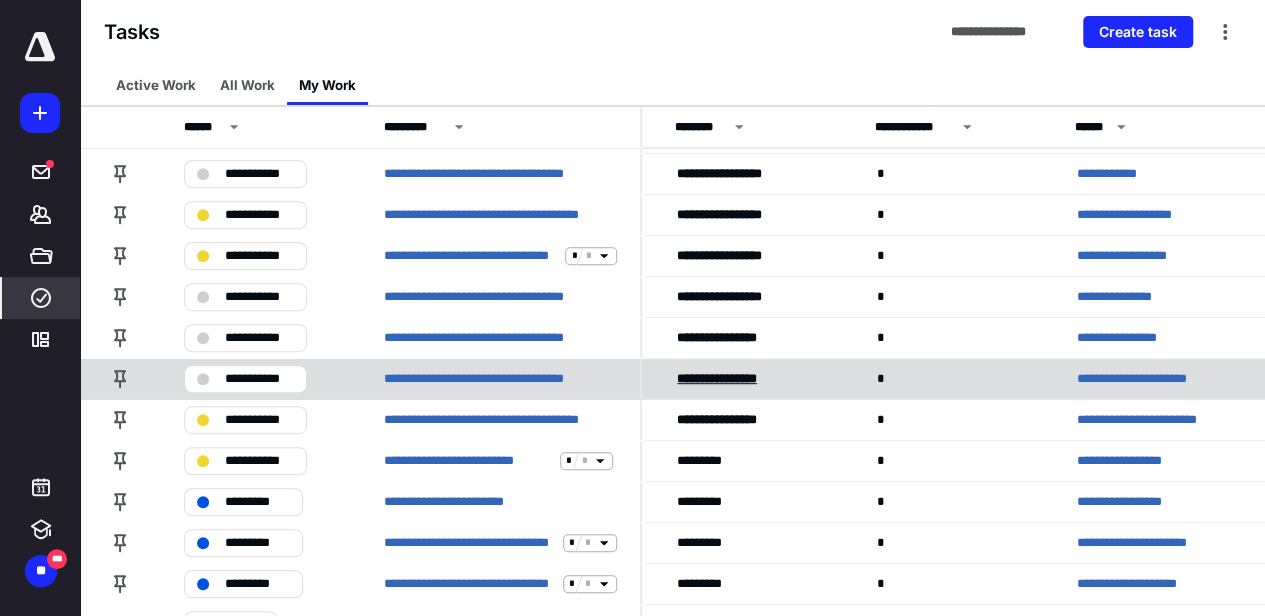 click on "******* ********" at bounding box center (717, 378) 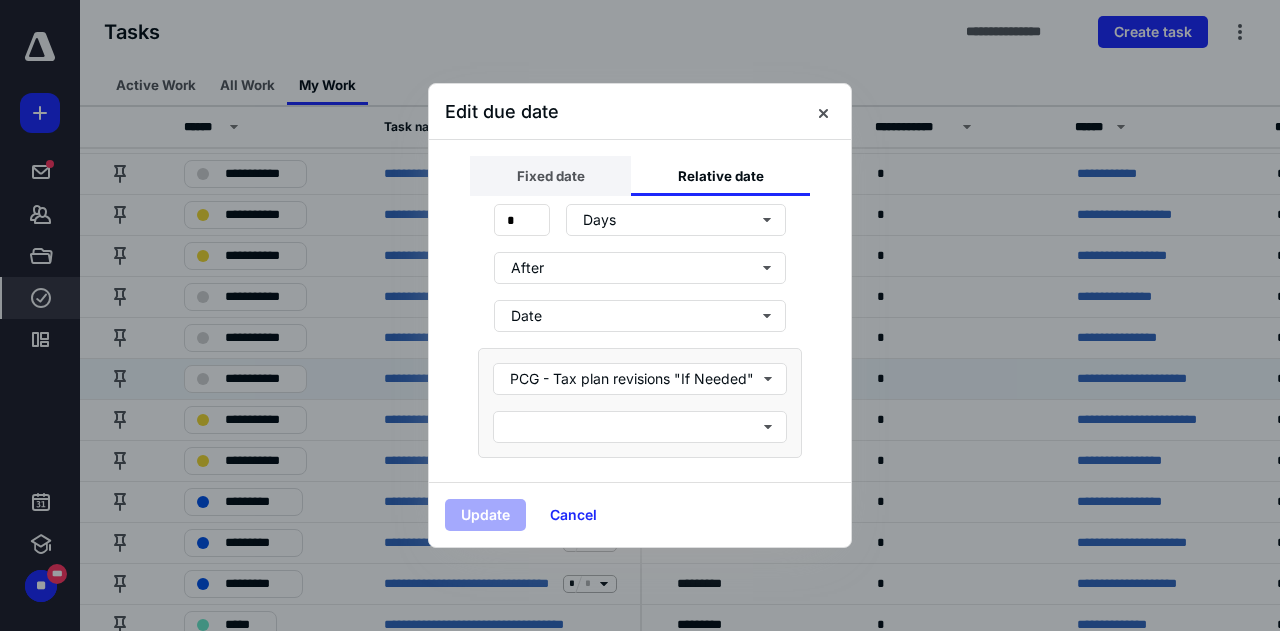 click on "Fixed date" at bounding box center (550, 176) 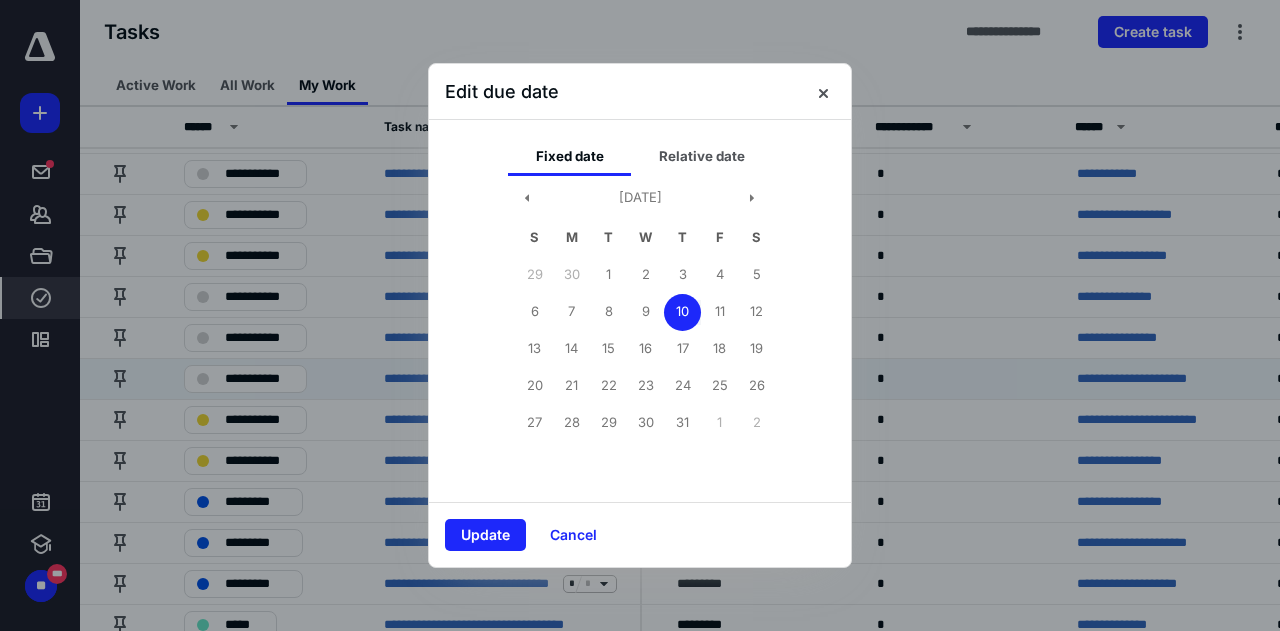 click on "10" at bounding box center (682, 312) 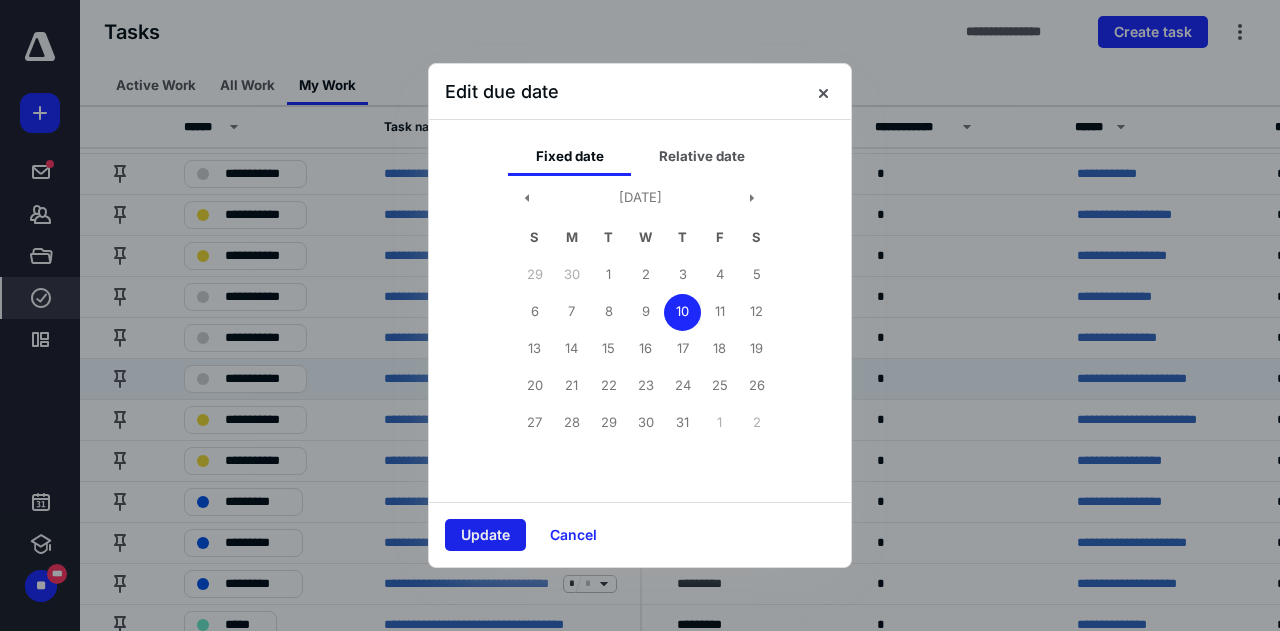 click on "Update" at bounding box center [485, 535] 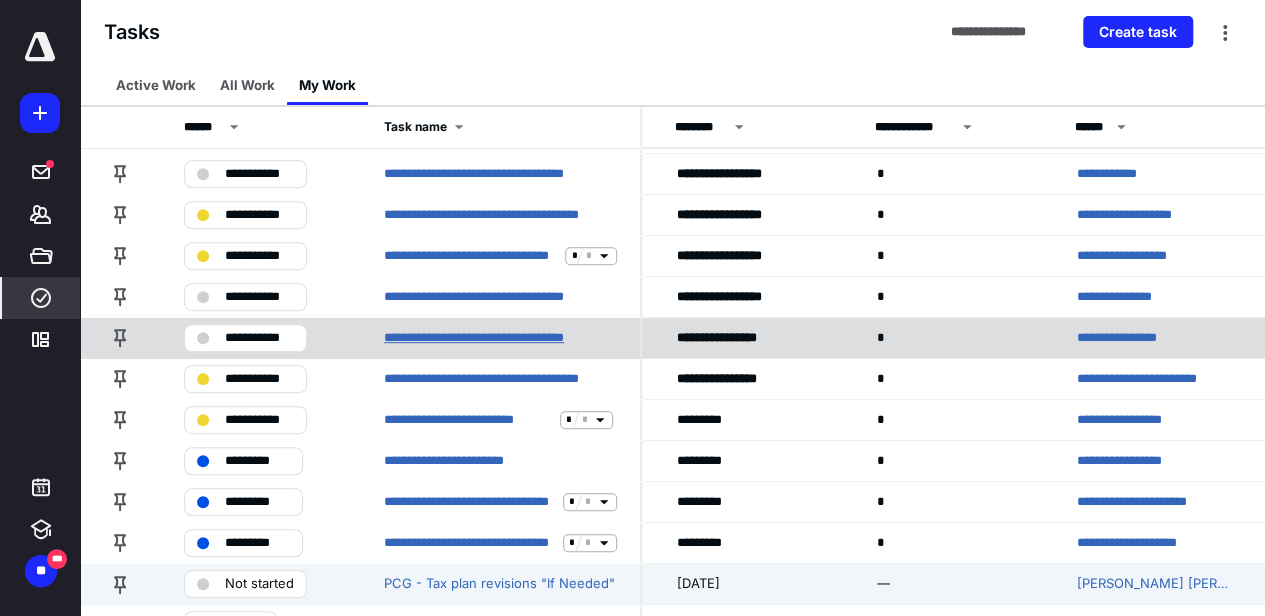 click on "**********" at bounding box center [497, 338] 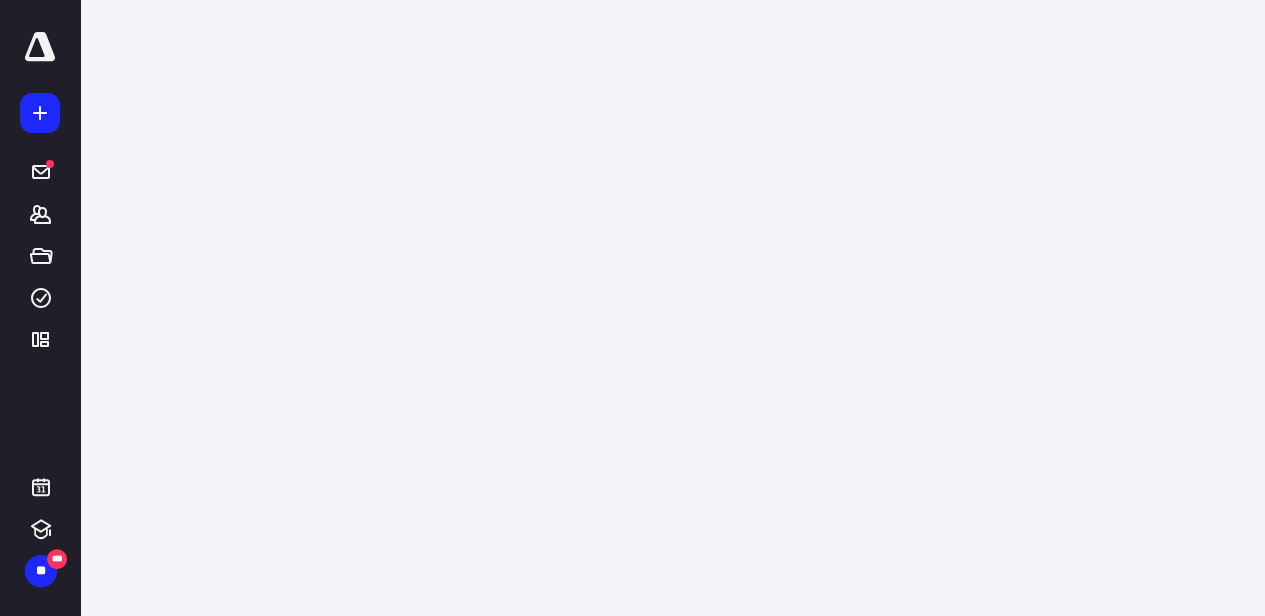scroll, scrollTop: 0, scrollLeft: 0, axis: both 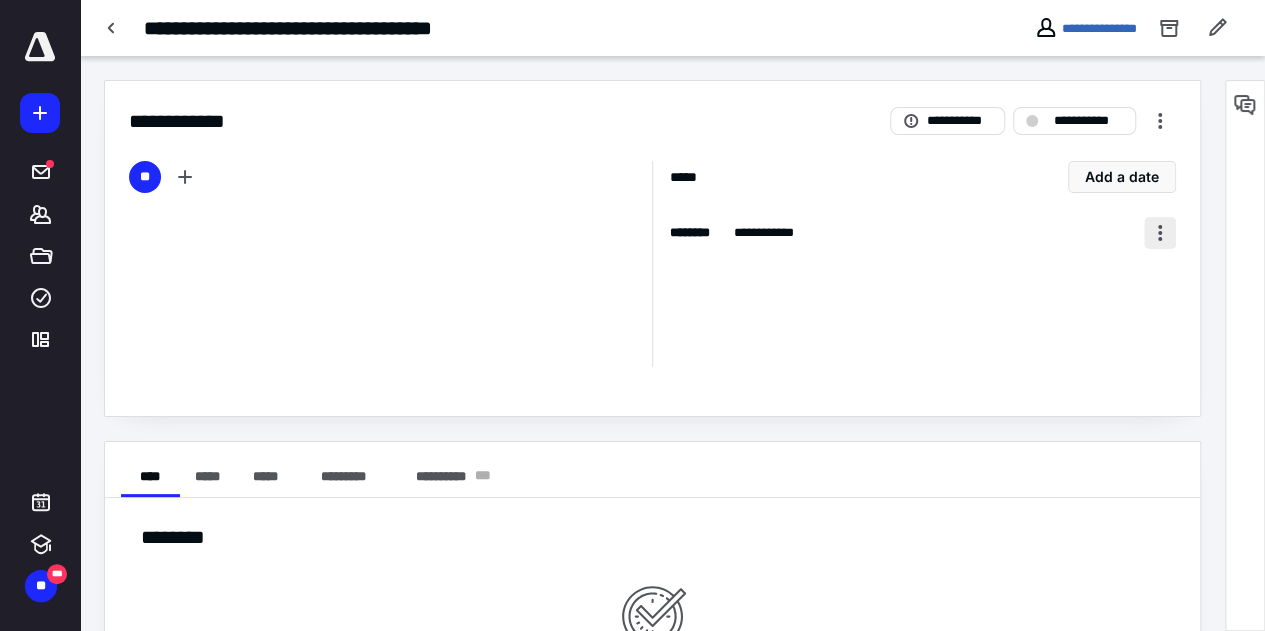 click at bounding box center (1160, 233) 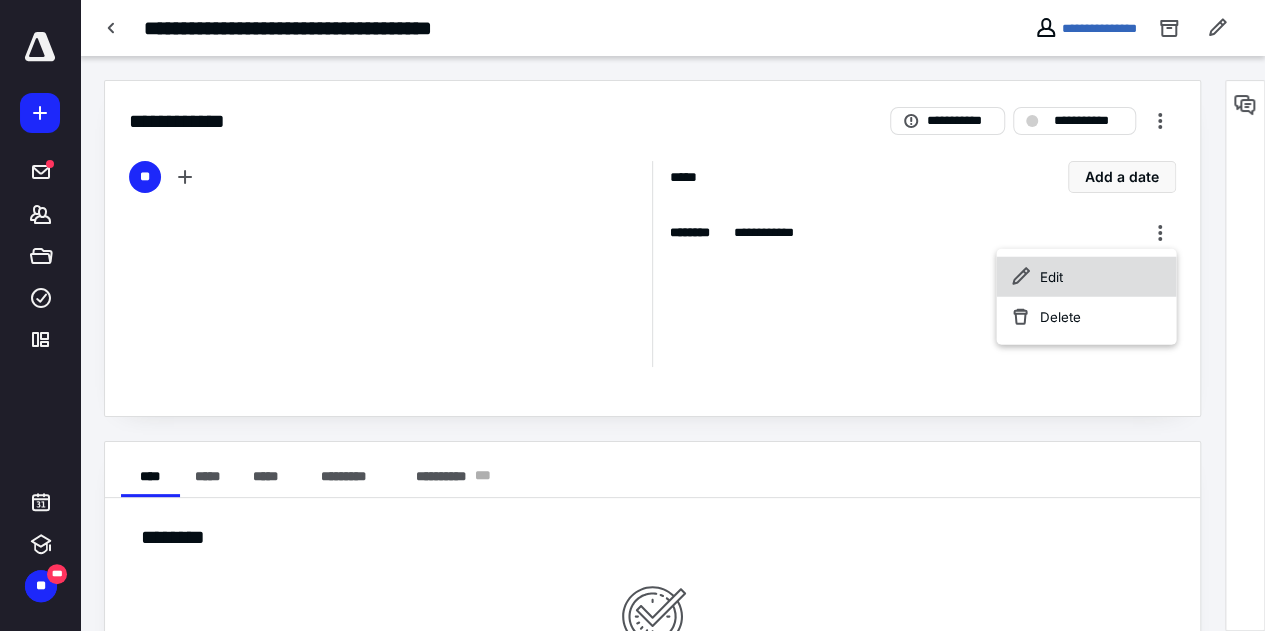 click on "Edit" at bounding box center [1086, 277] 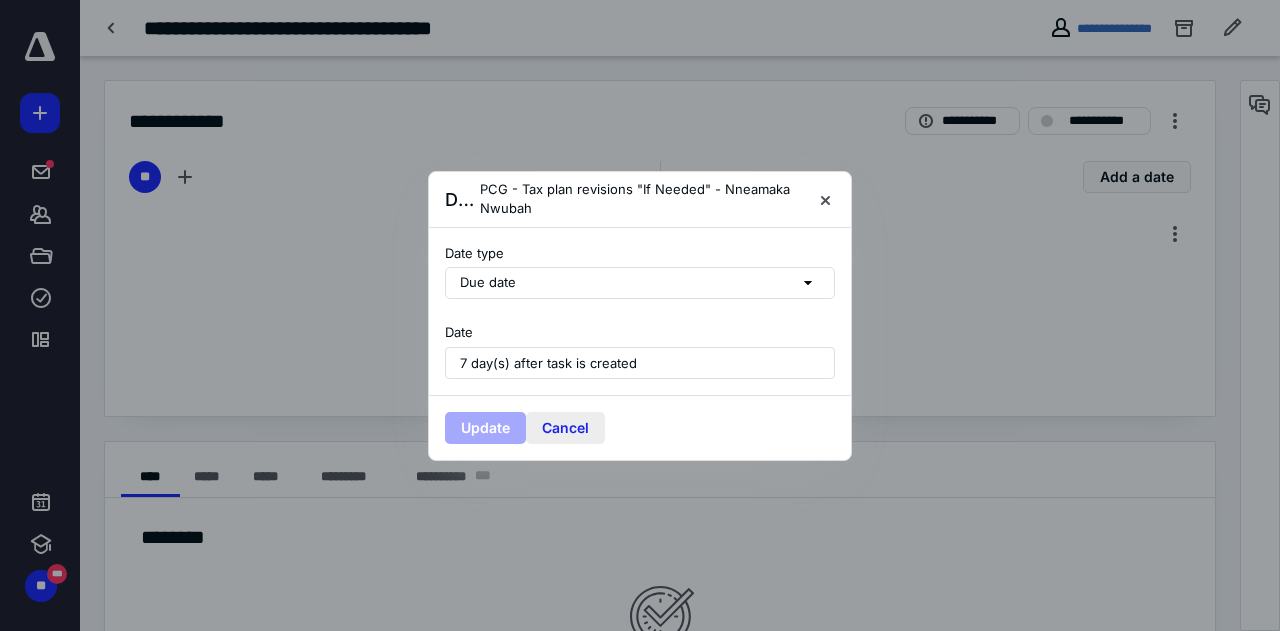 click on "Cancel" at bounding box center (565, 428) 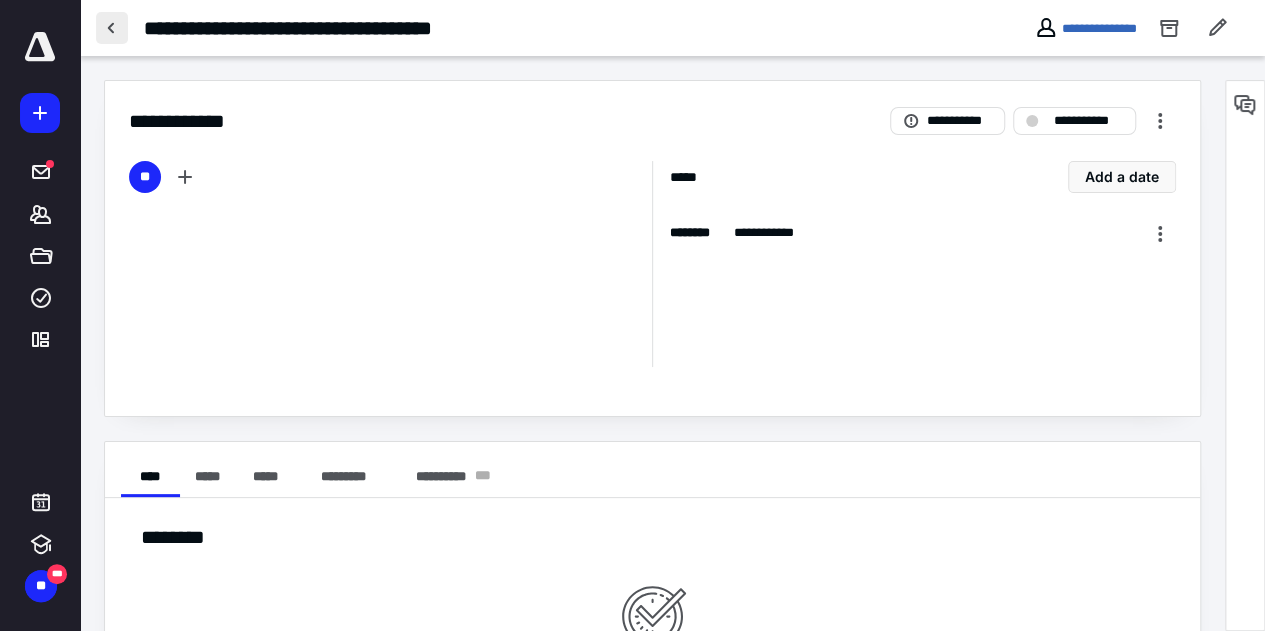 click at bounding box center (112, 28) 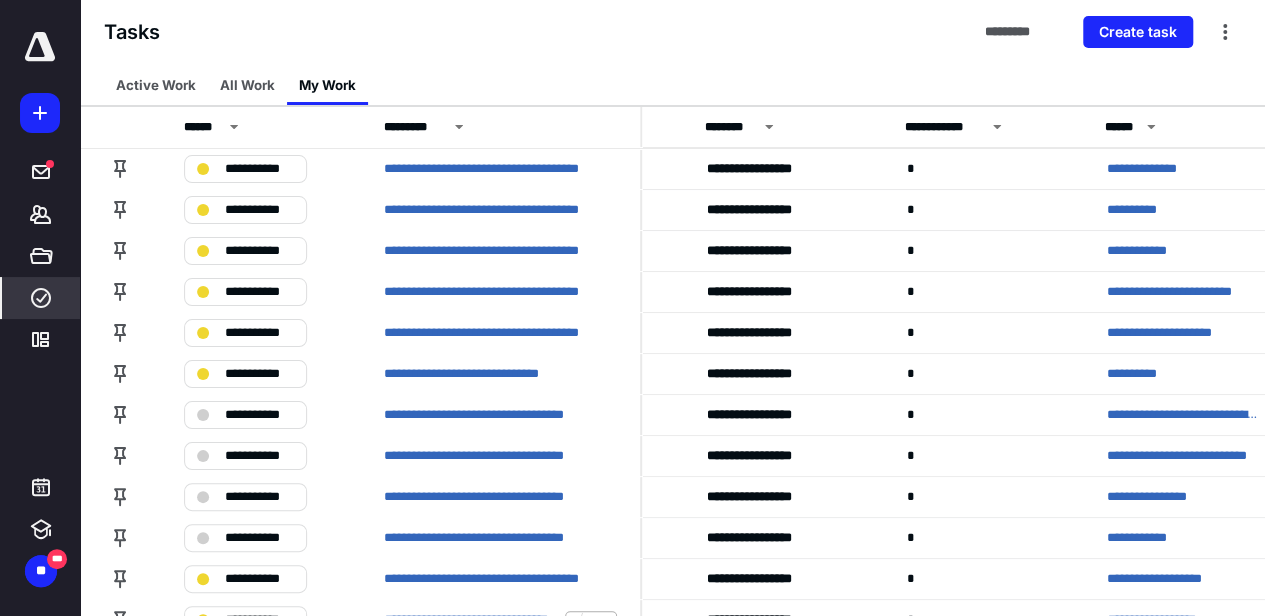 scroll, scrollTop: 0, scrollLeft: 164, axis: horizontal 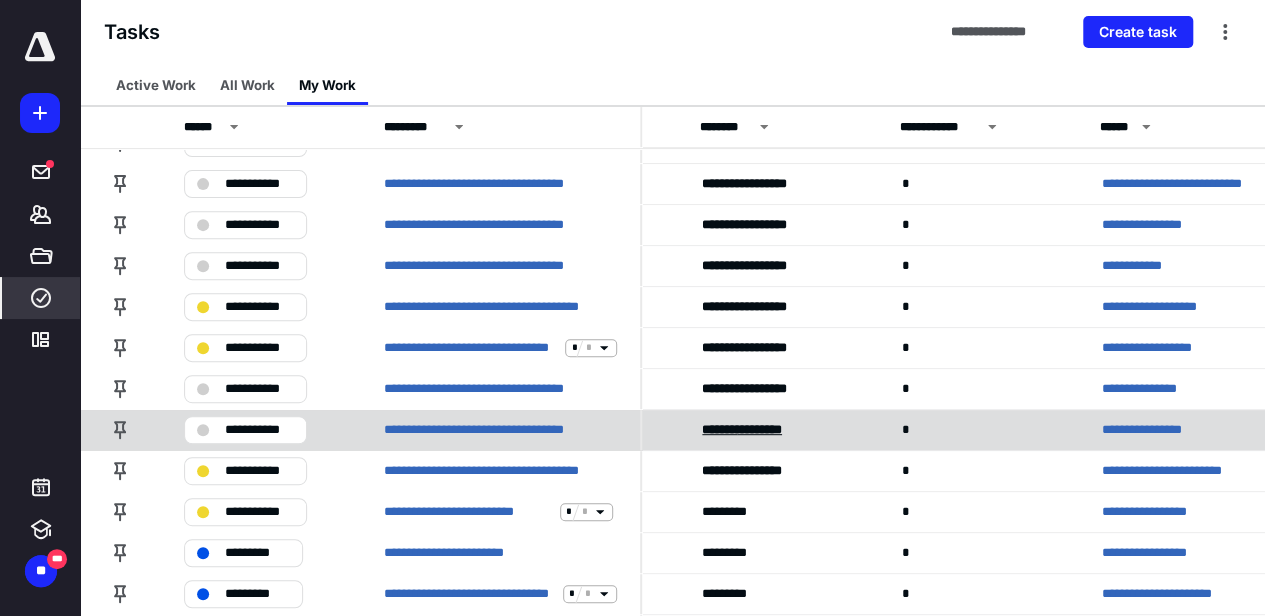 click on "******* ********" at bounding box center [742, 429] 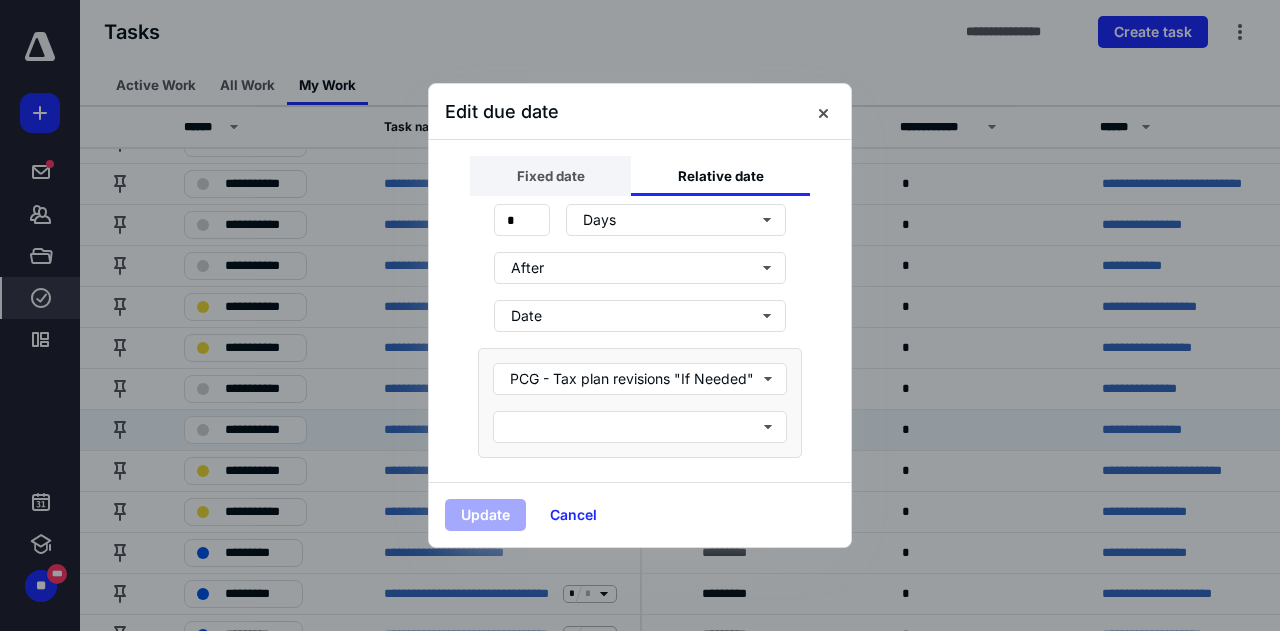 click on "Fixed date" at bounding box center [550, 176] 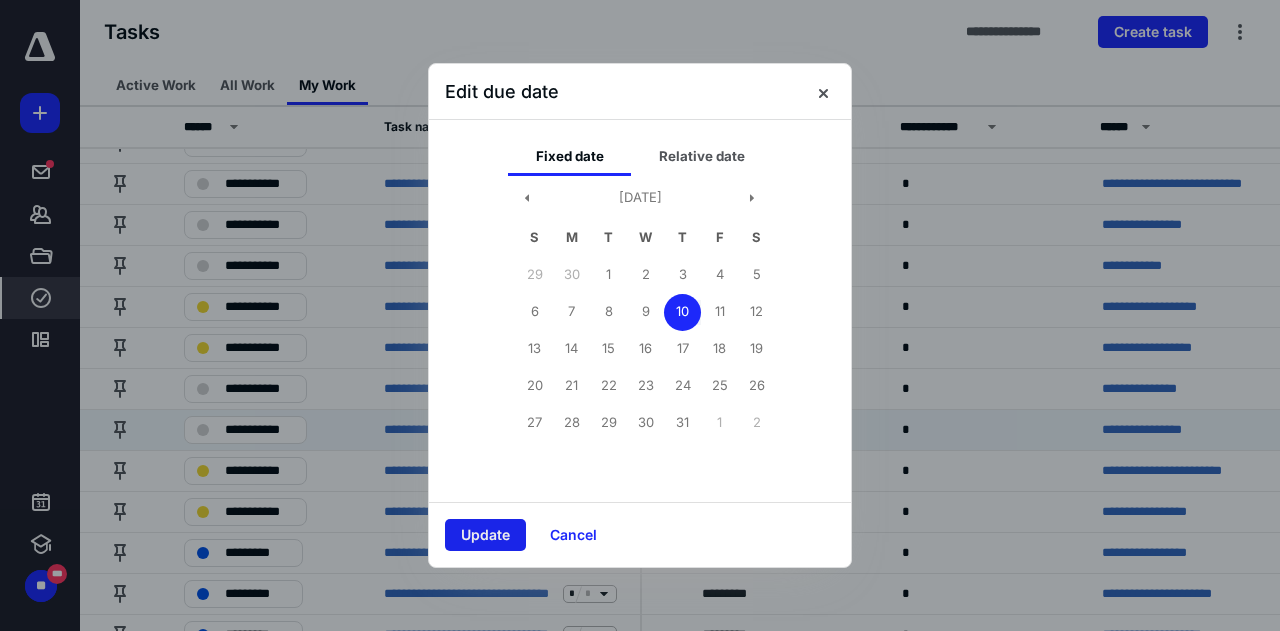 click on "Update" at bounding box center [485, 535] 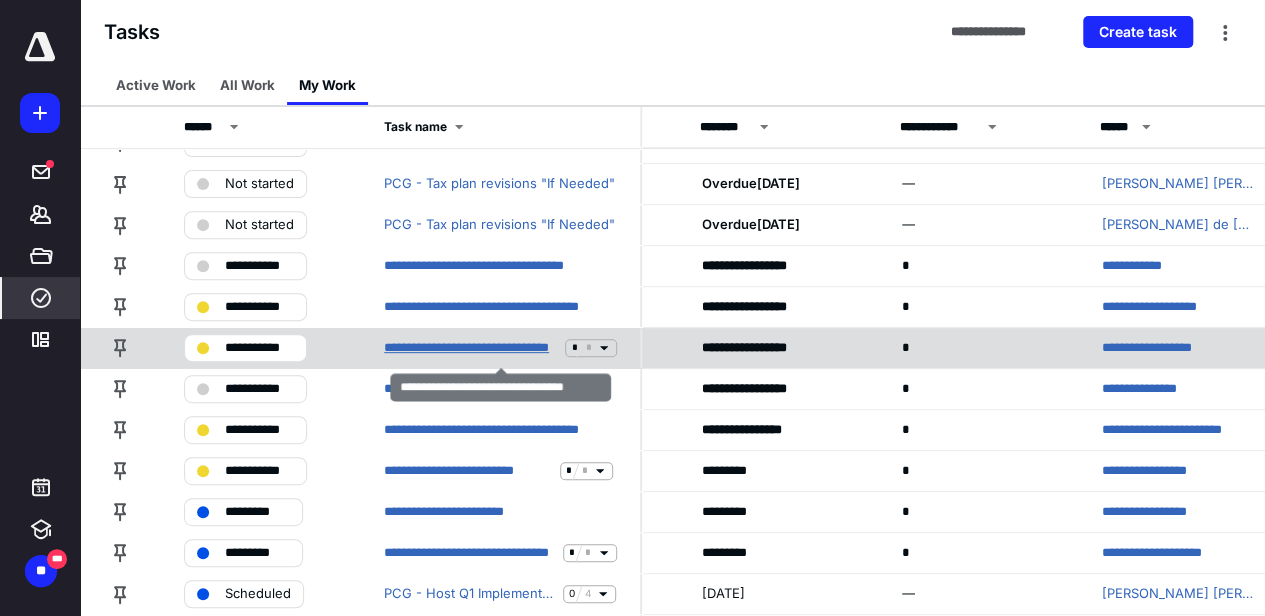 click on "**********" at bounding box center [470, 348] 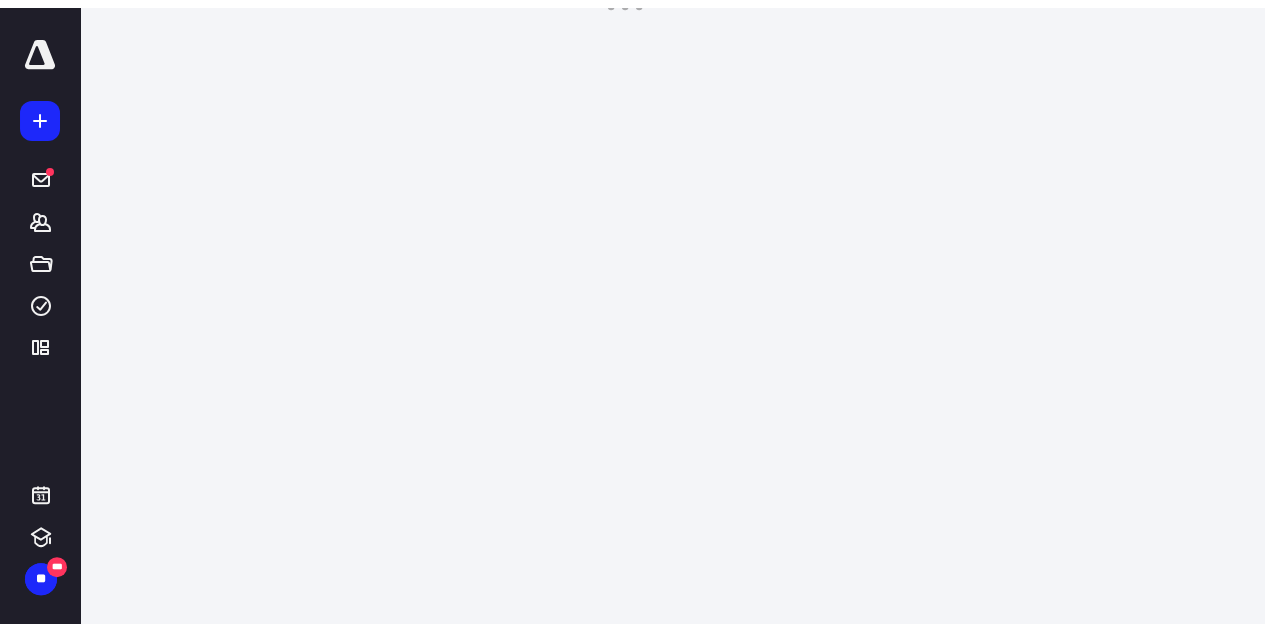 scroll, scrollTop: 0, scrollLeft: 0, axis: both 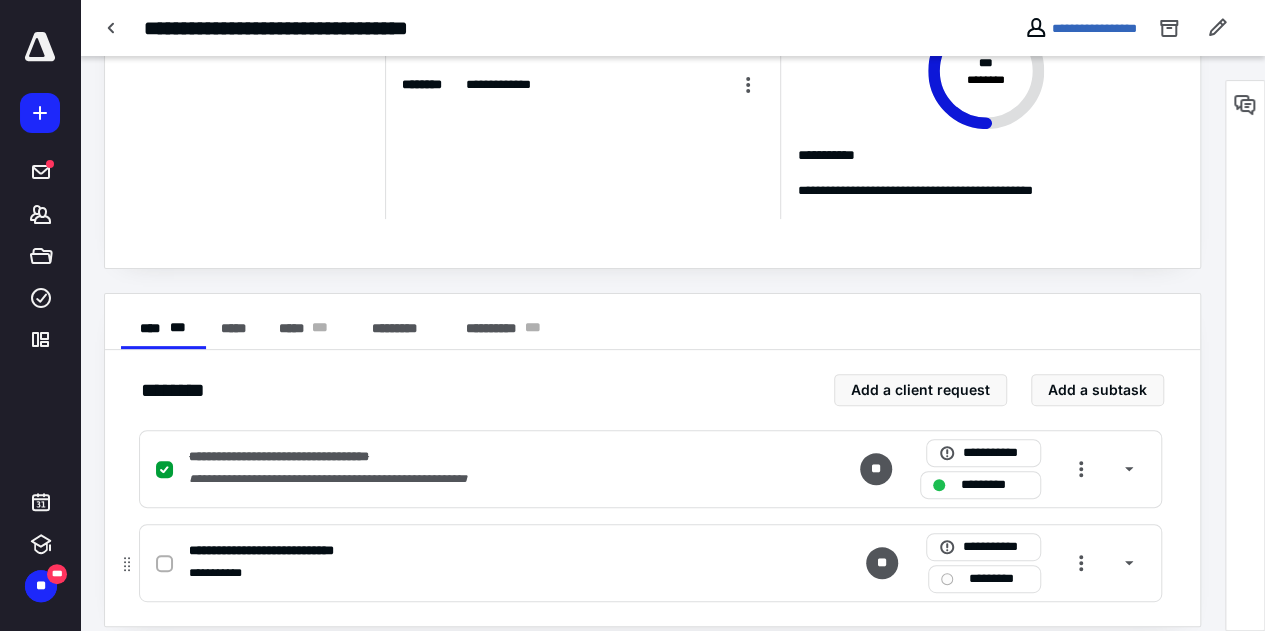 click at bounding box center (164, 564) 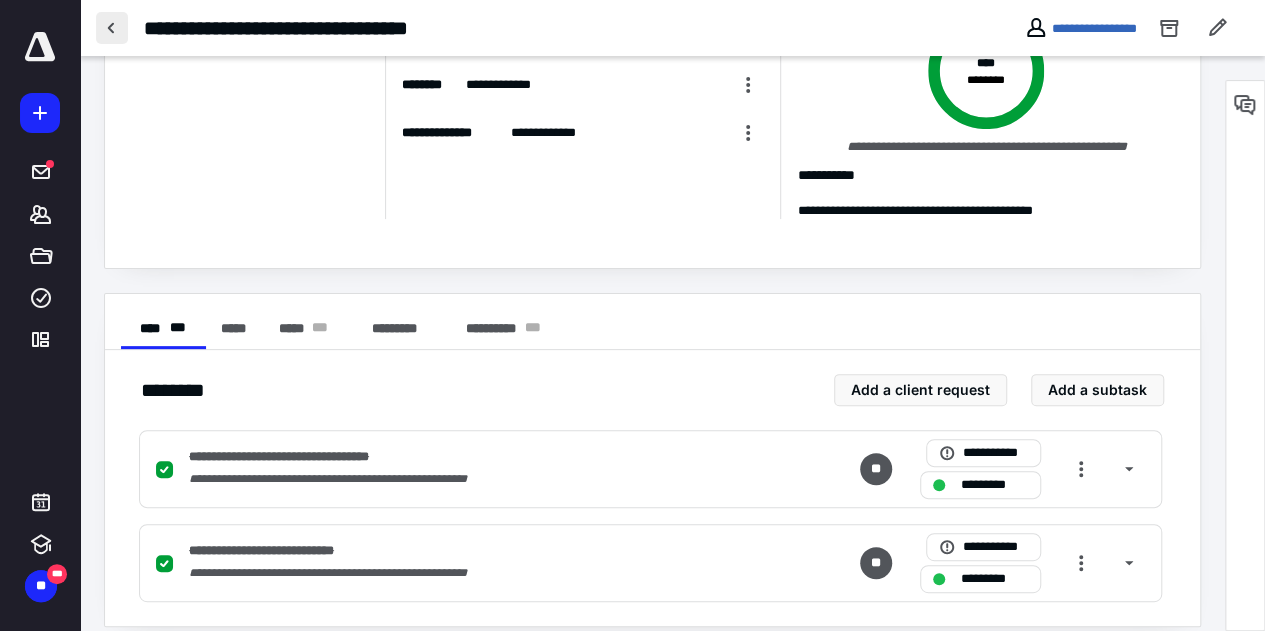 click at bounding box center [112, 28] 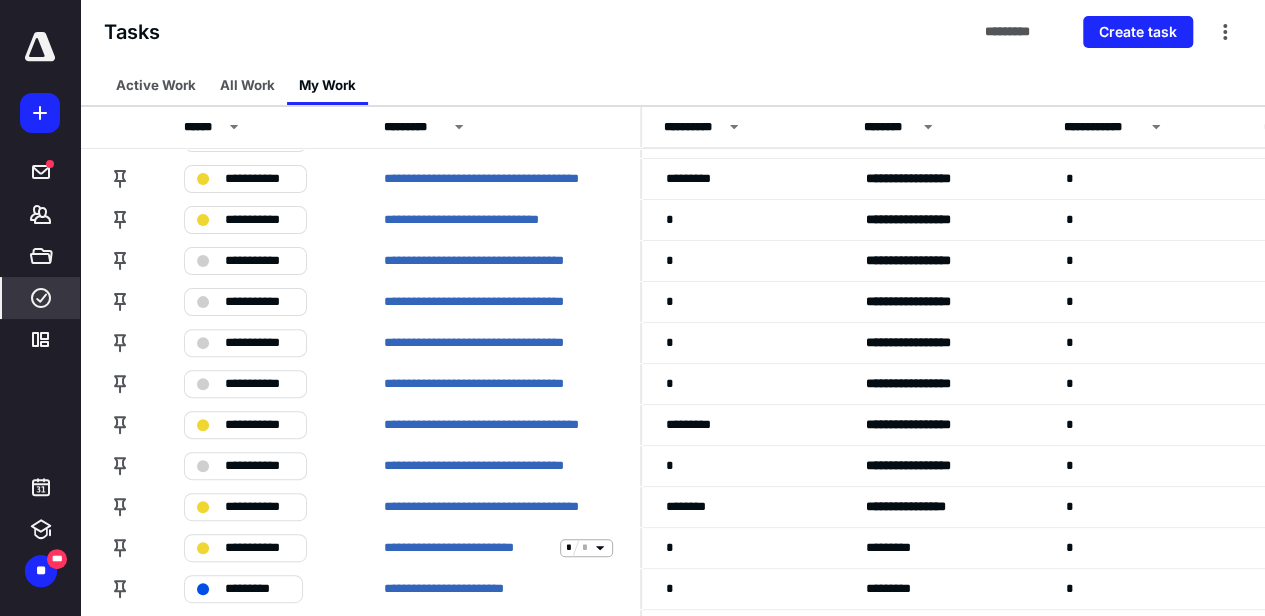 scroll, scrollTop: 174, scrollLeft: 0, axis: vertical 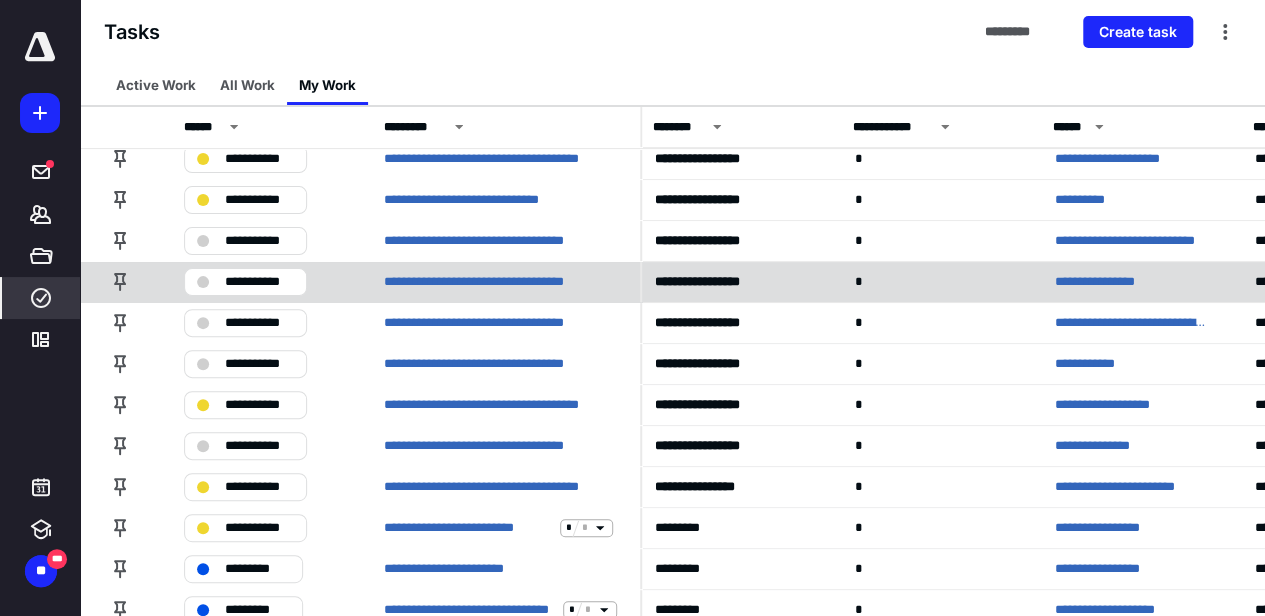 click on "**********" at bounding box center (259, 282) 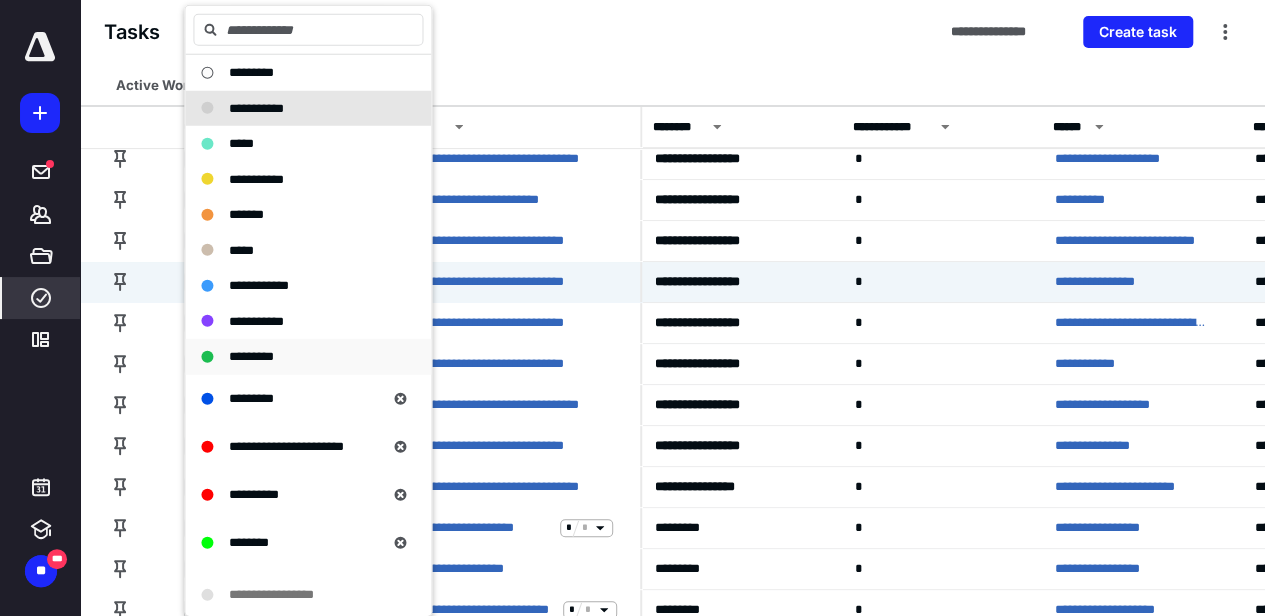 click on "*********" at bounding box center (251, 356) 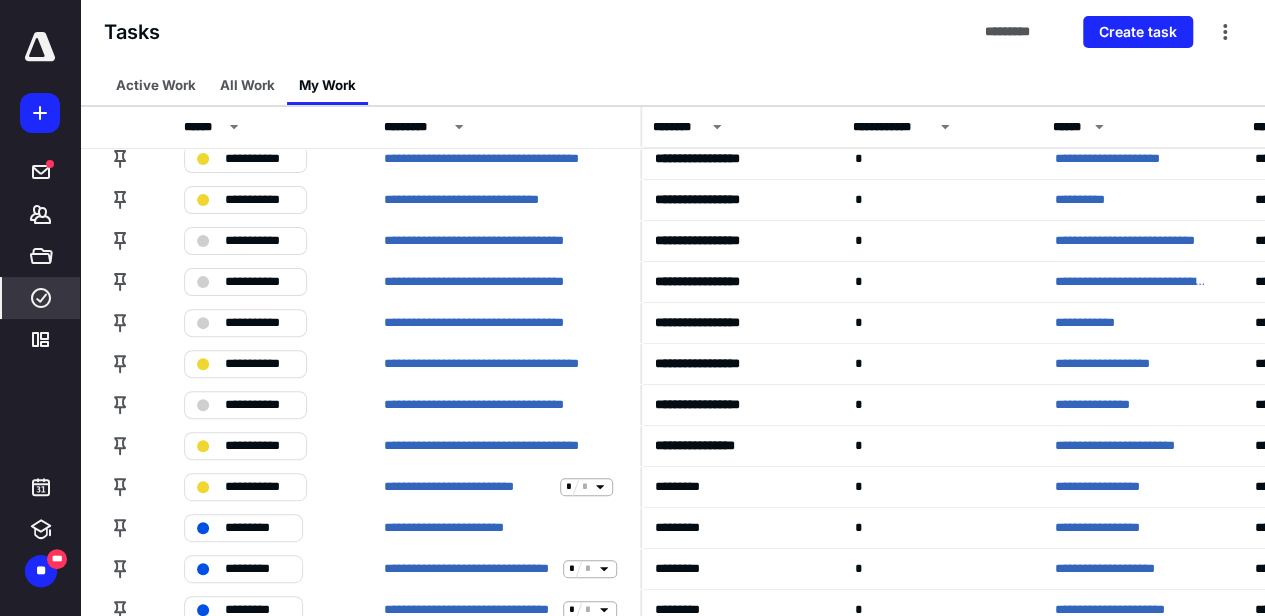 scroll, scrollTop: 0, scrollLeft: 211, axis: horizontal 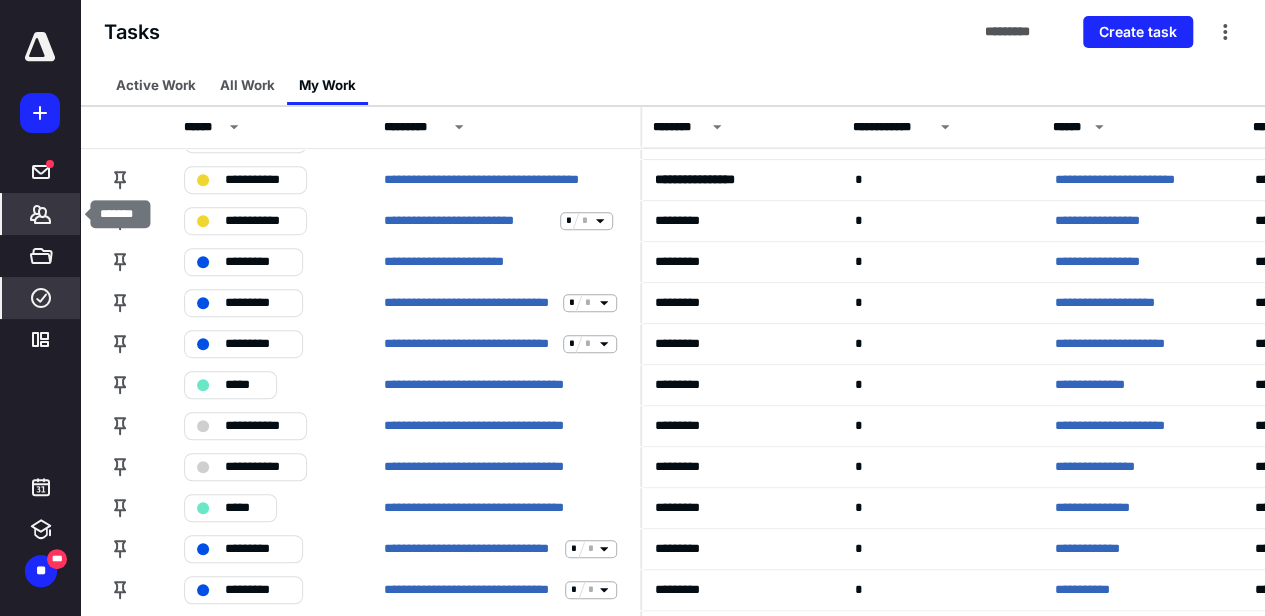 click 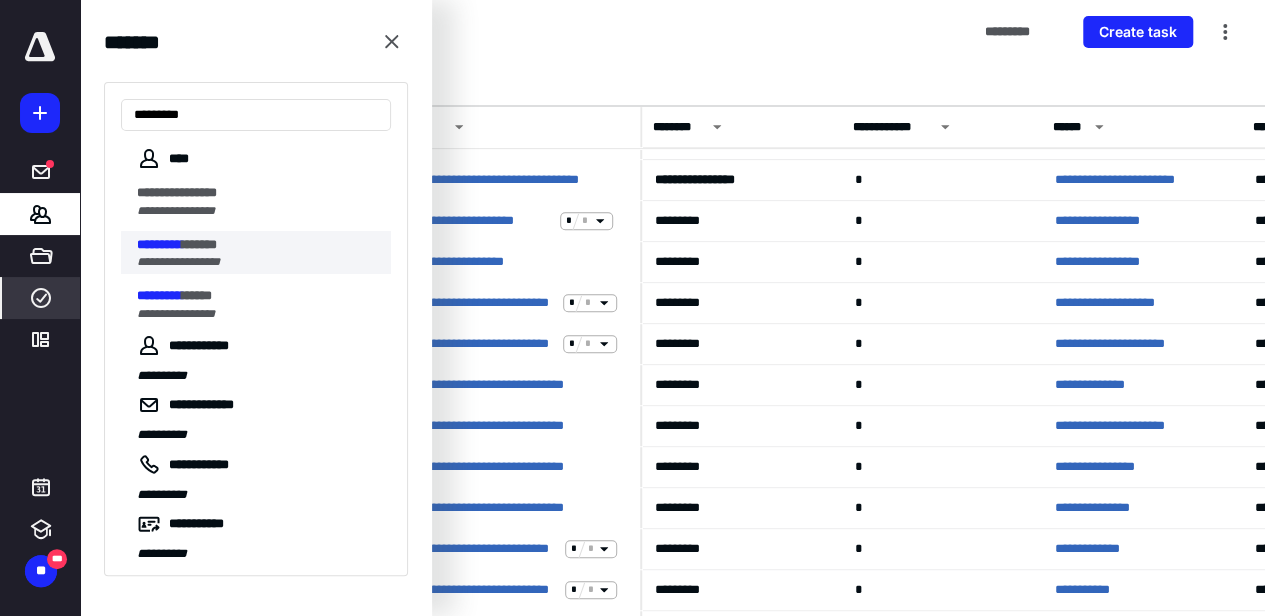 type on "*********" 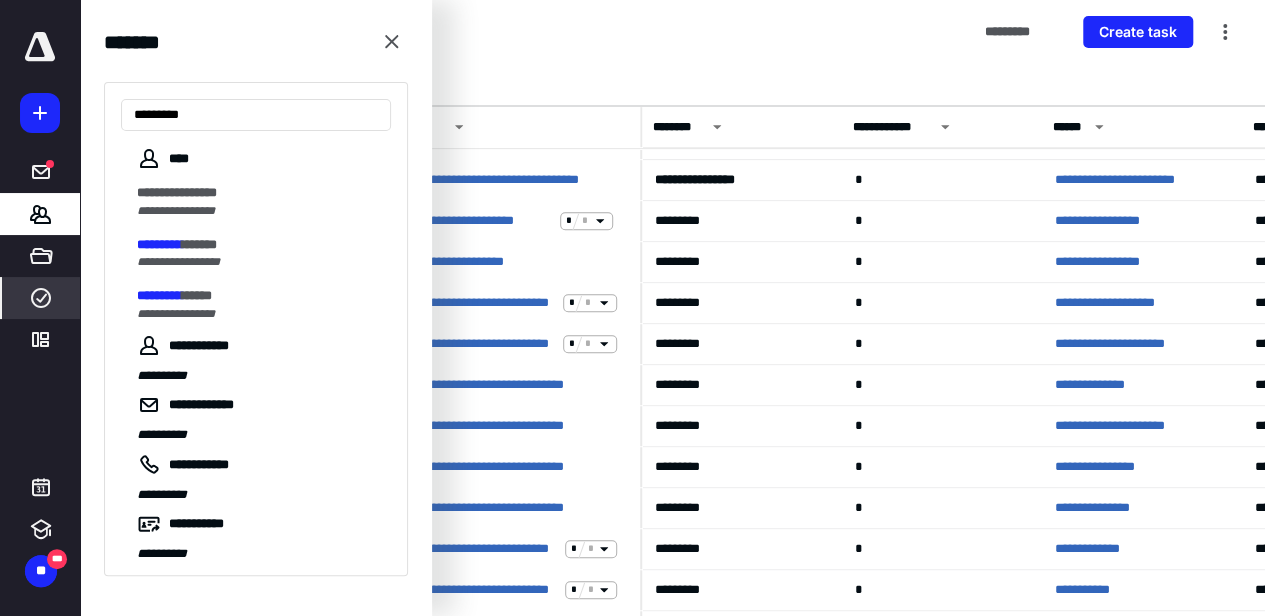 click on "******" at bounding box center (199, 244) 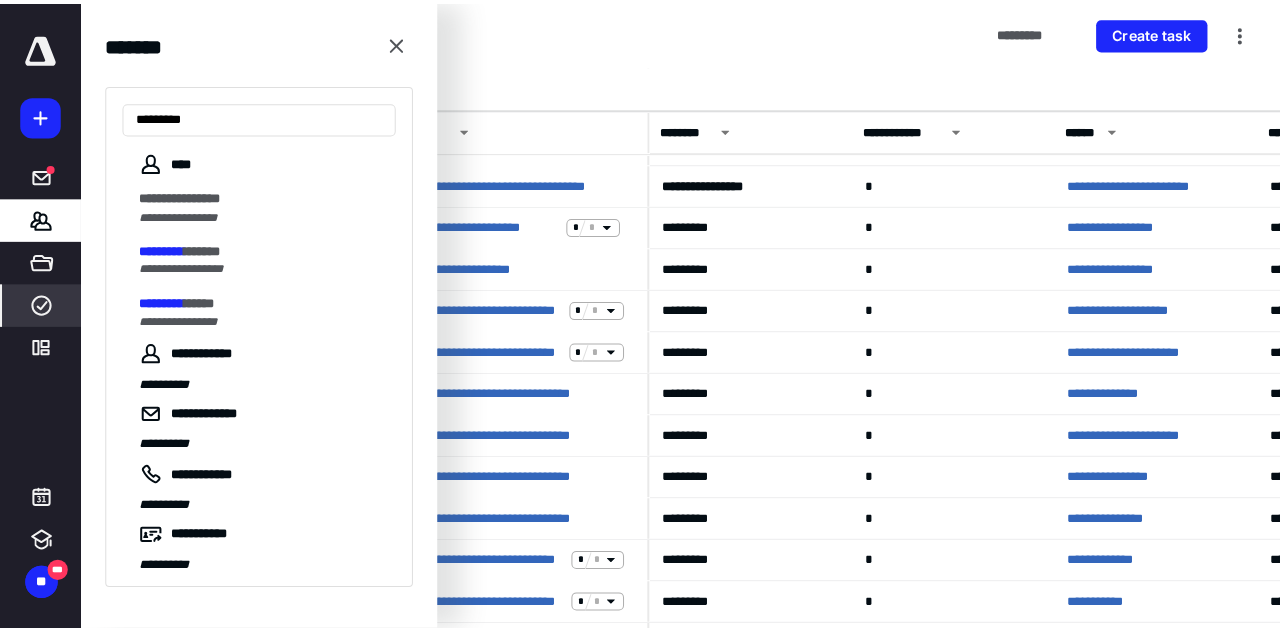 scroll, scrollTop: 0, scrollLeft: 0, axis: both 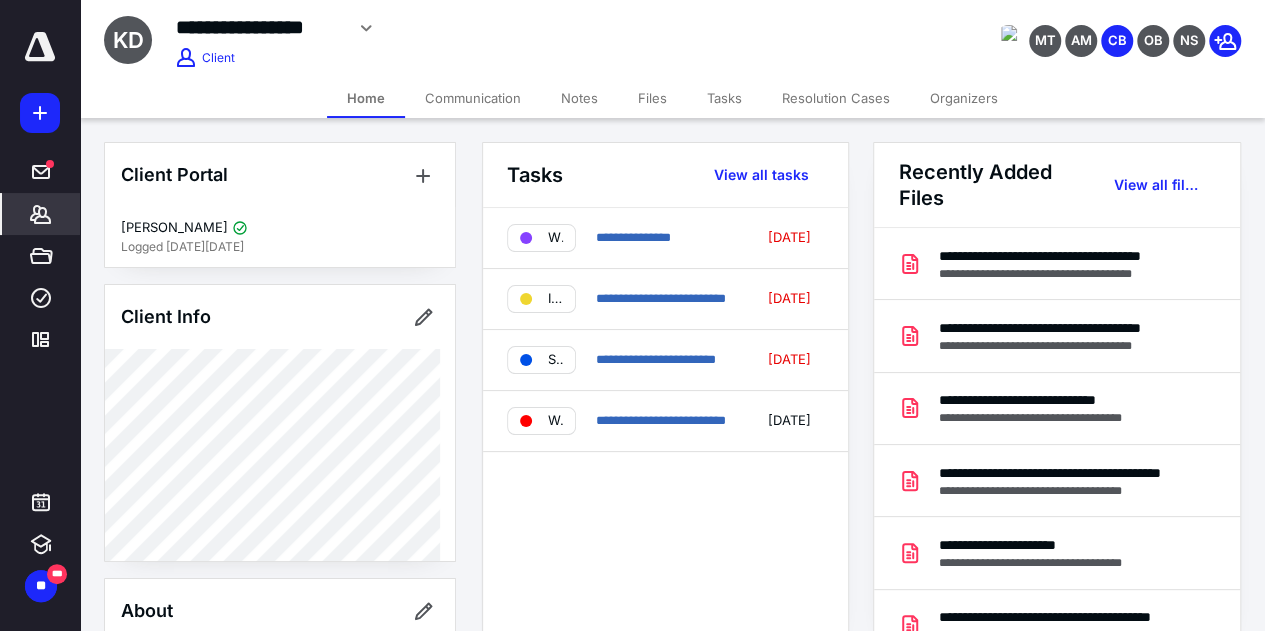 click on "Files" at bounding box center [652, 98] 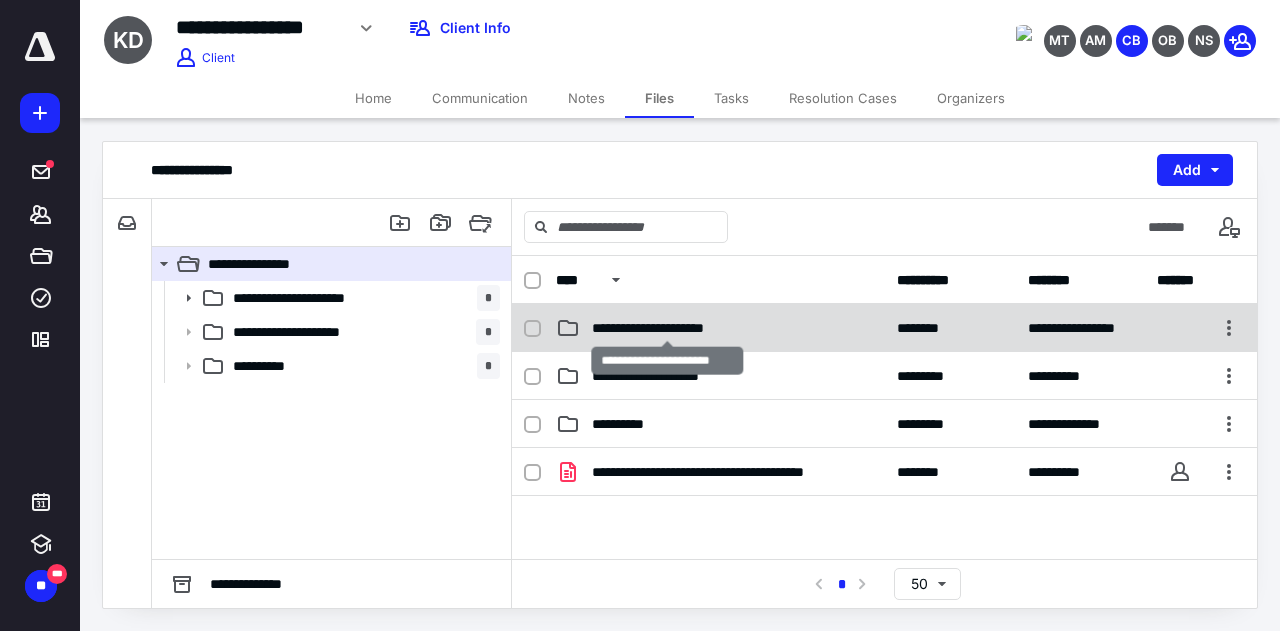 click on "**********" at bounding box center [668, 328] 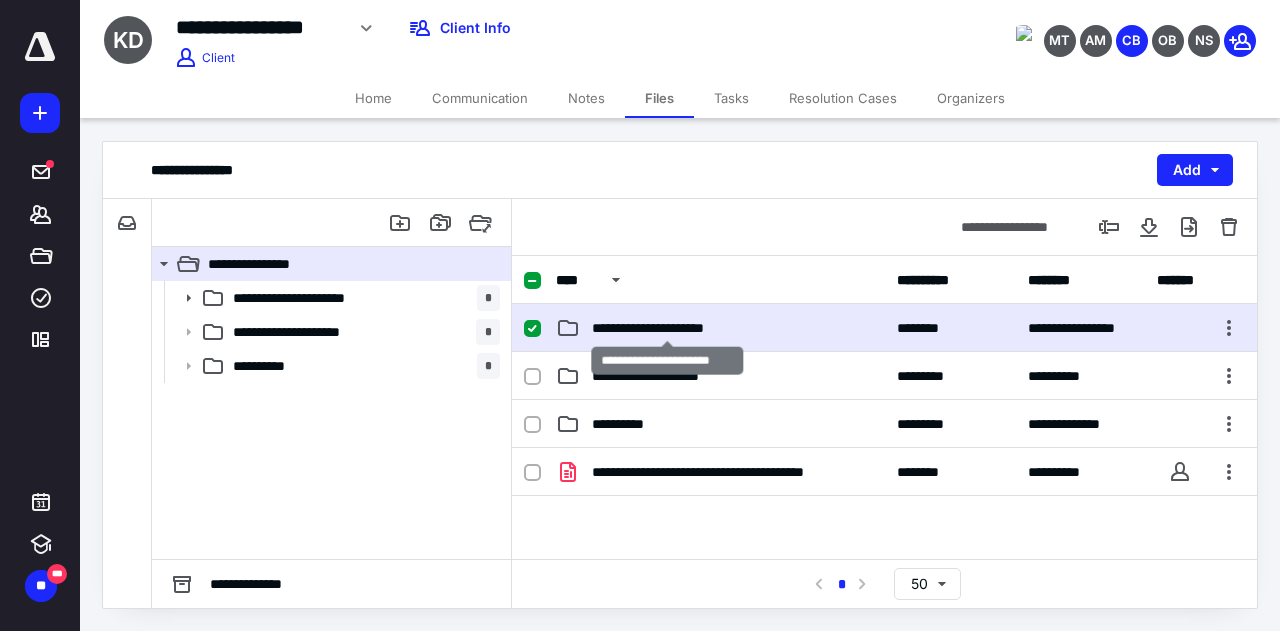 click on "**********" at bounding box center [668, 328] 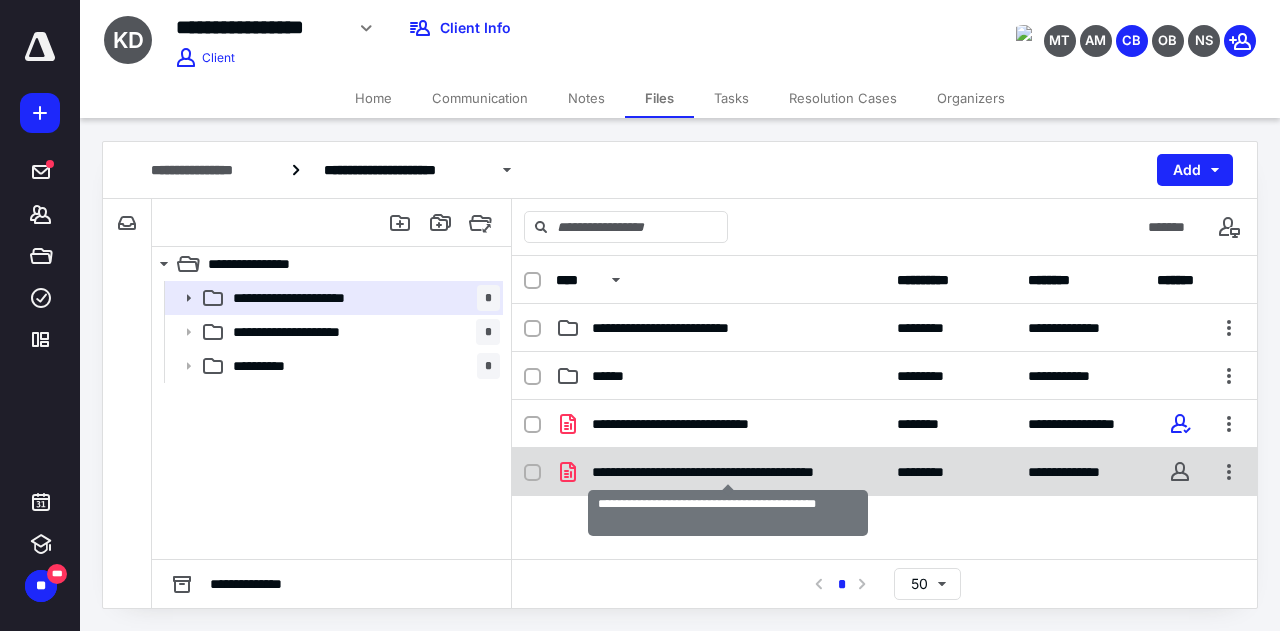 click on "**********" at bounding box center [728, 472] 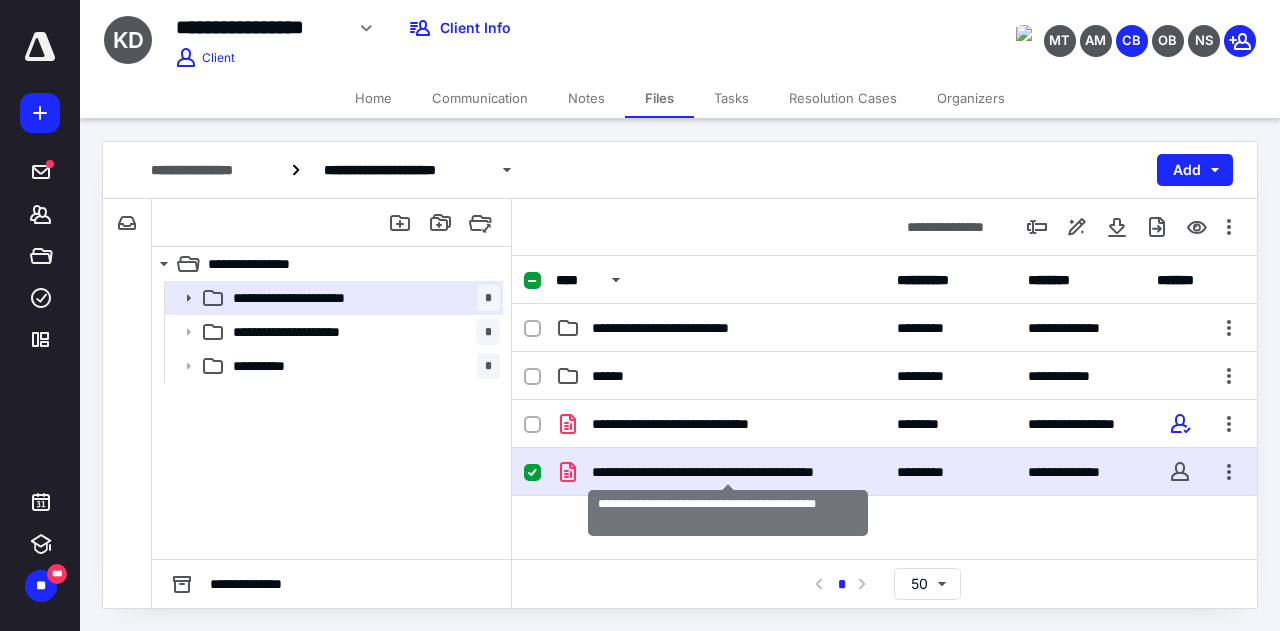 click on "**********" at bounding box center (728, 472) 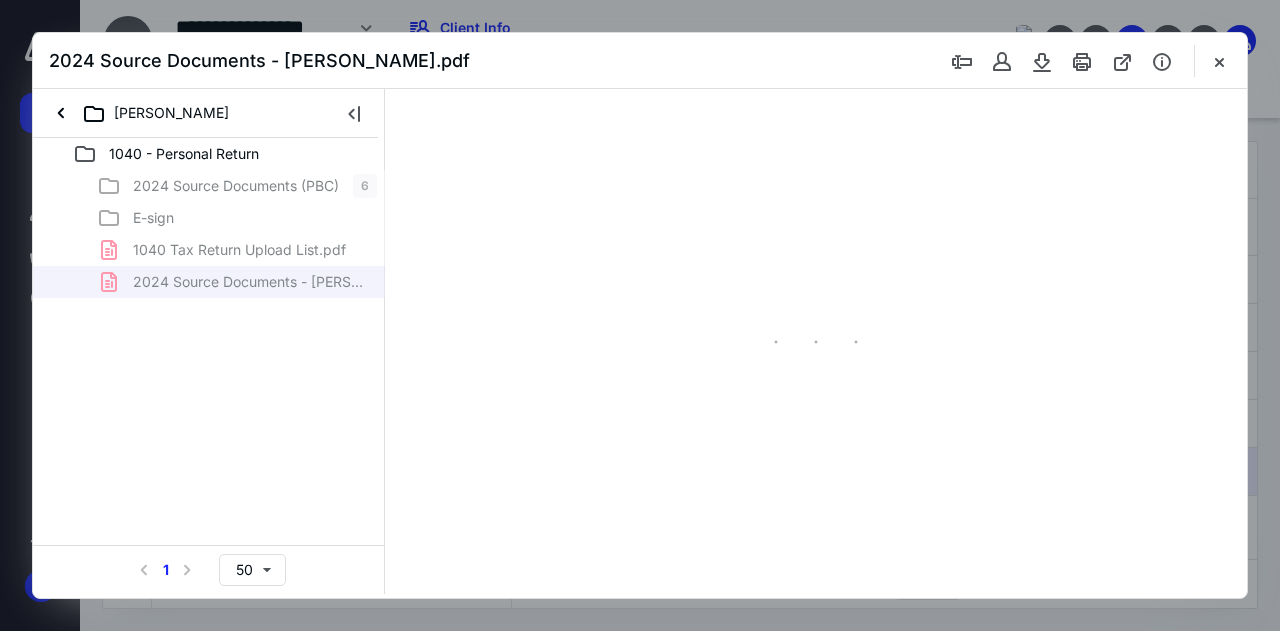 scroll, scrollTop: 0, scrollLeft: 0, axis: both 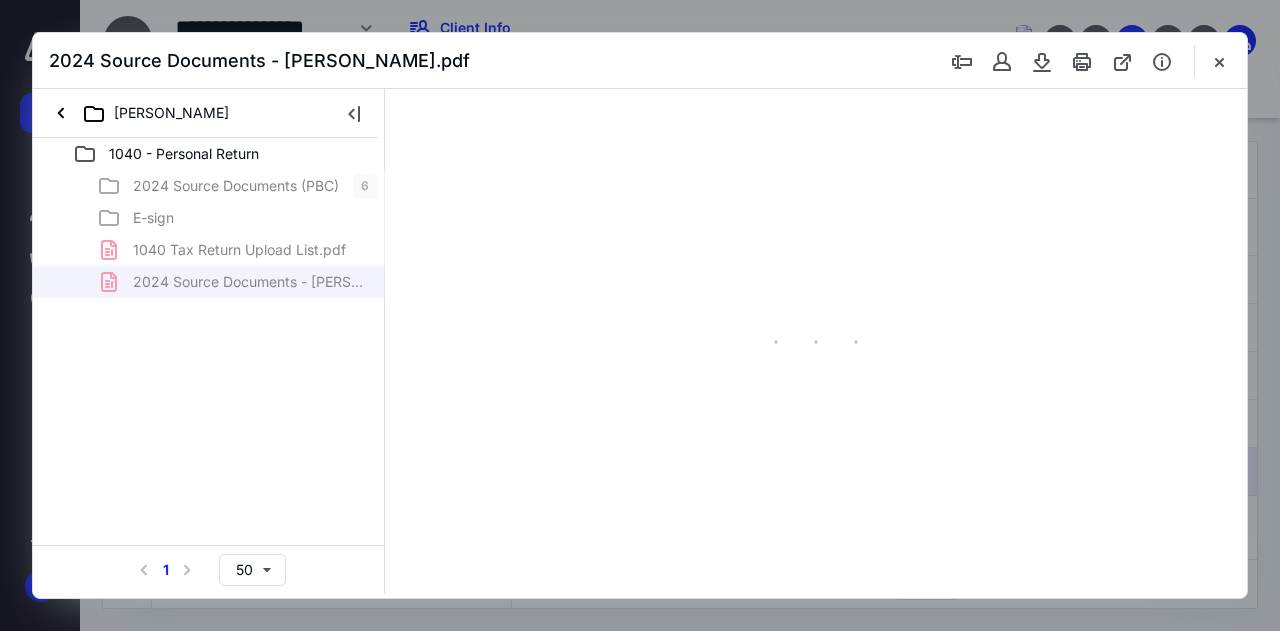 click on "2024 Source Documents (PBC) 6 E-sign 1040 Tax Return Upload List.pdf 2024 Source Documents - [PERSON_NAME].pdf" at bounding box center [209, 234] 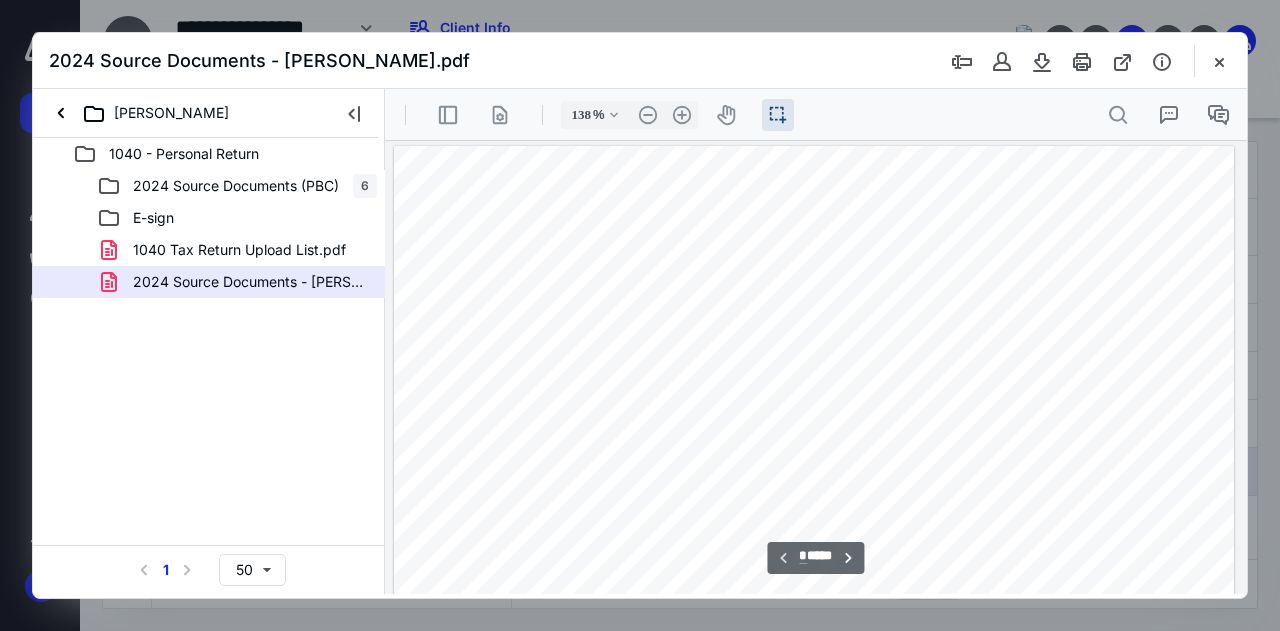 scroll, scrollTop: 57, scrollLeft: 0, axis: vertical 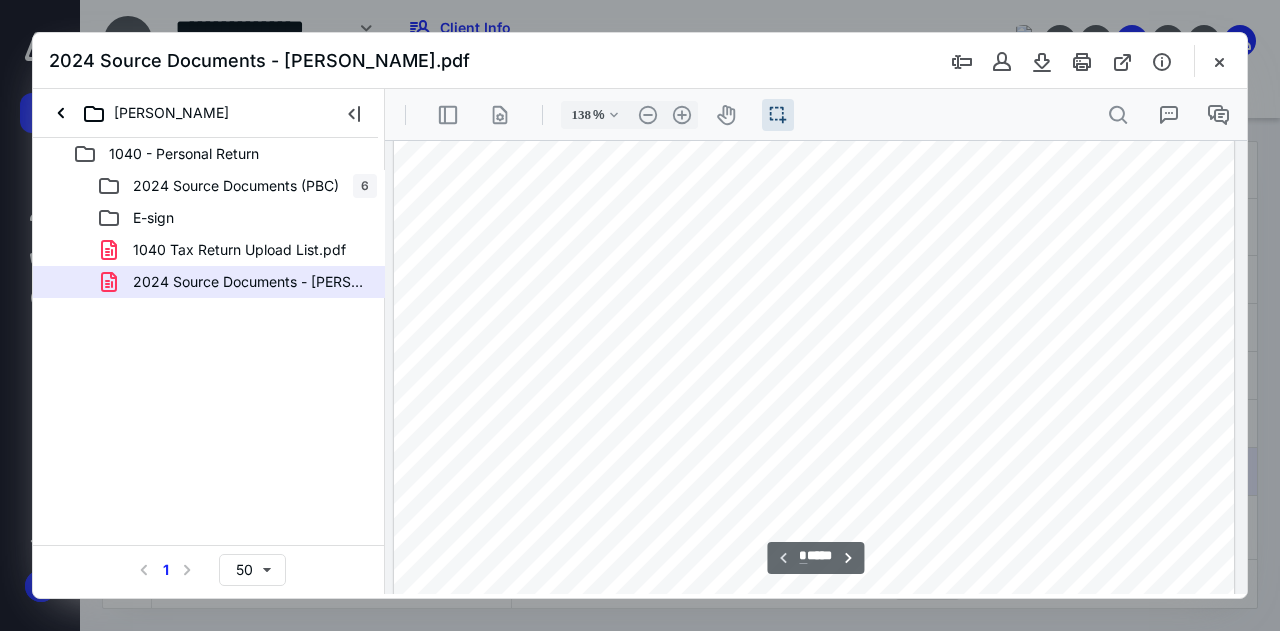 click on "2024 Source Documents (PBC)" at bounding box center (236, 186) 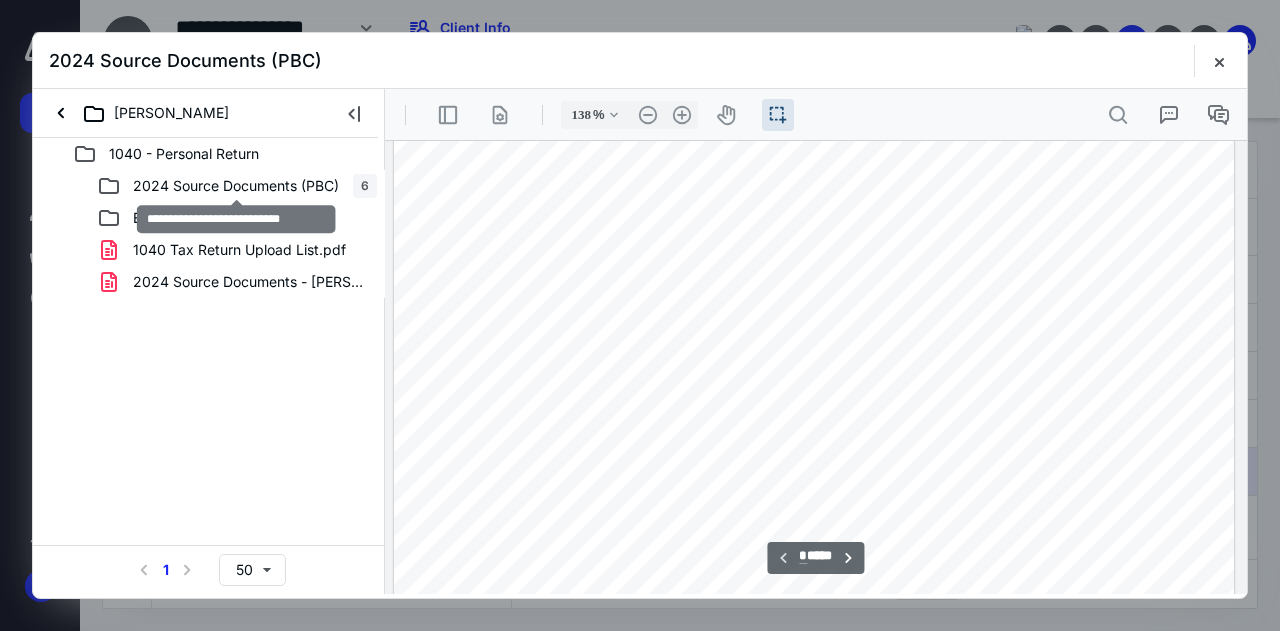 scroll, scrollTop: 57, scrollLeft: 2348, axis: both 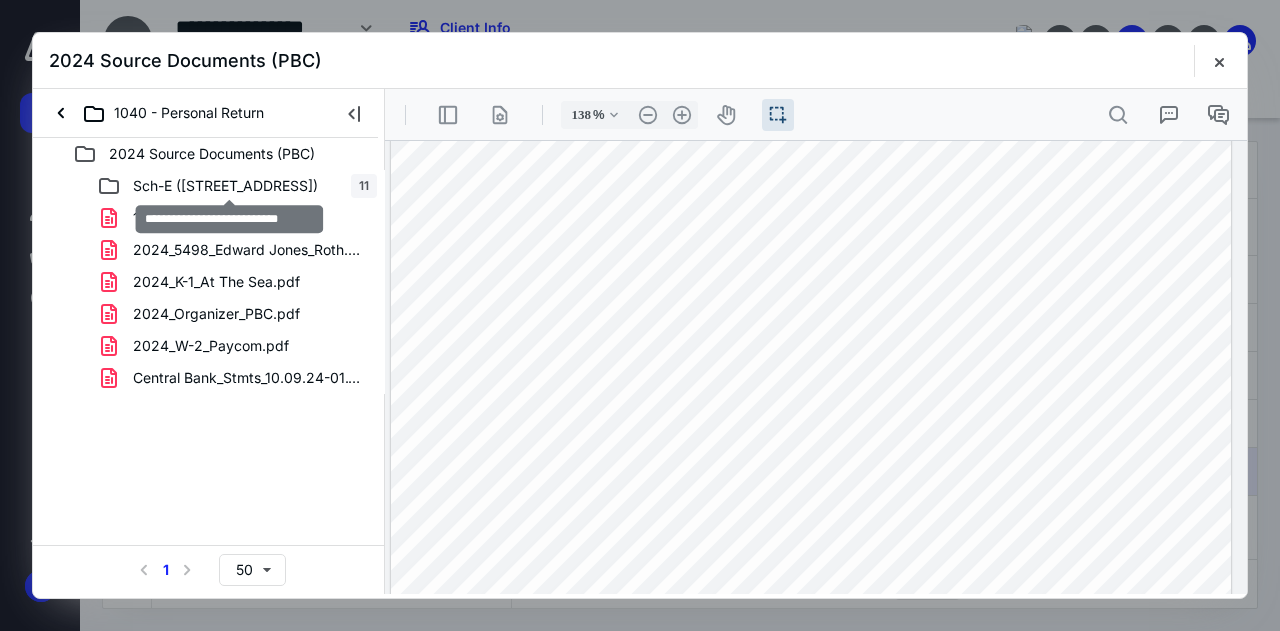 click on "Sch-E ([STREET_ADDRESS])" at bounding box center [225, 186] 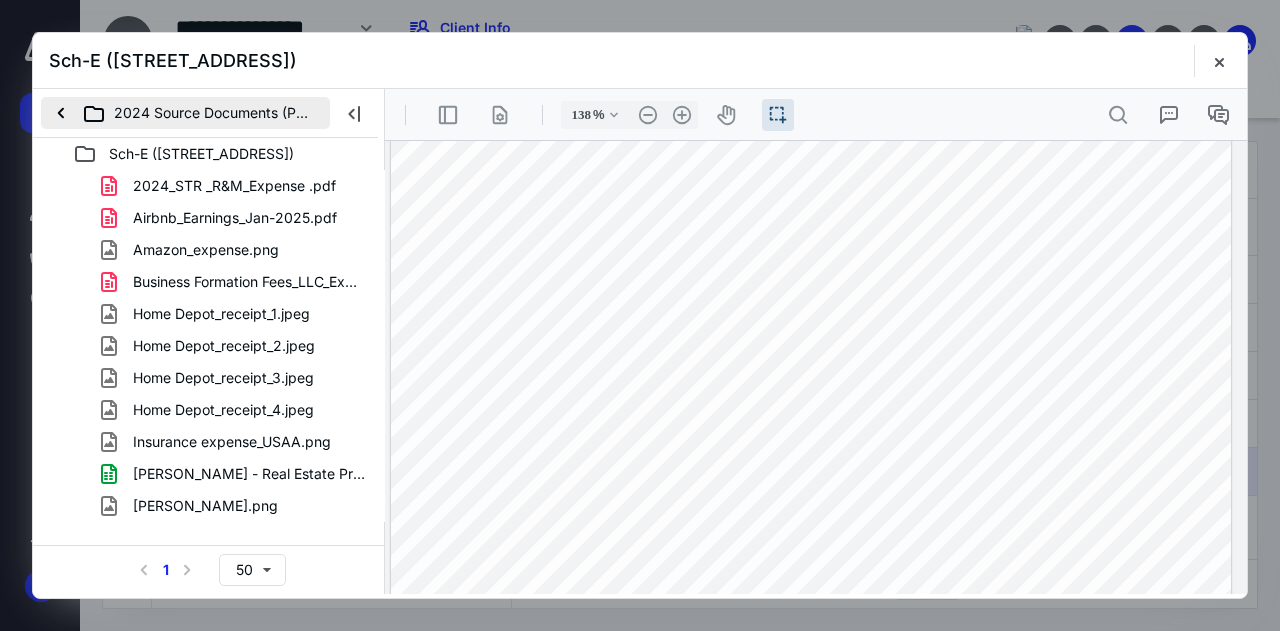 click on "2024 Source Documents (PBC)" at bounding box center (185, 113) 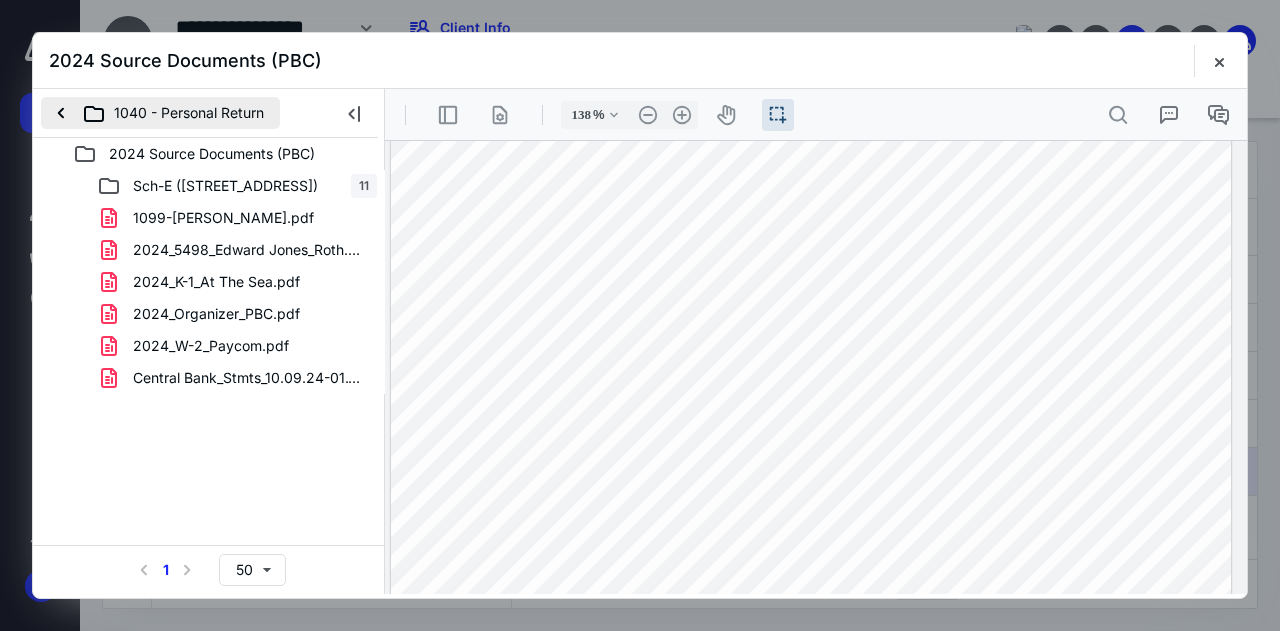 click on "1040 - Personal Return" at bounding box center [160, 113] 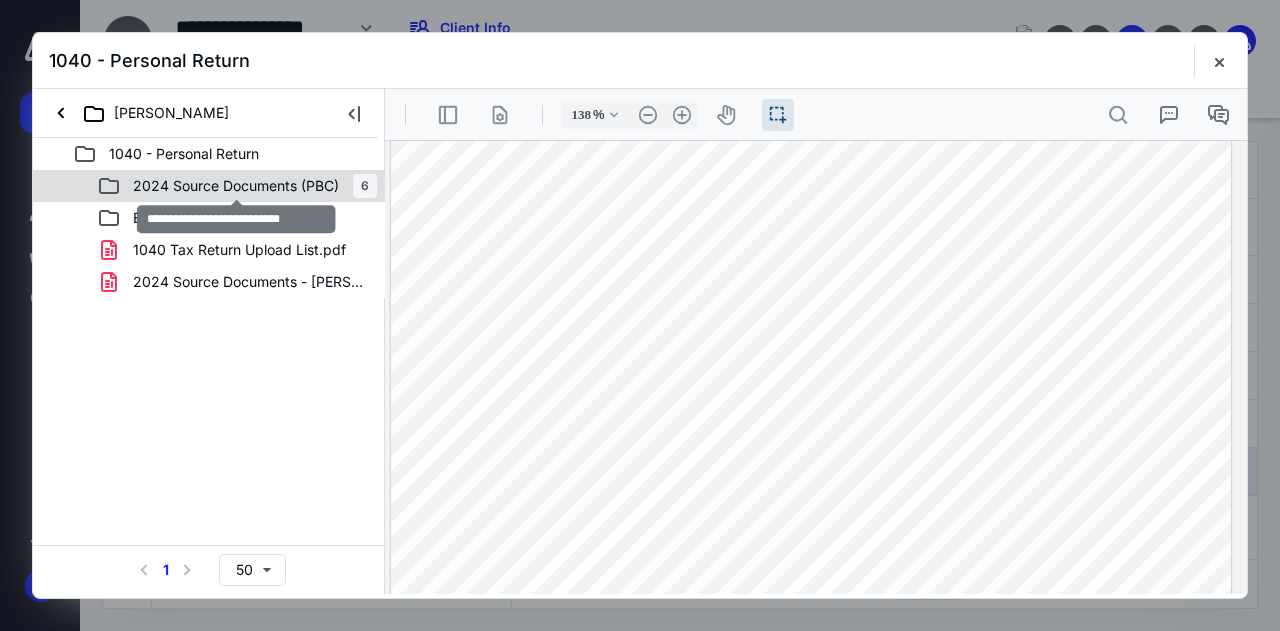 click on "2024 Source Documents (PBC)" at bounding box center (236, 186) 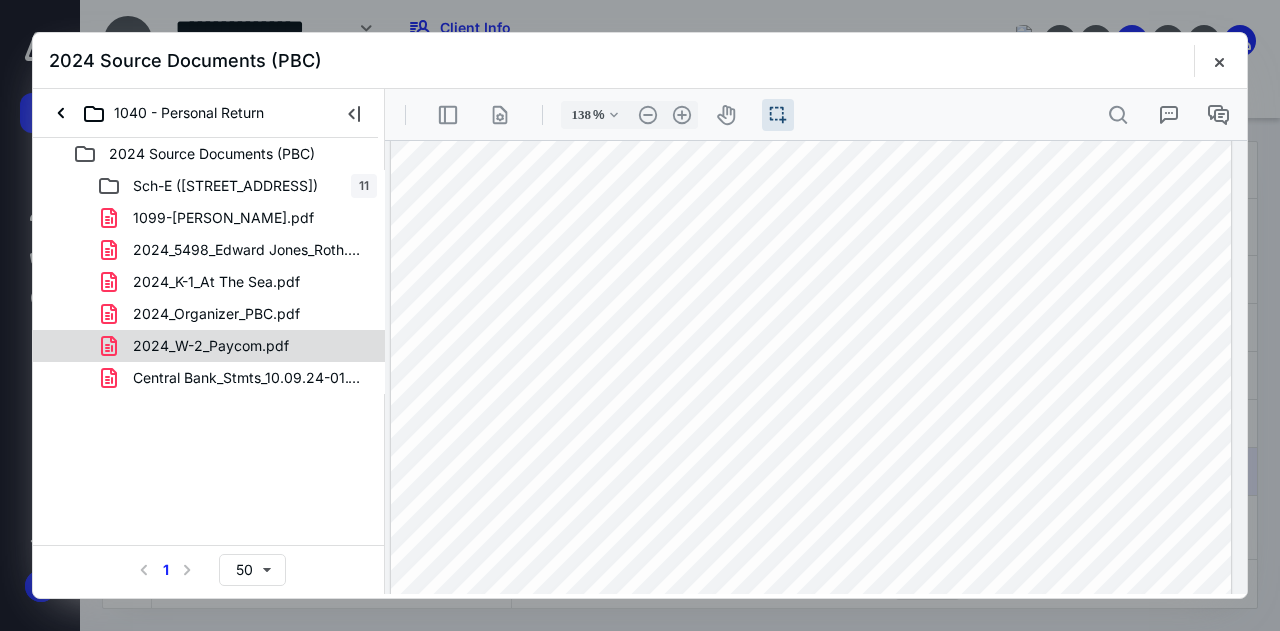 click on "2024_W-2_Paycom.pdf" at bounding box center [199, 346] 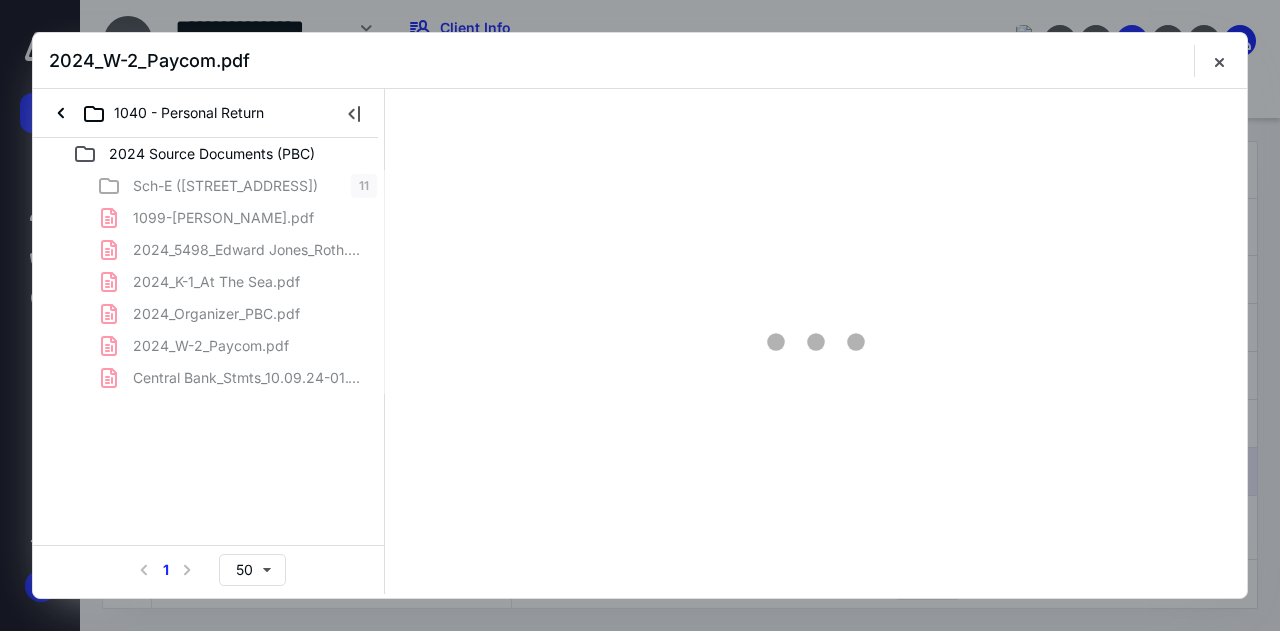 click on "Sch-E ([STREET_ADDRESS]) 11 1099-[PERSON_NAME].pdf 2024_5498_Edward Jones_Roth.pdf 2024_K-1_At The Sea.pdf 2024_Organizer_PBC.pdf 2024_W-2_Paycom.pdf Central Bank_Stmts_10.09.24-01.15.25 2.pdf" at bounding box center [209, 282] 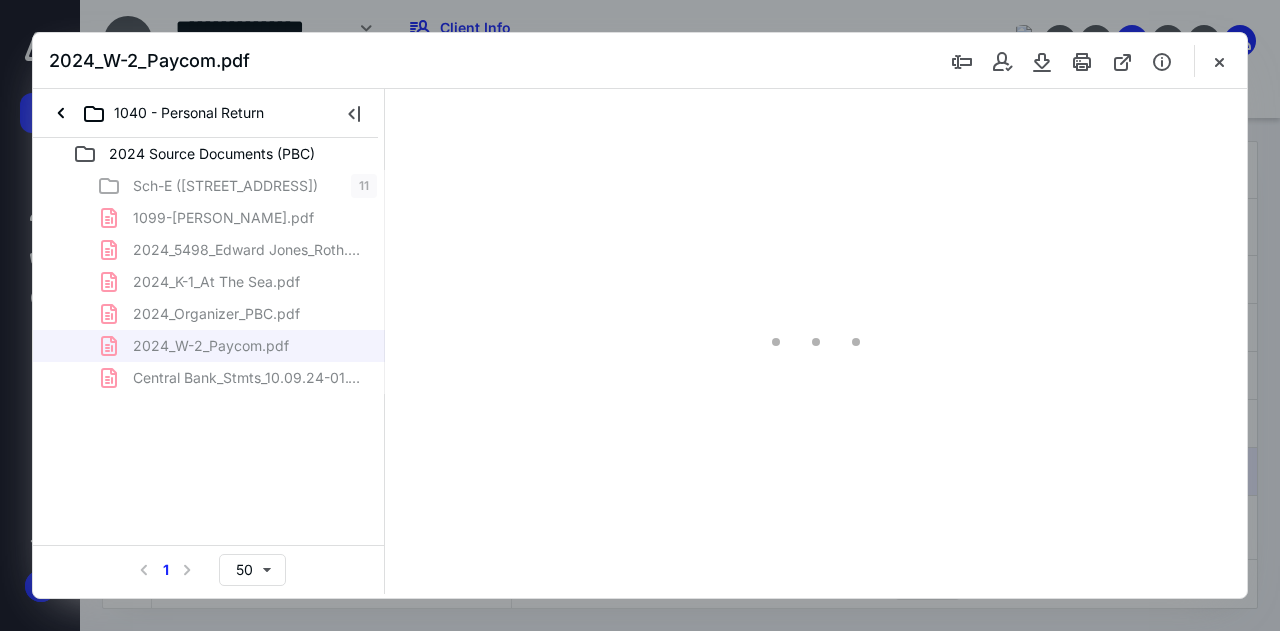 type on "137" 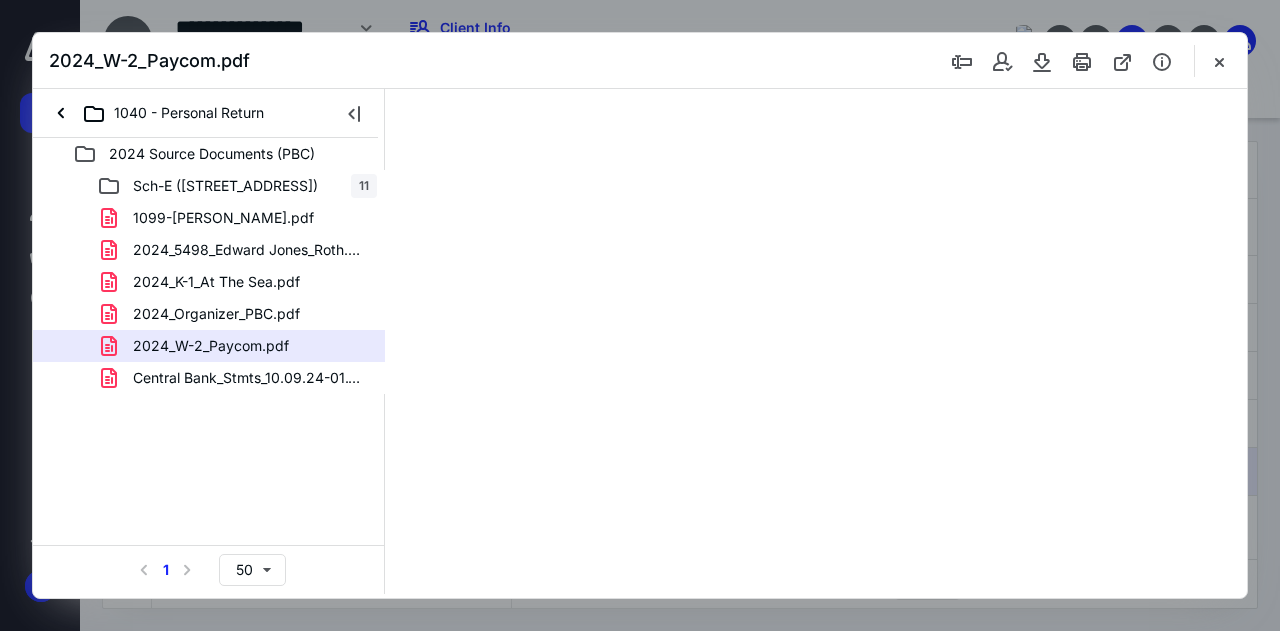 scroll, scrollTop: 0, scrollLeft: 0, axis: both 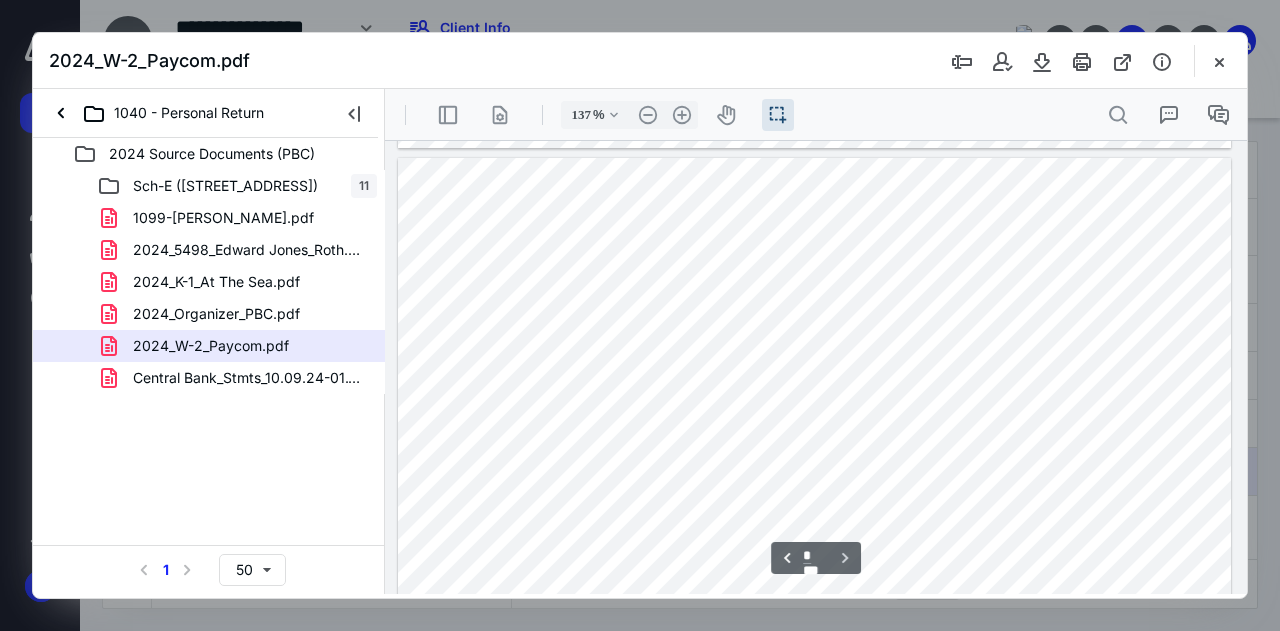 type on "*" 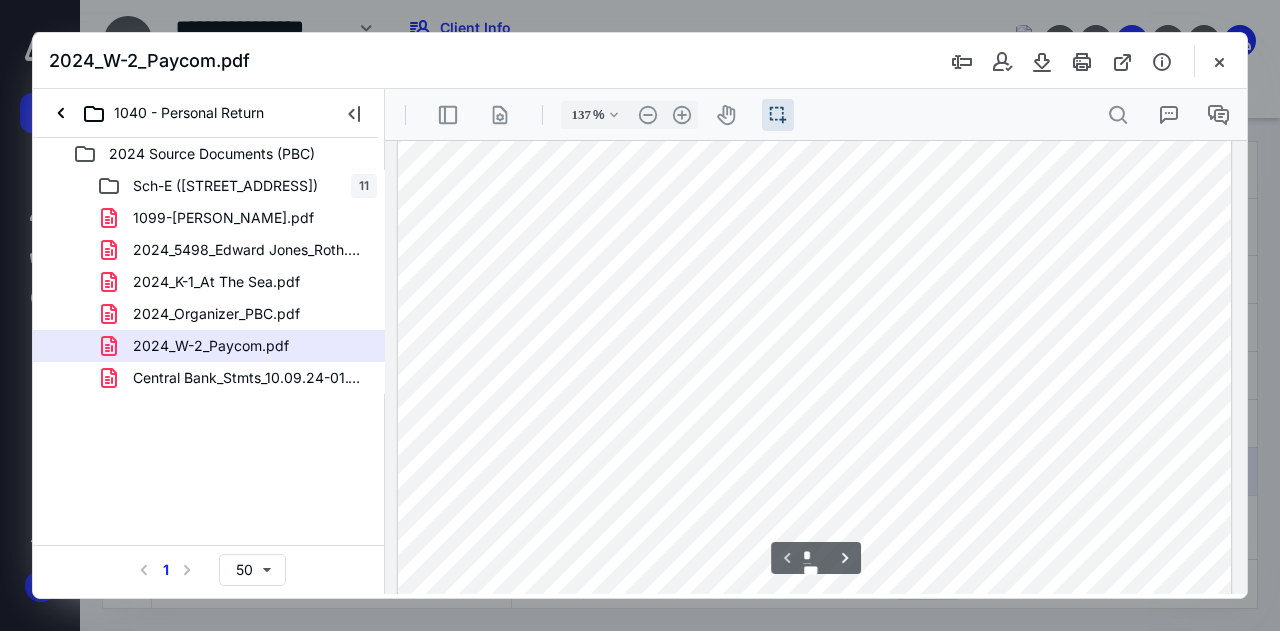 scroll, scrollTop: 80, scrollLeft: 0, axis: vertical 